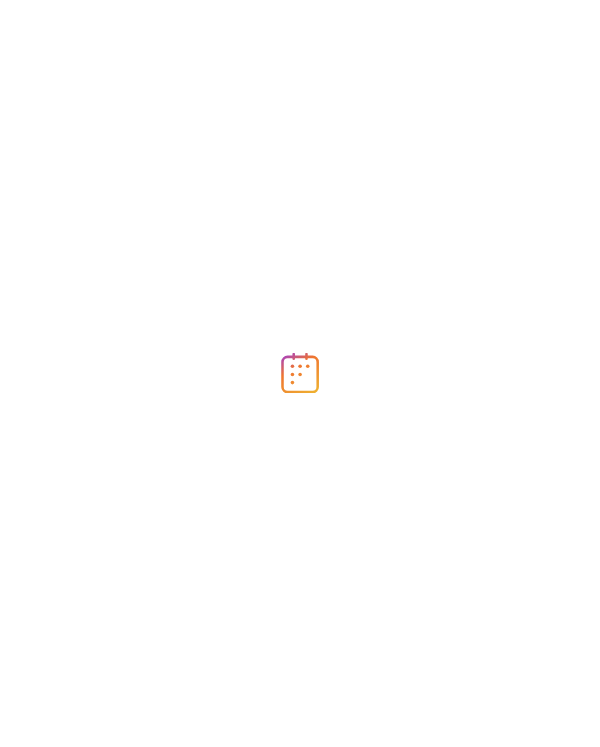 scroll, scrollTop: 0, scrollLeft: 0, axis: both 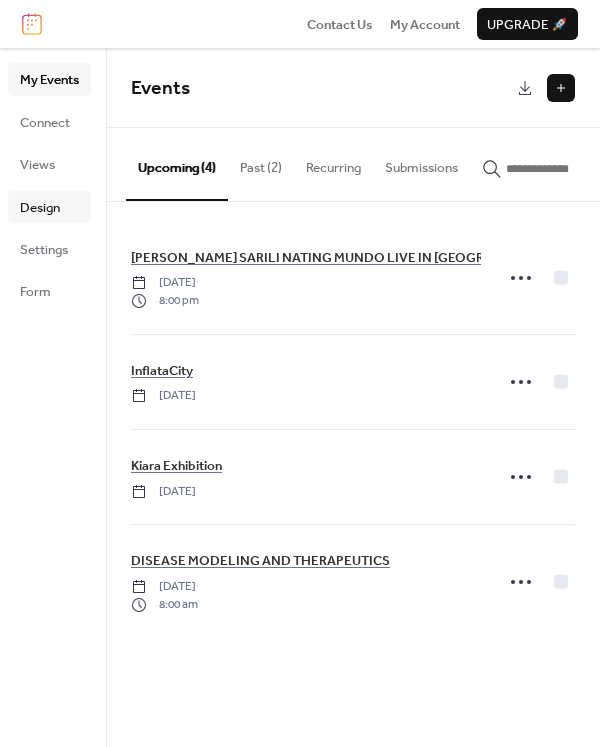 click on "Design" at bounding box center [40, 208] 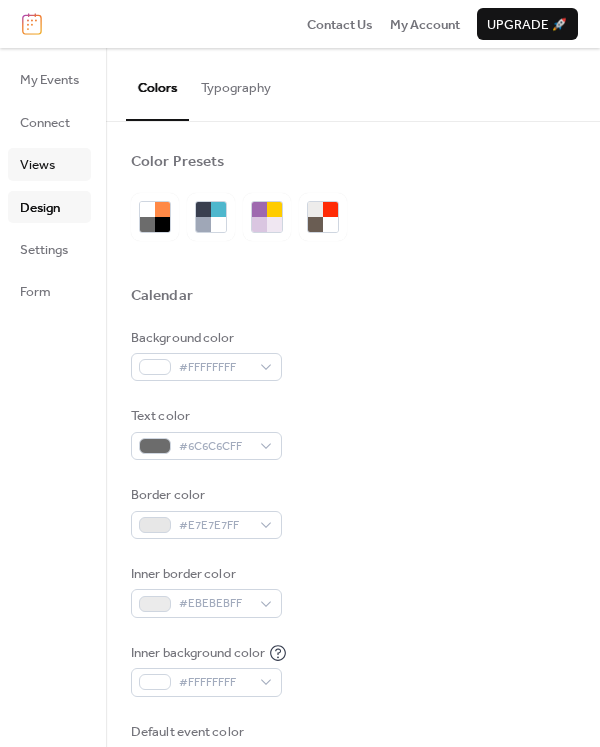 click on "Views" at bounding box center [37, 165] 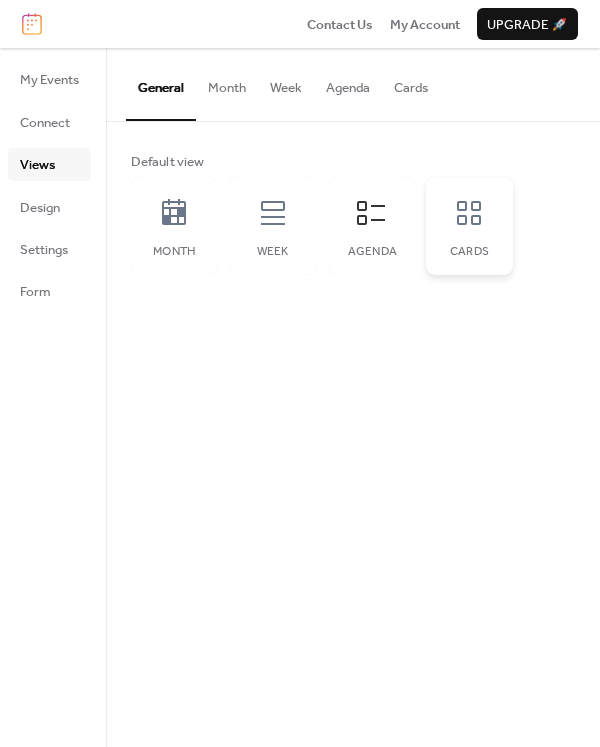 click 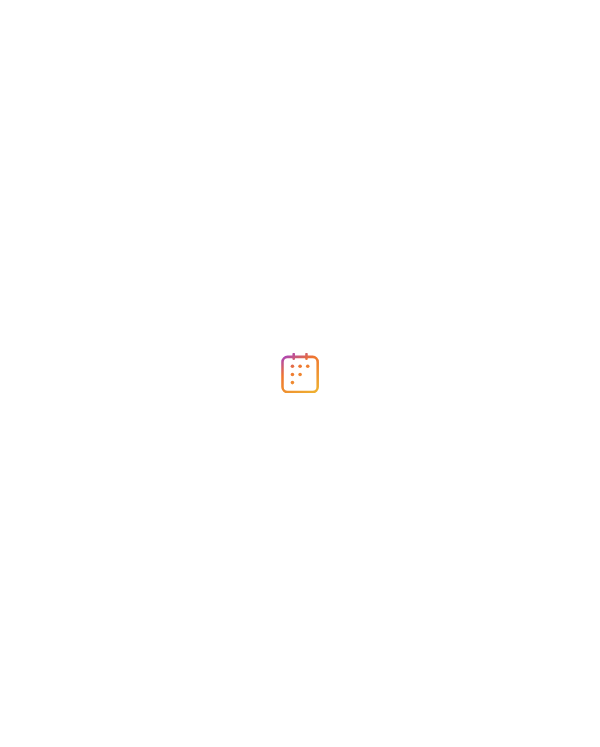 scroll, scrollTop: 0, scrollLeft: 0, axis: both 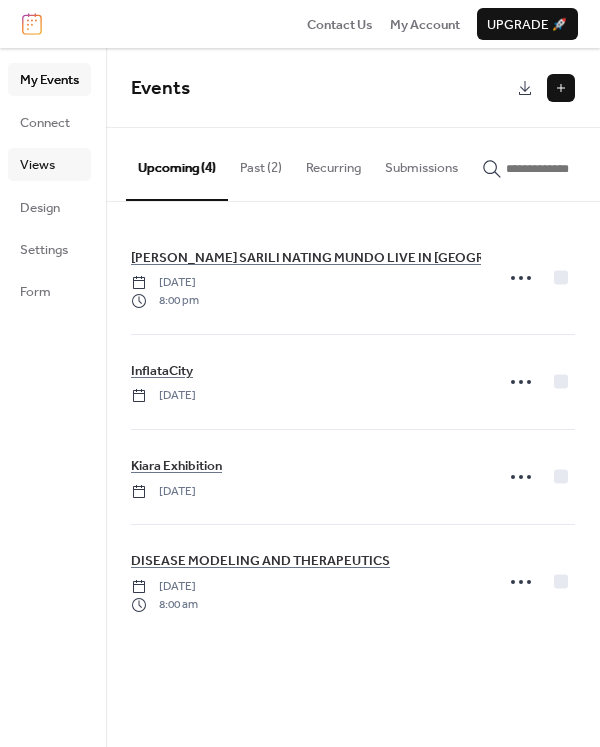 click on "Views" at bounding box center [37, 165] 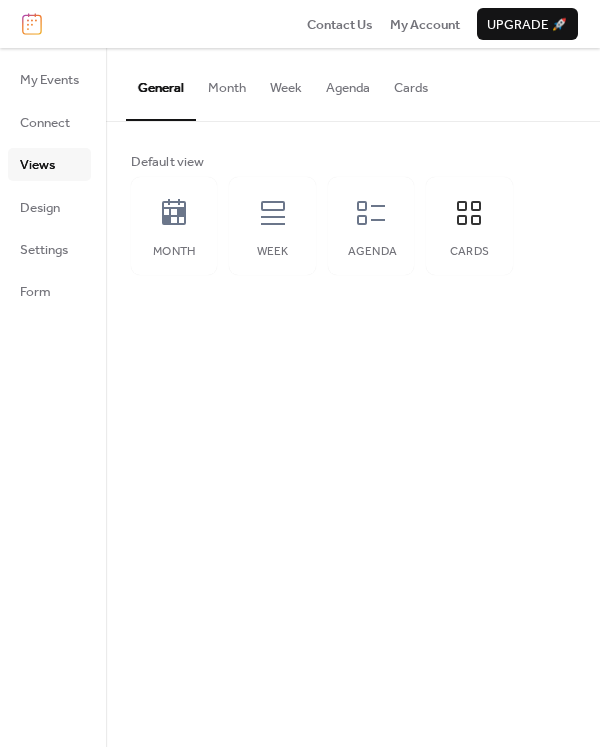 click on "Cards" at bounding box center (411, 83) 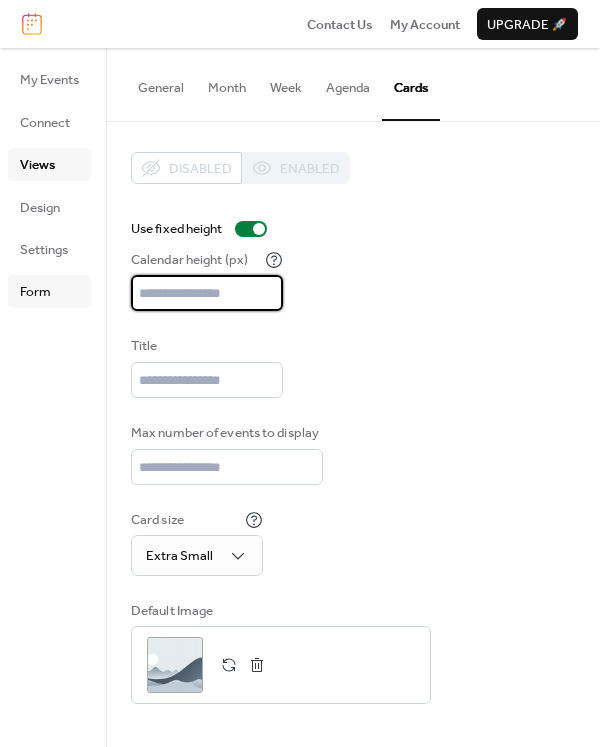 drag, startPoint x: 181, startPoint y: 297, endPoint x: 71, endPoint y: 296, distance: 110.00455 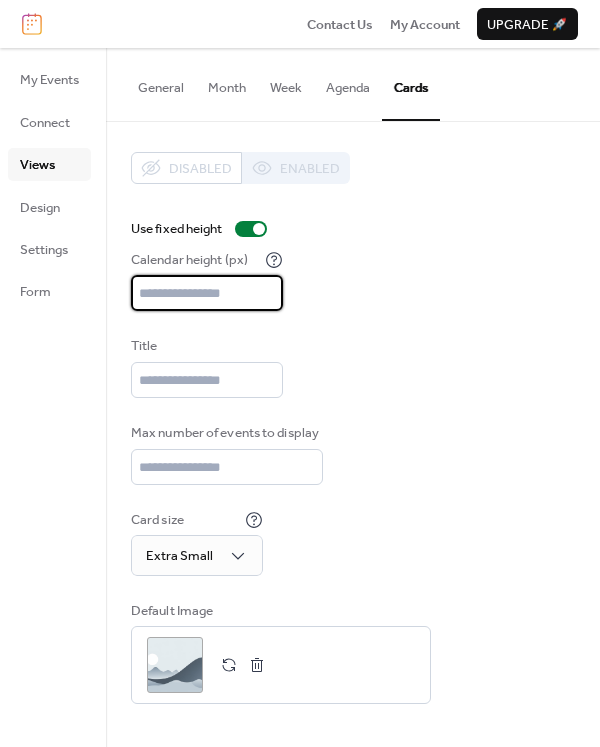 type on "***" 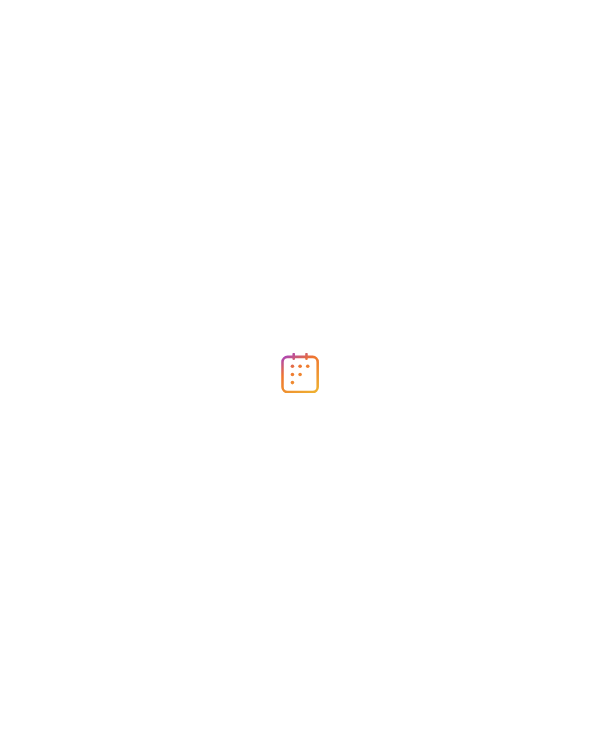 scroll, scrollTop: 0, scrollLeft: 0, axis: both 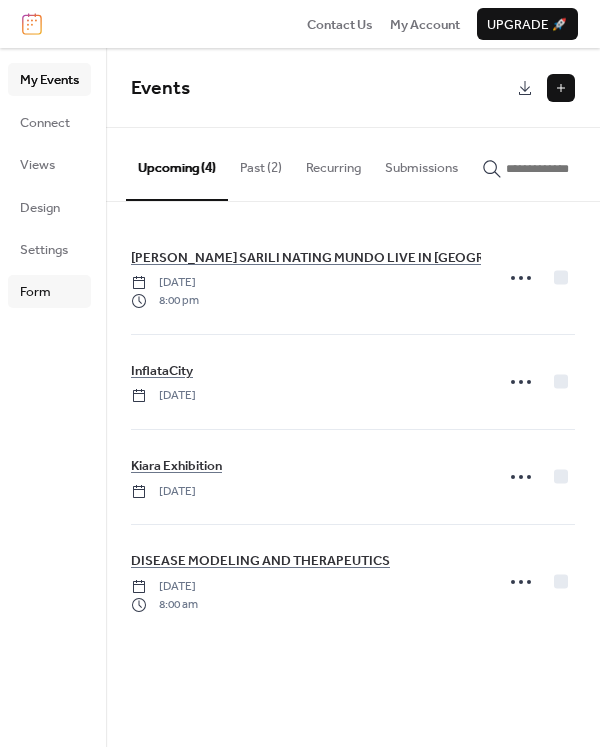 click on "Form" at bounding box center (35, 292) 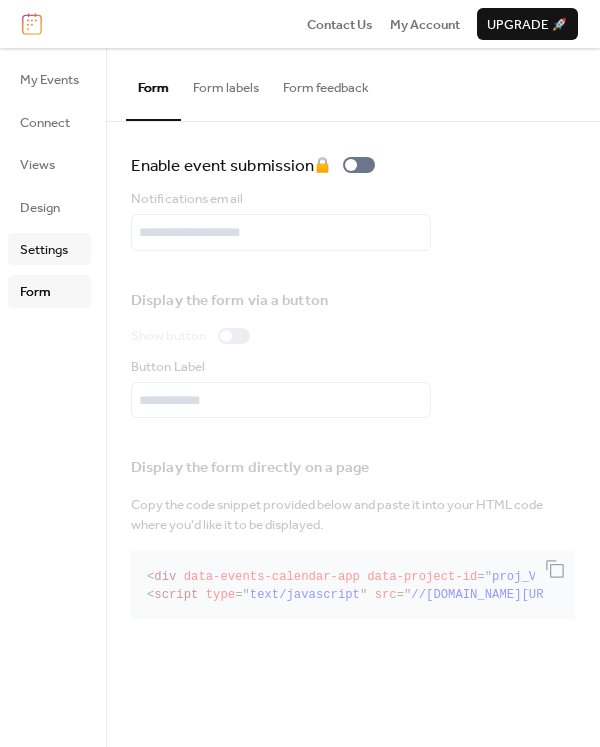click on "Settings" at bounding box center (44, 250) 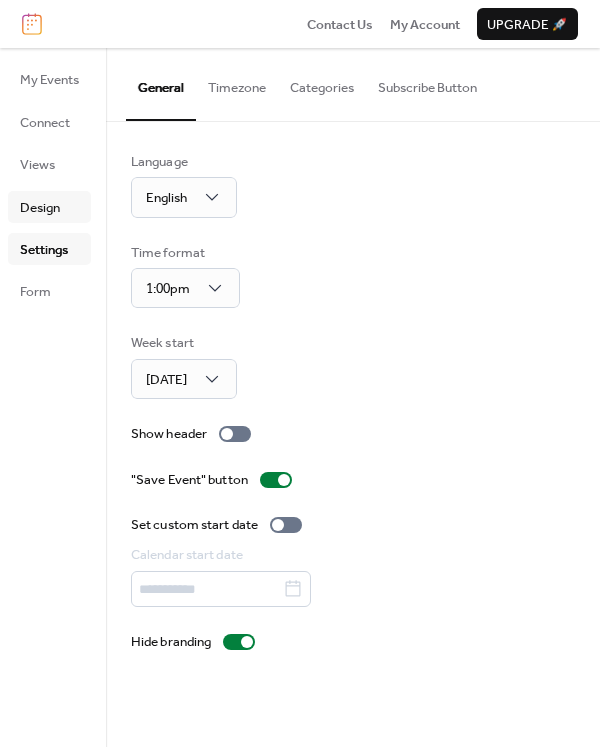 click on "Design" at bounding box center (49, 207) 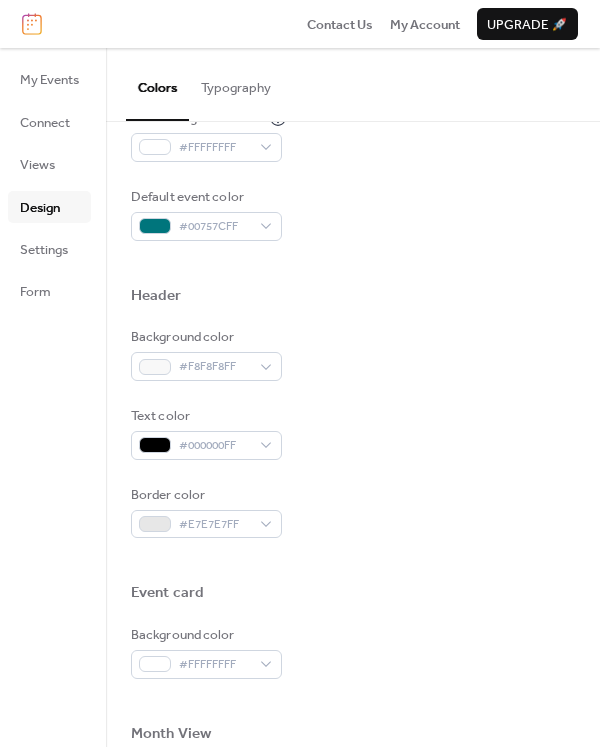scroll, scrollTop: 507, scrollLeft: 0, axis: vertical 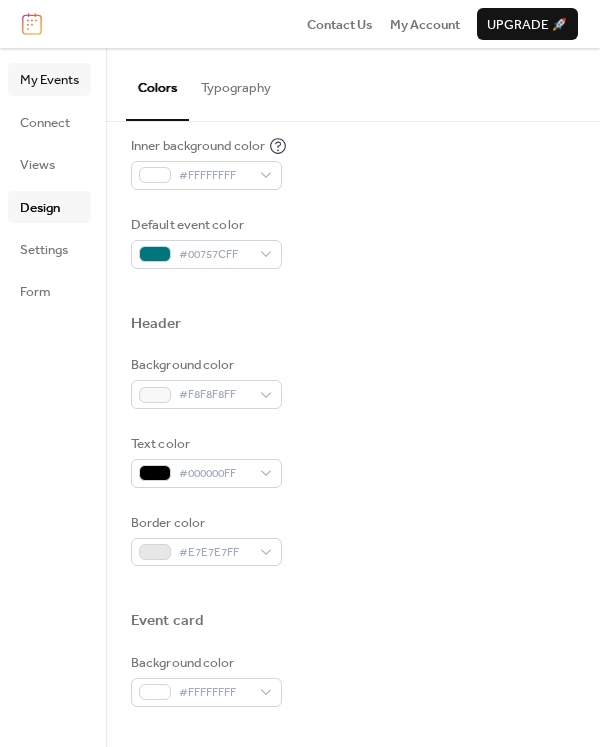 click on "My Events" at bounding box center (49, 80) 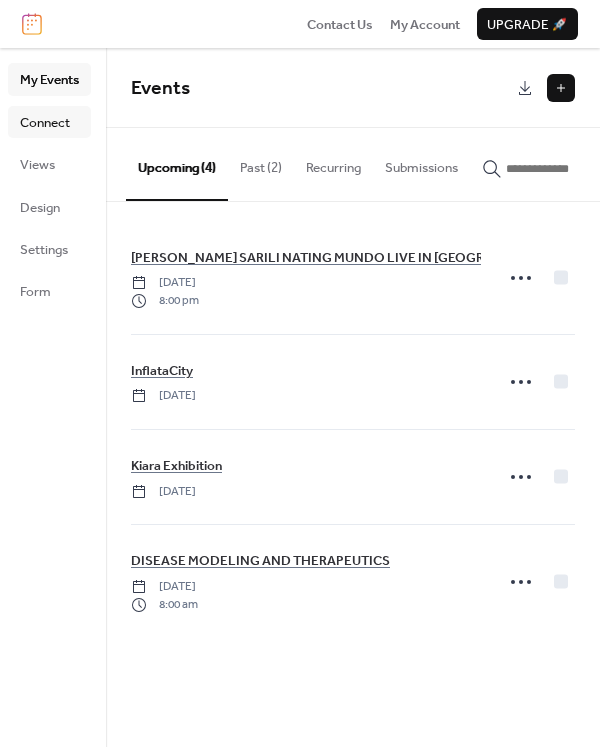 click on "Connect" at bounding box center [45, 123] 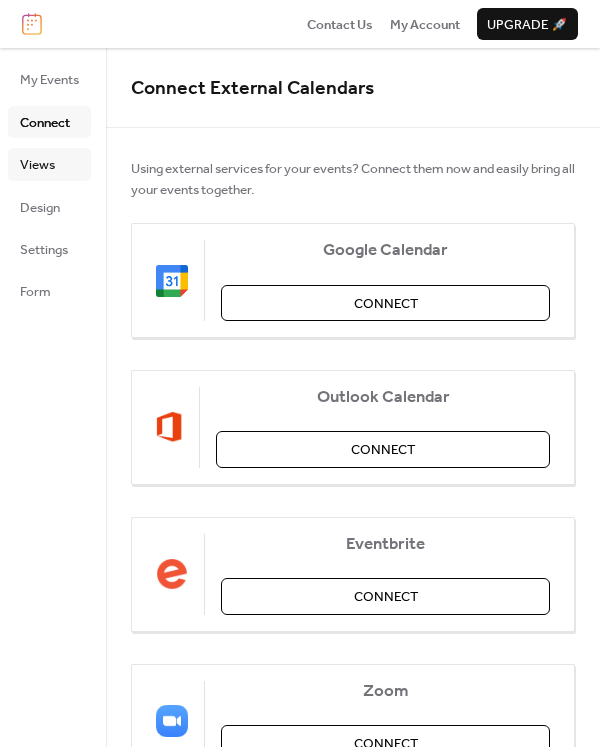 click on "Views" at bounding box center [37, 165] 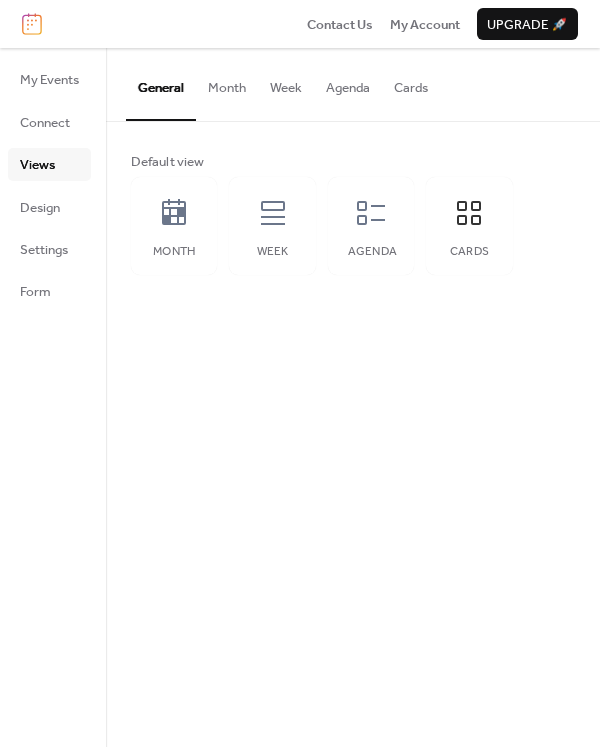click on "Cards" at bounding box center (411, 83) 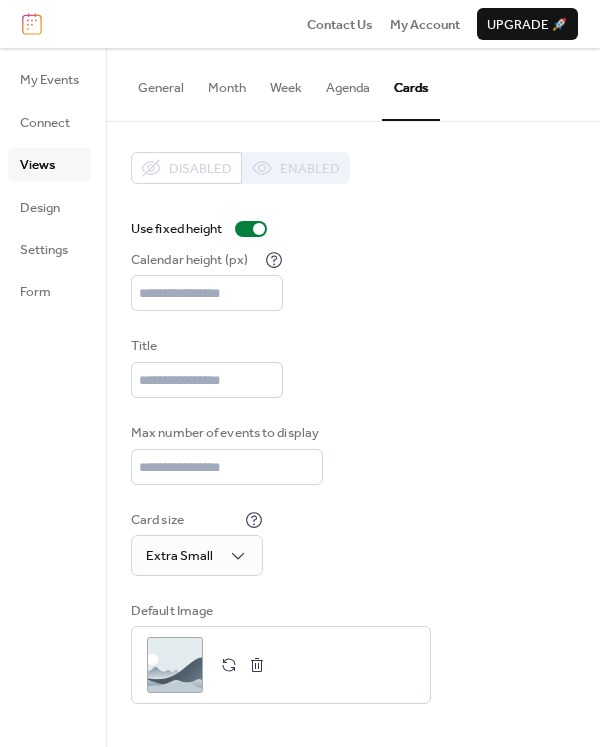 click on "Agenda" at bounding box center (348, 83) 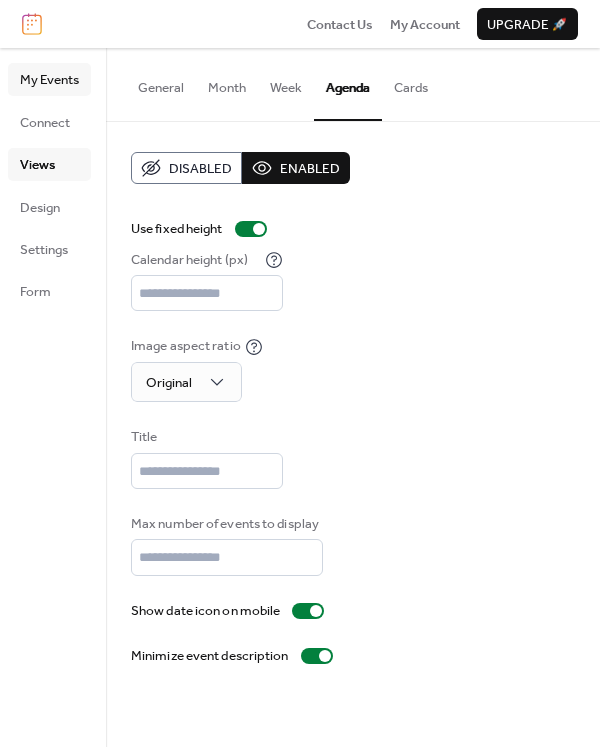 click on "My Events" at bounding box center [49, 80] 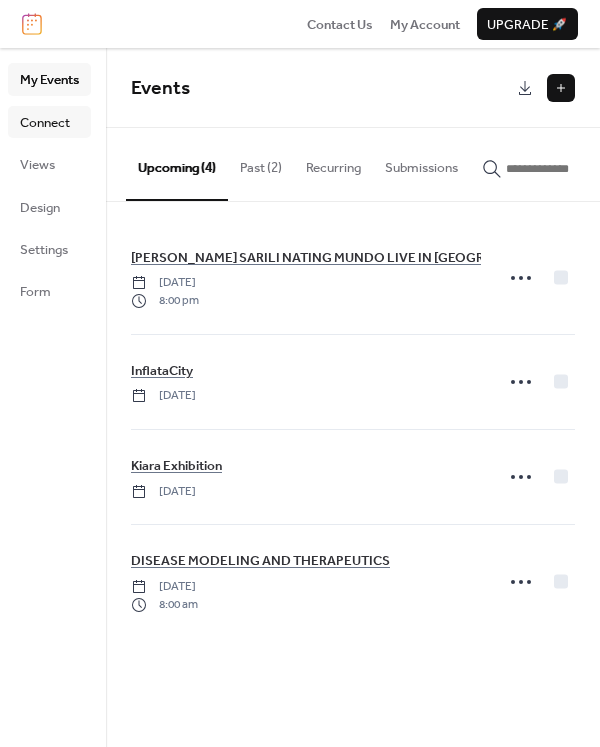 click on "Connect" at bounding box center [45, 123] 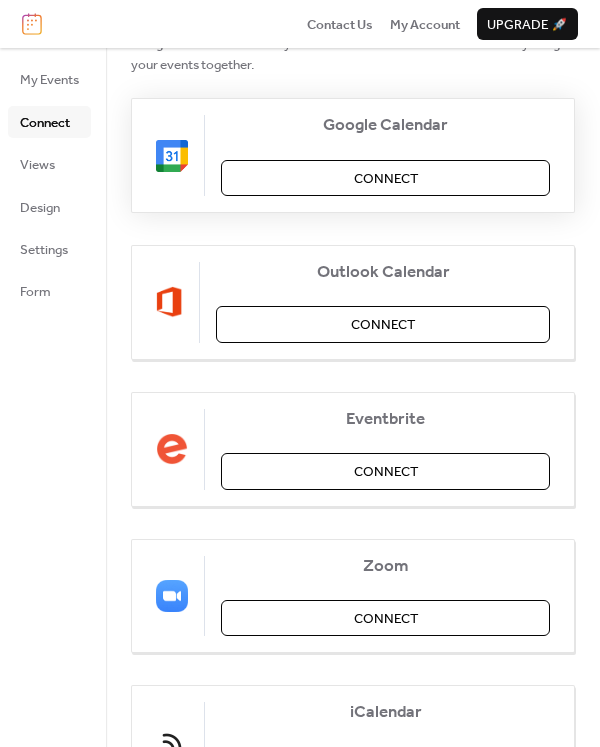scroll, scrollTop: 0, scrollLeft: 0, axis: both 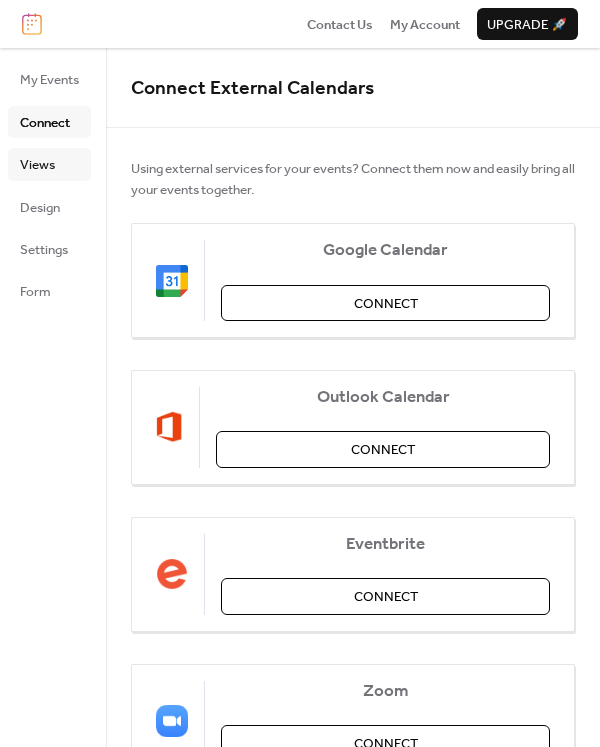 click on "Views" at bounding box center (37, 165) 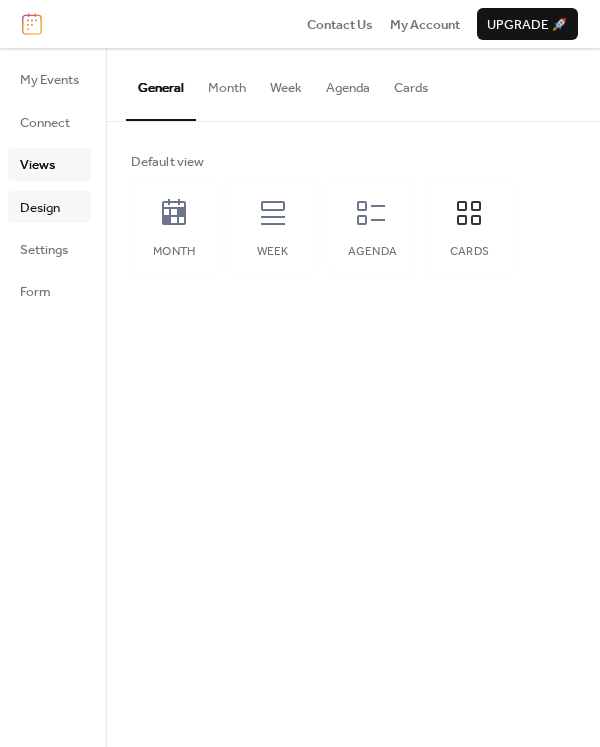 click on "Design" at bounding box center (40, 208) 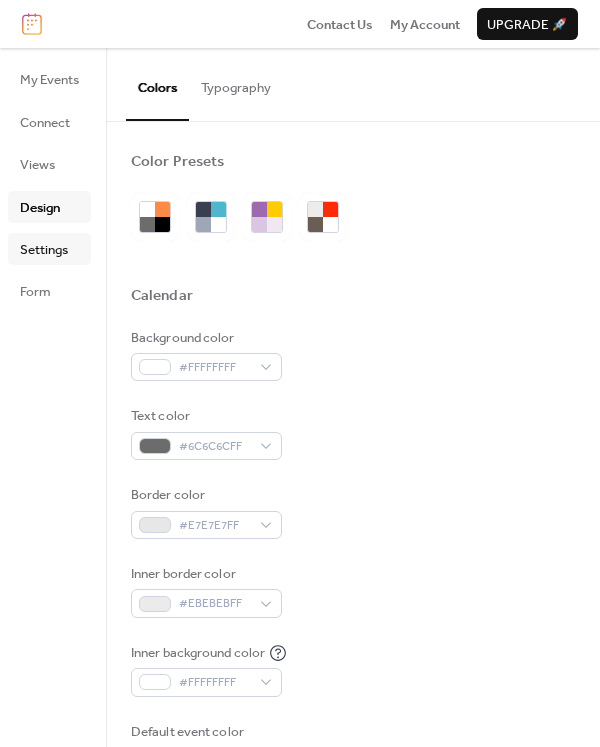 click on "Settings" at bounding box center [44, 250] 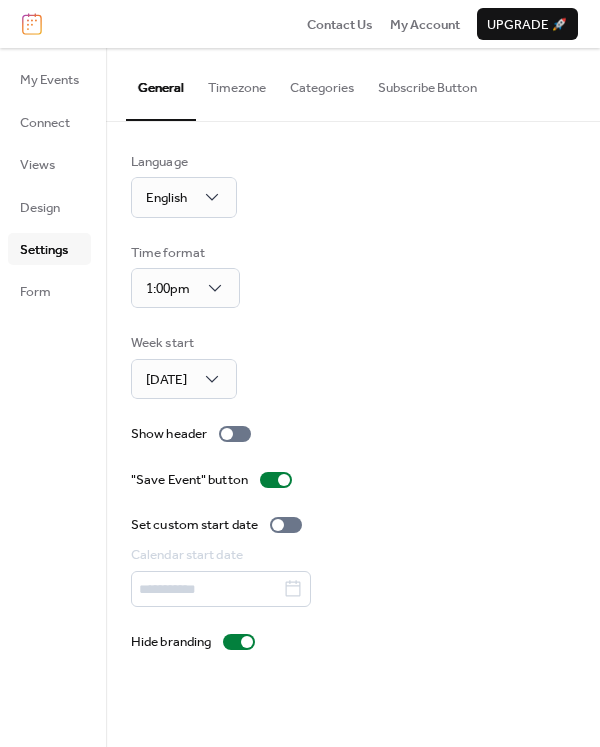 click on "Subscribe Button" at bounding box center [427, 83] 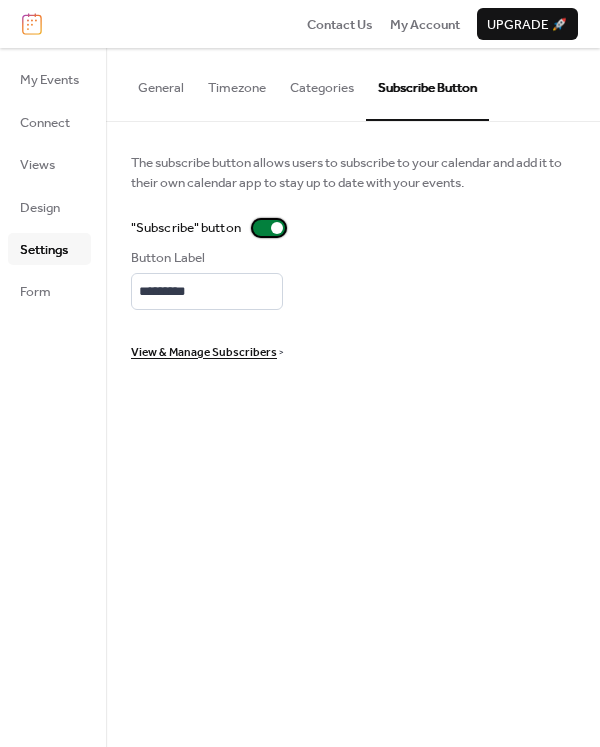 click at bounding box center (277, 228) 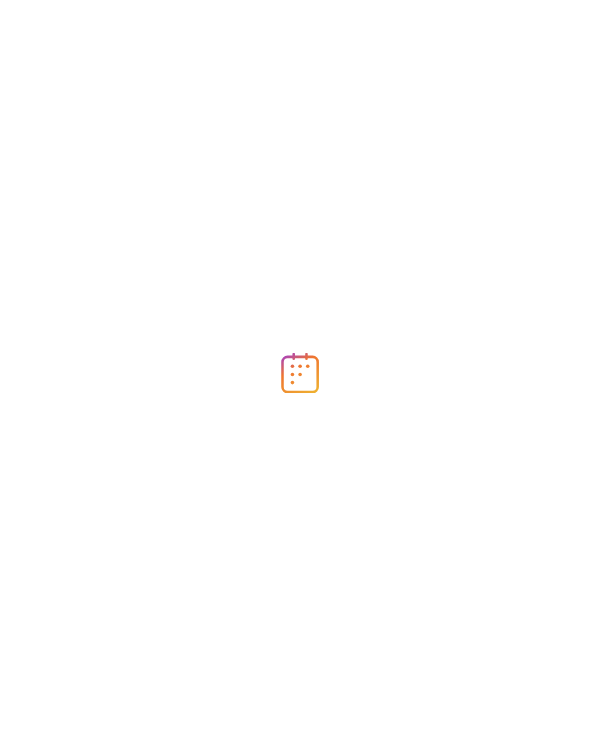 scroll, scrollTop: 0, scrollLeft: 0, axis: both 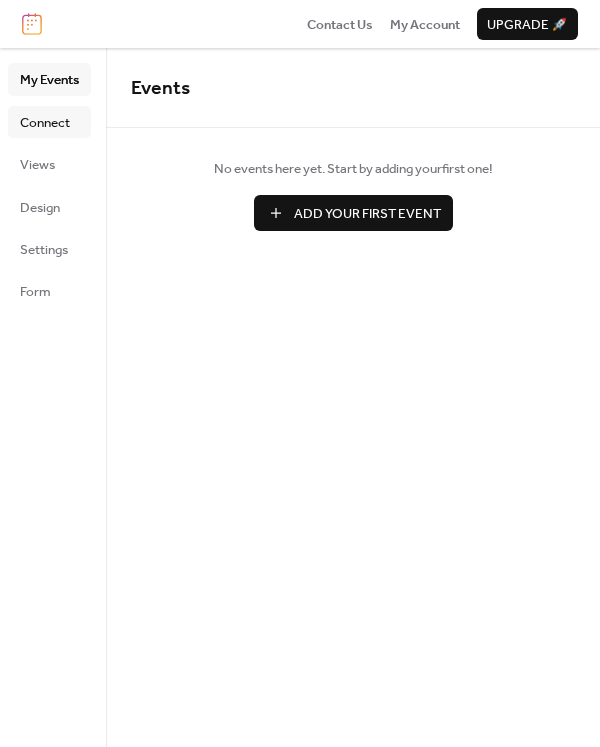 click on "Connect" at bounding box center (45, 123) 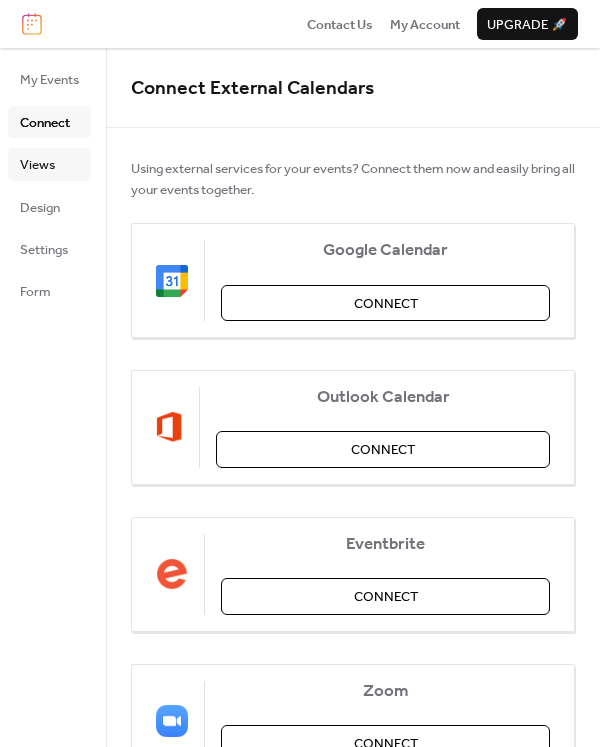click on "Views" at bounding box center (37, 165) 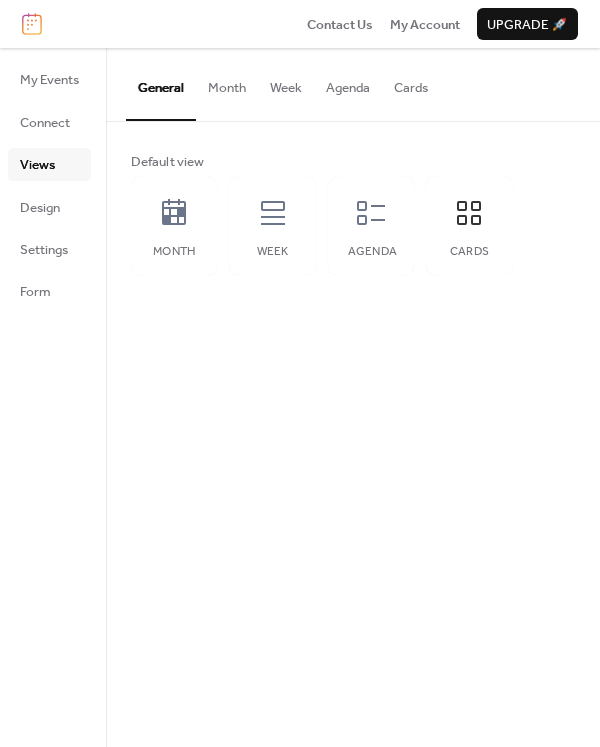 click on "Cards" at bounding box center (411, 83) 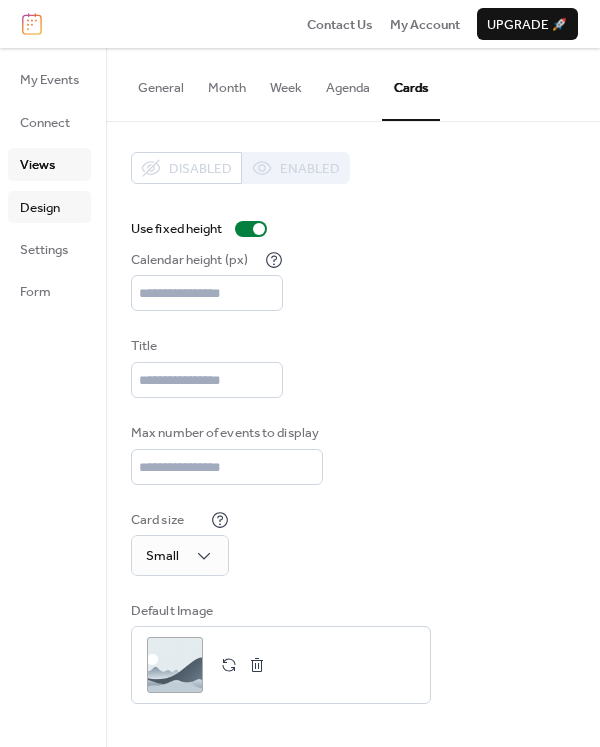 click on "Design" at bounding box center [40, 208] 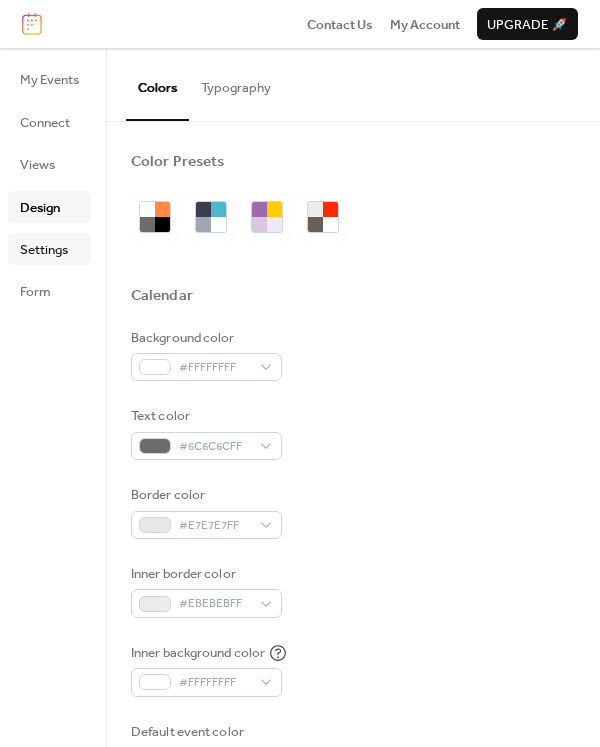 click on "Settings" at bounding box center (44, 250) 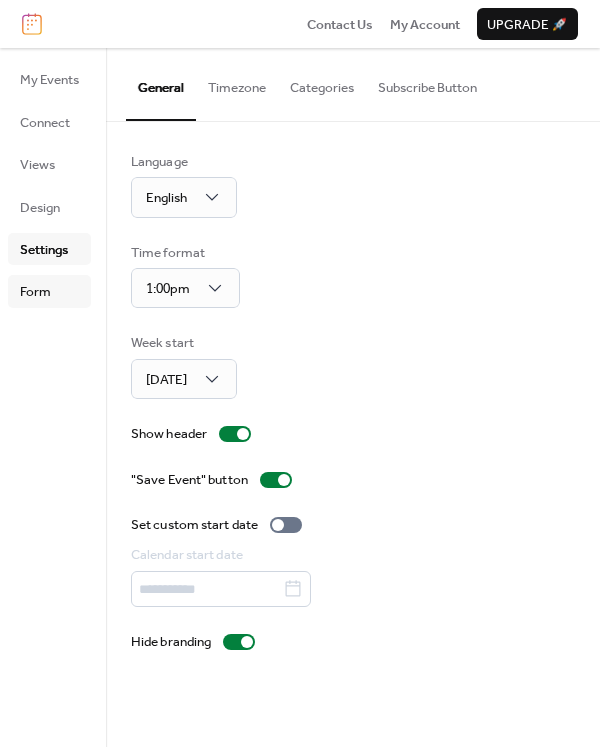 click on "Form" at bounding box center [49, 291] 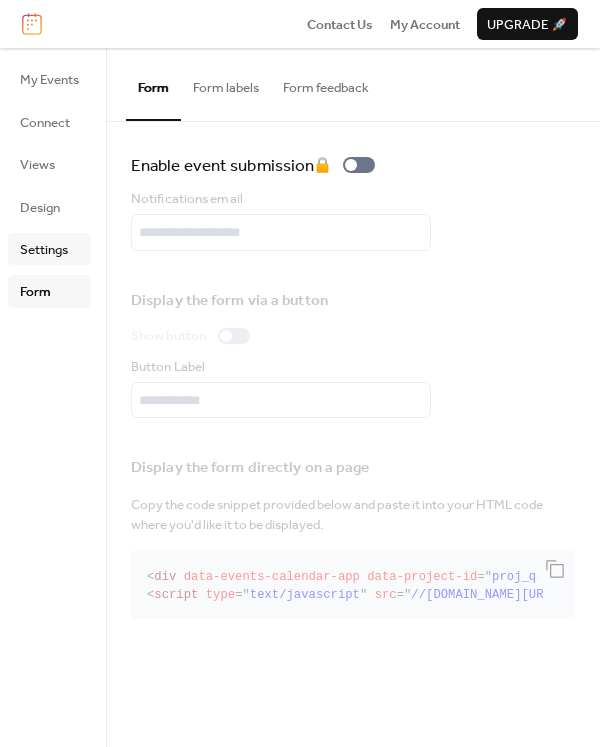 click on "Settings" at bounding box center (44, 250) 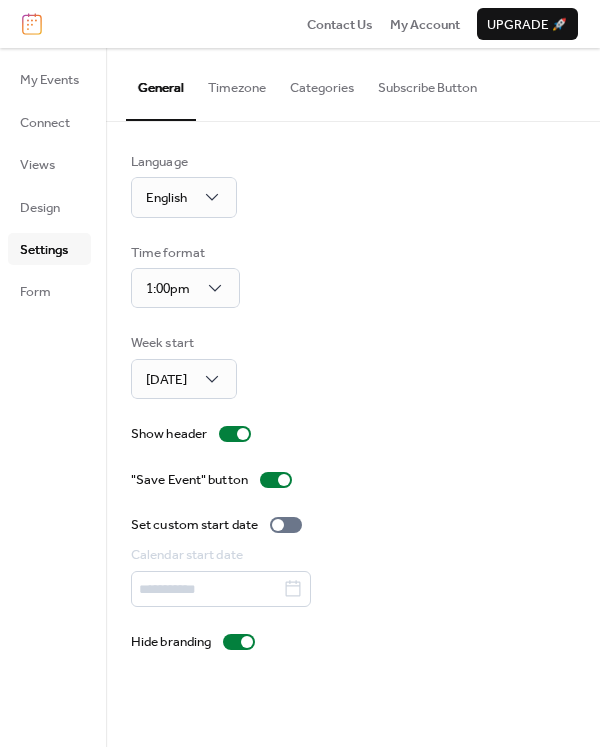 click on "Subscribe Button" at bounding box center (427, 83) 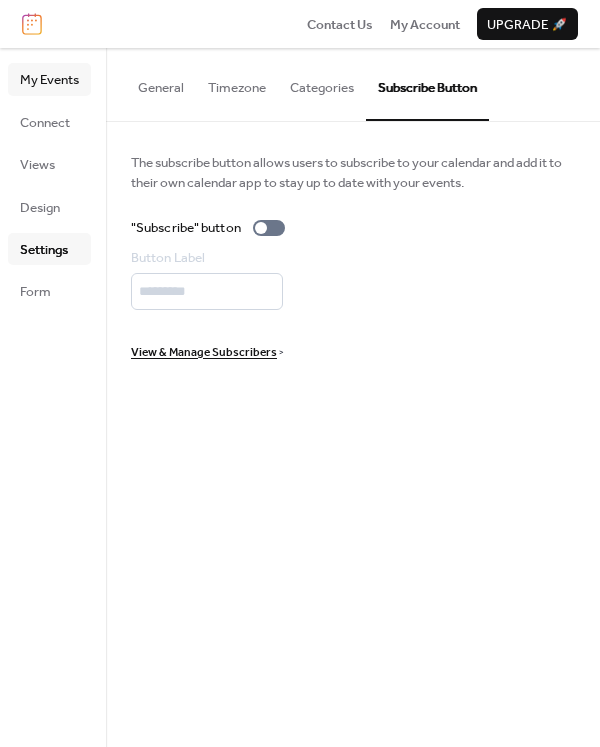 click on "My Events" at bounding box center [49, 80] 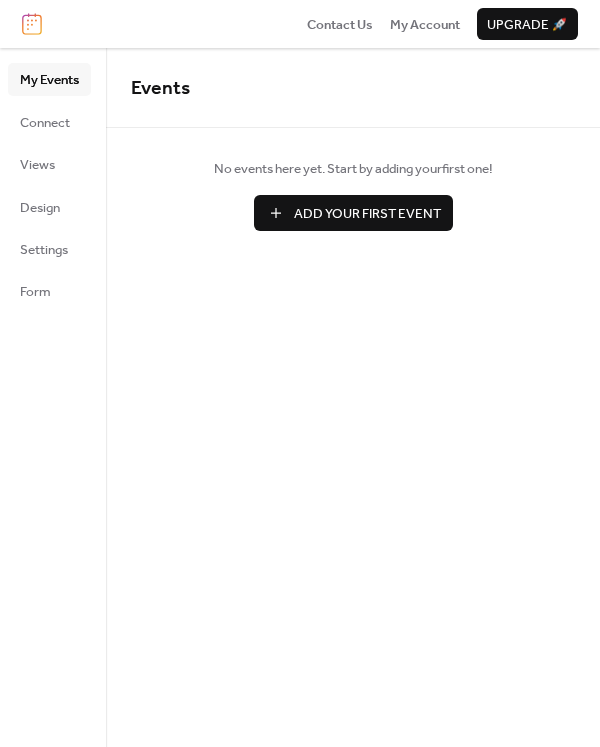 click on "Add Your First Event" at bounding box center (367, 214) 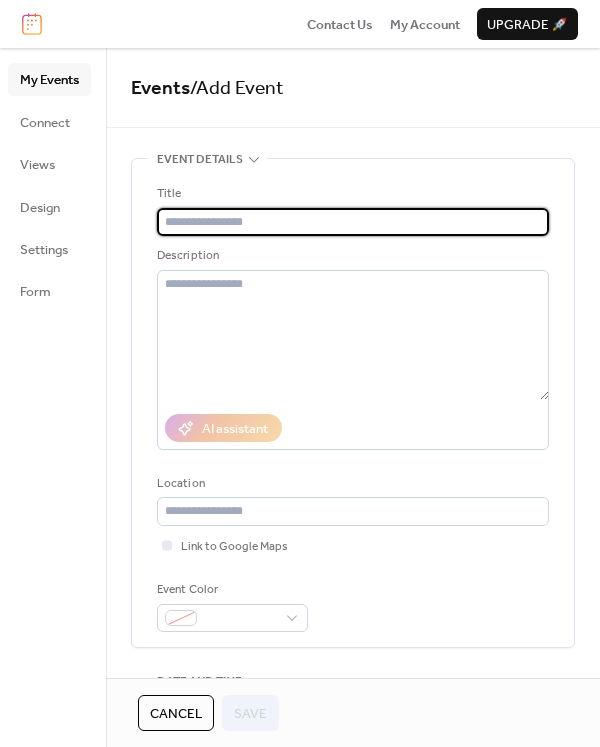 click at bounding box center (353, 222) 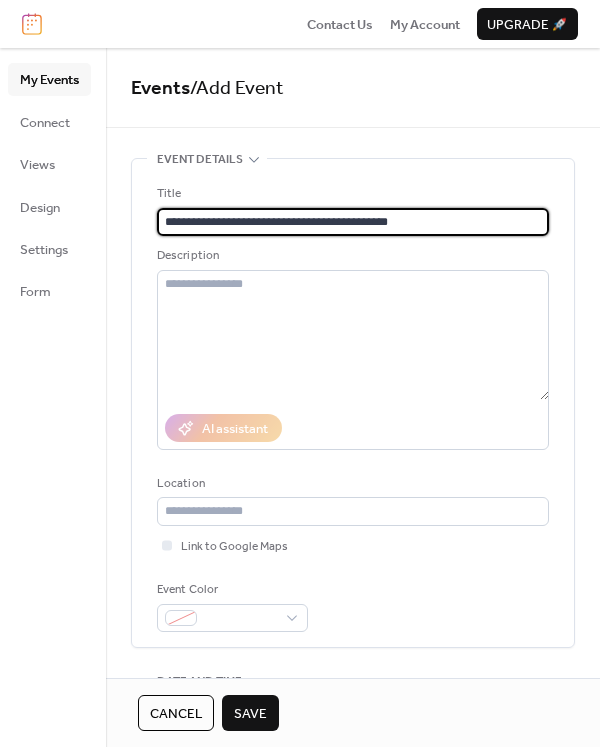 type on "**********" 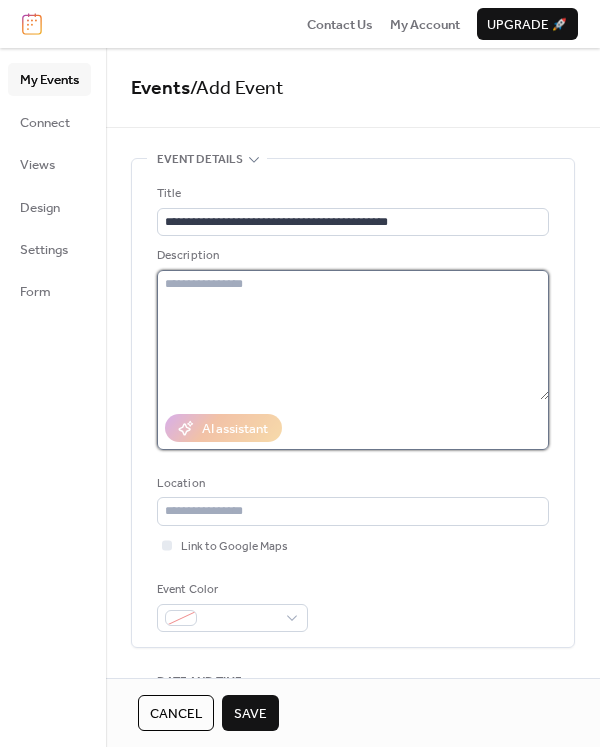 click at bounding box center (353, 335) 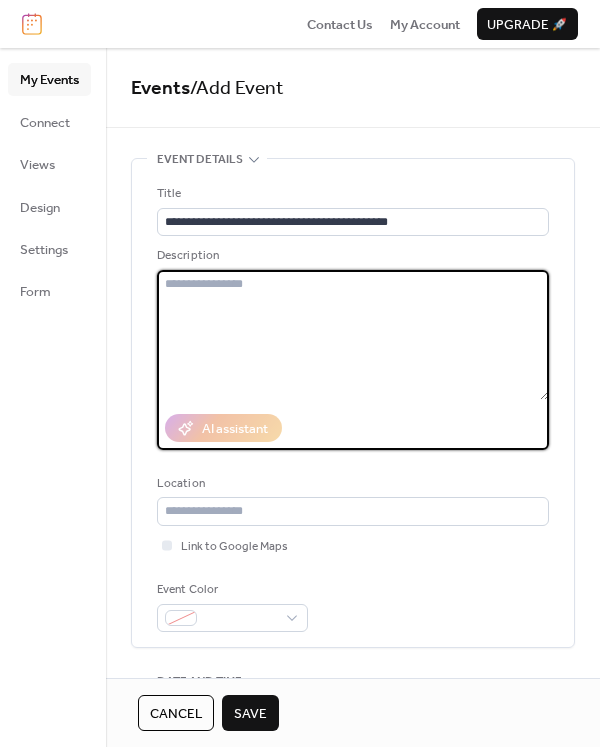 paste on "**********" 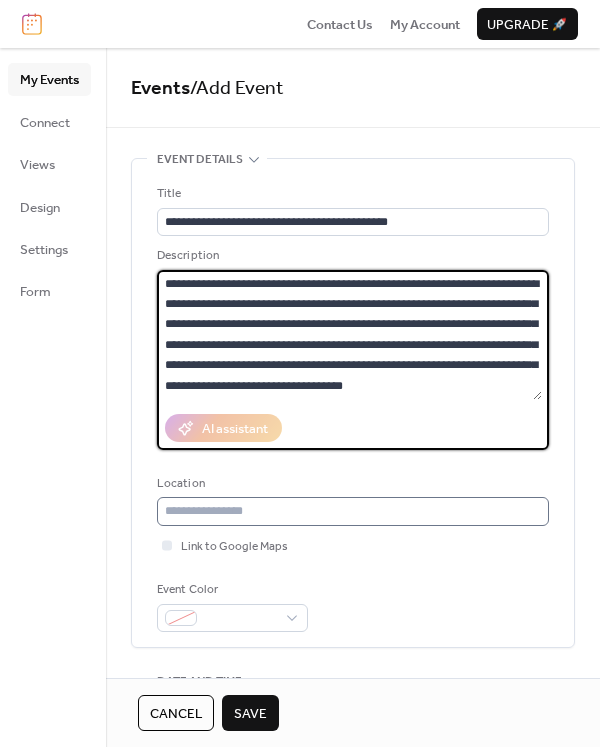 type on "**********" 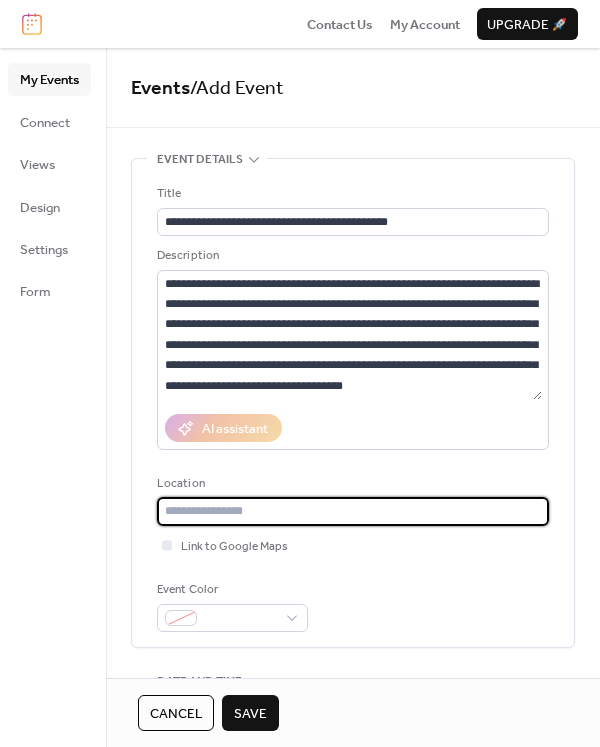 click at bounding box center (353, 511) 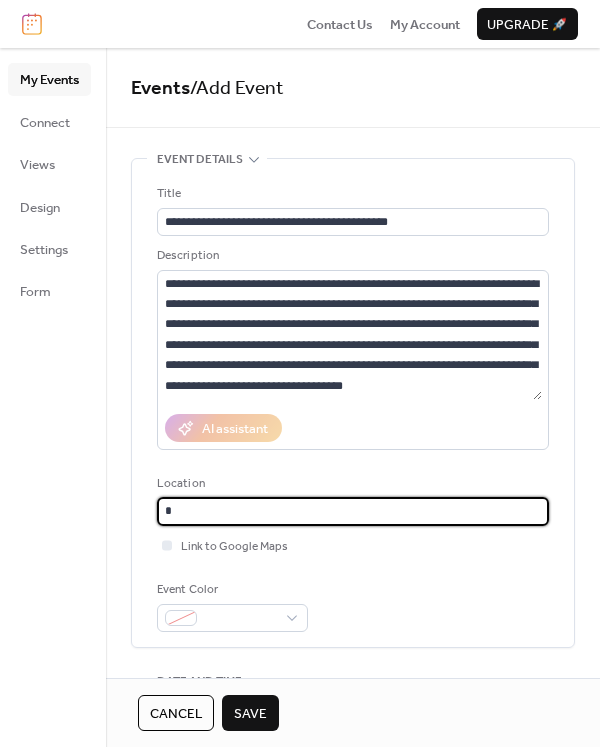 click on "*" at bounding box center (353, 511) 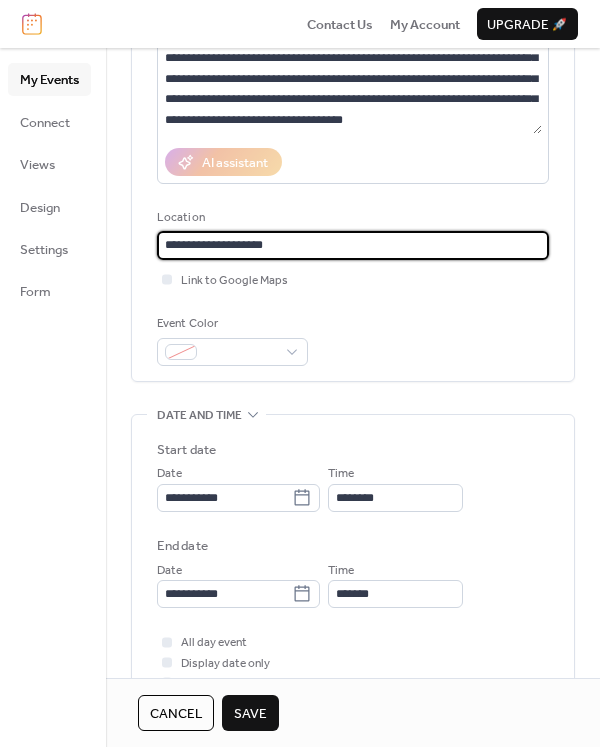 scroll, scrollTop: 300, scrollLeft: 0, axis: vertical 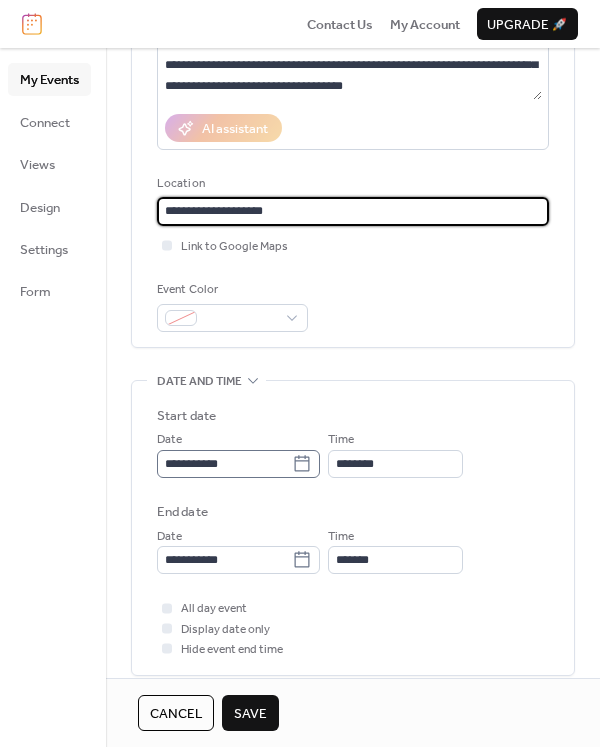 type on "**********" 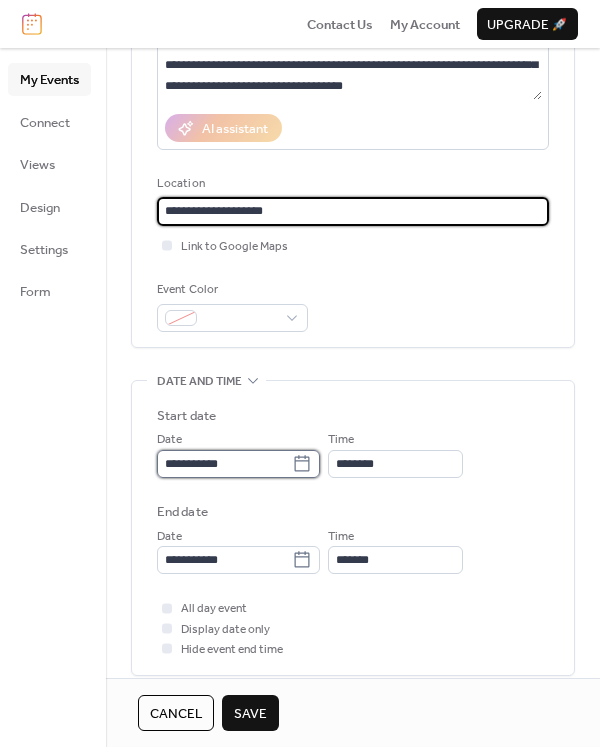 click on "**********" at bounding box center [224, 464] 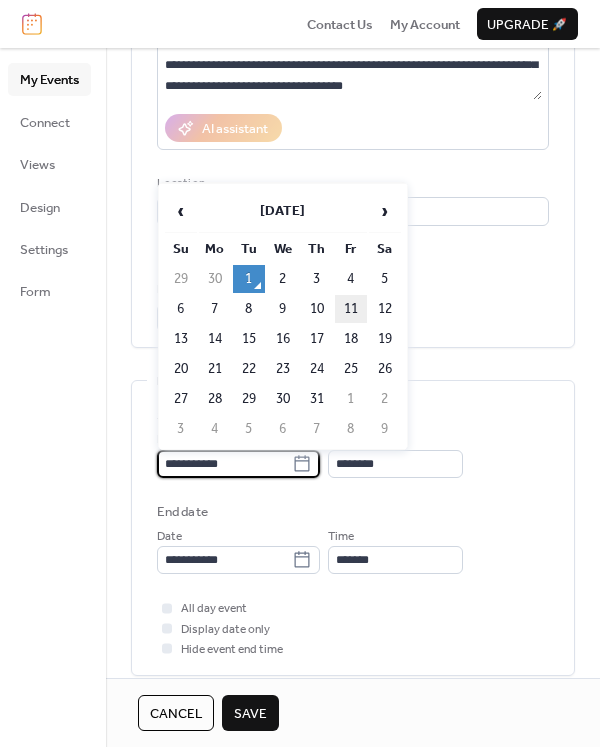 click on "11" at bounding box center [351, 309] 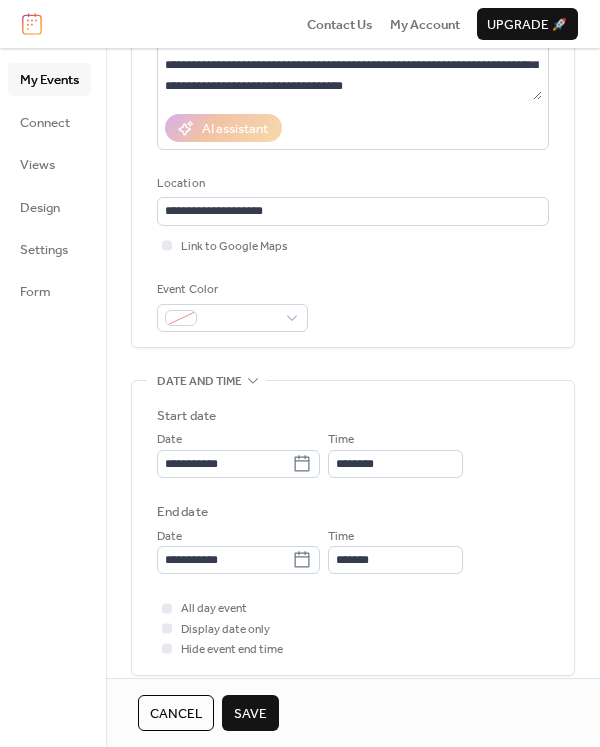 type on "**********" 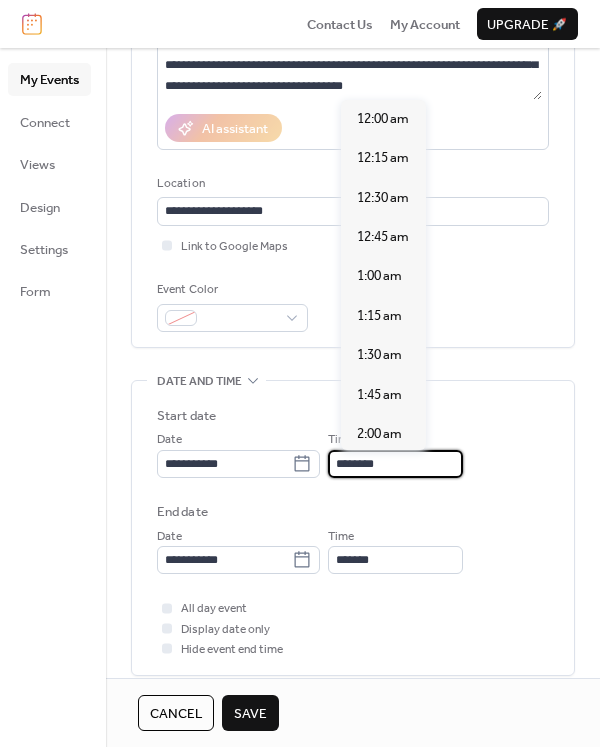click on "********" at bounding box center [395, 464] 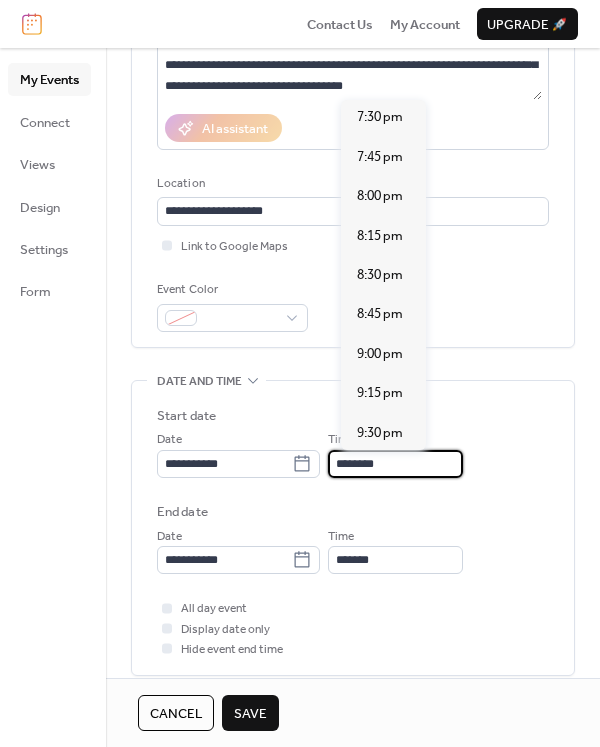 scroll, scrollTop: 3092, scrollLeft: 0, axis: vertical 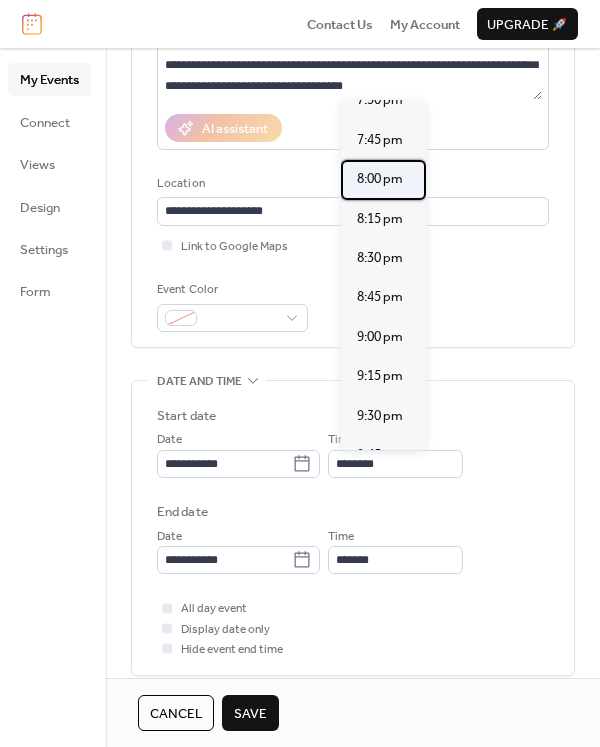 click on "8:00 pm" at bounding box center (380, 179) 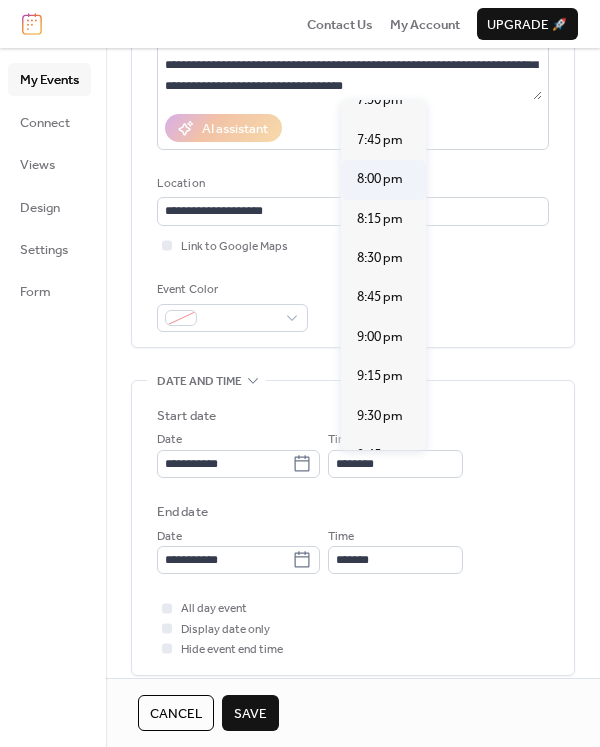 type on "*******" 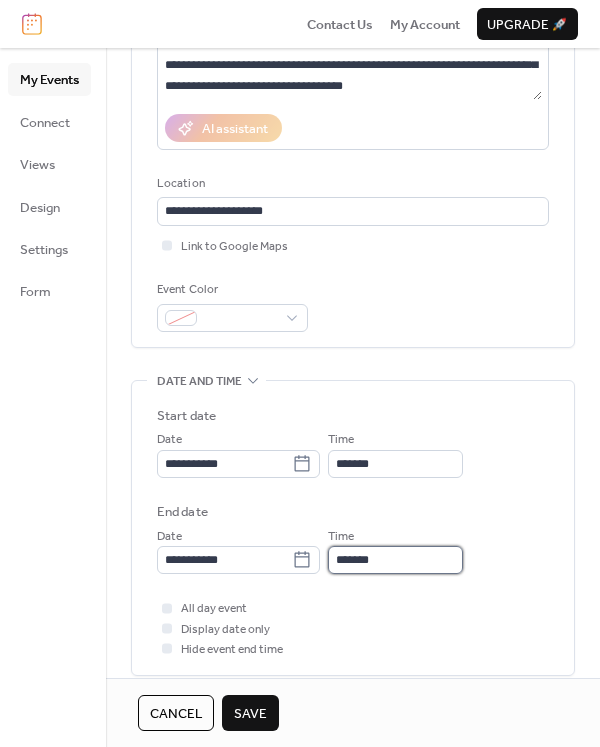 click on "*******" at bounding box center (395, 560) 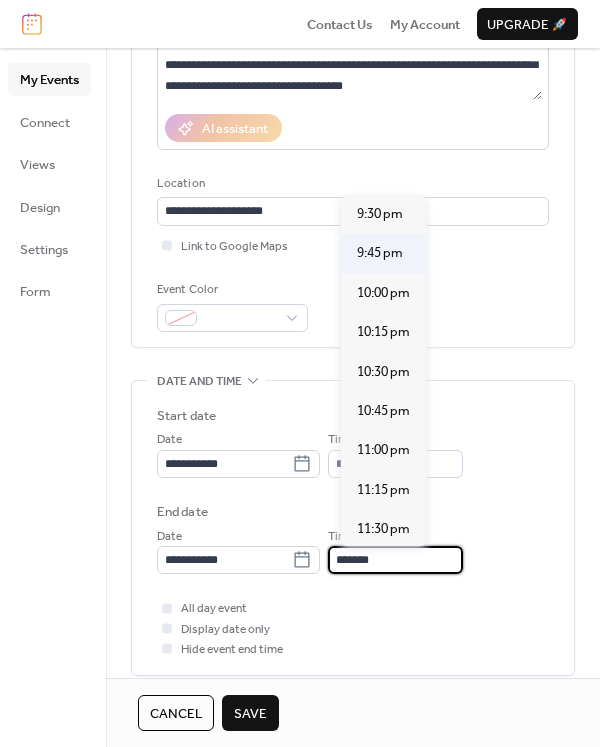 scroll, scrollTop: 200, scrollLeft: 0, axis: vertical 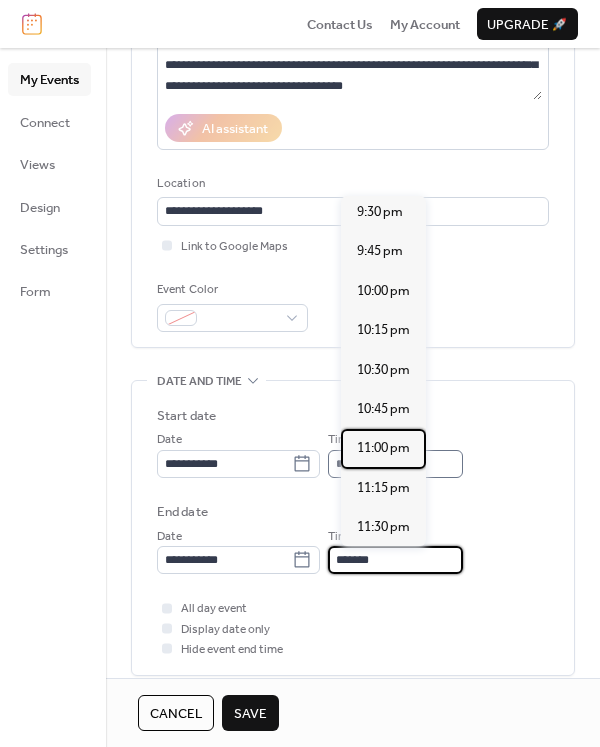 click on "11:00 pm" at bounding box center [383, 448] 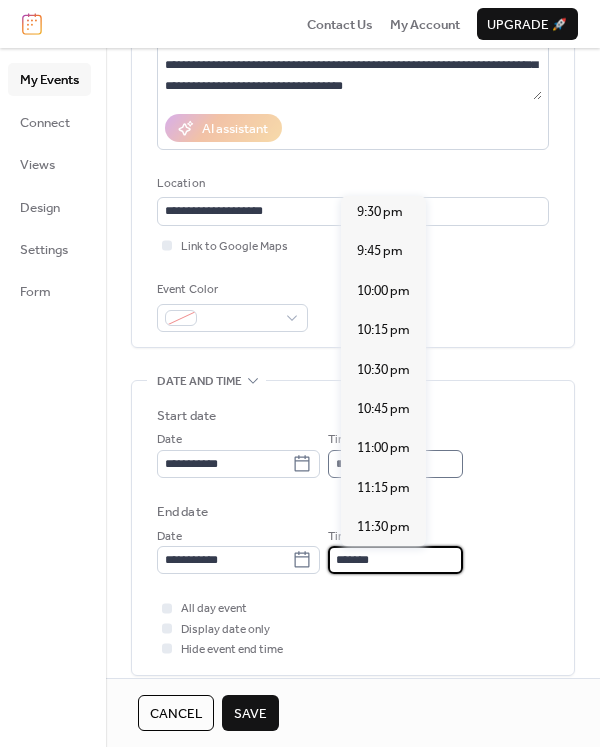 type on "********" 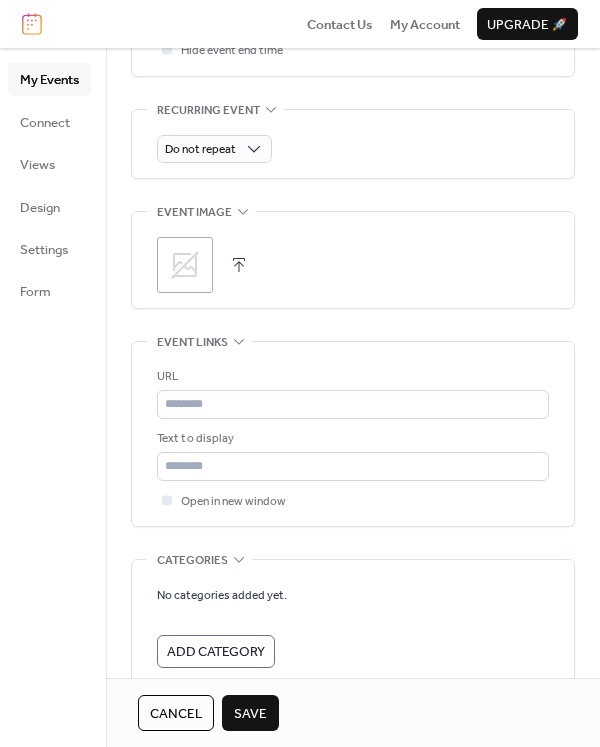 scroll, scrollTop: 900, scrollLeft: 0, axis: vertical 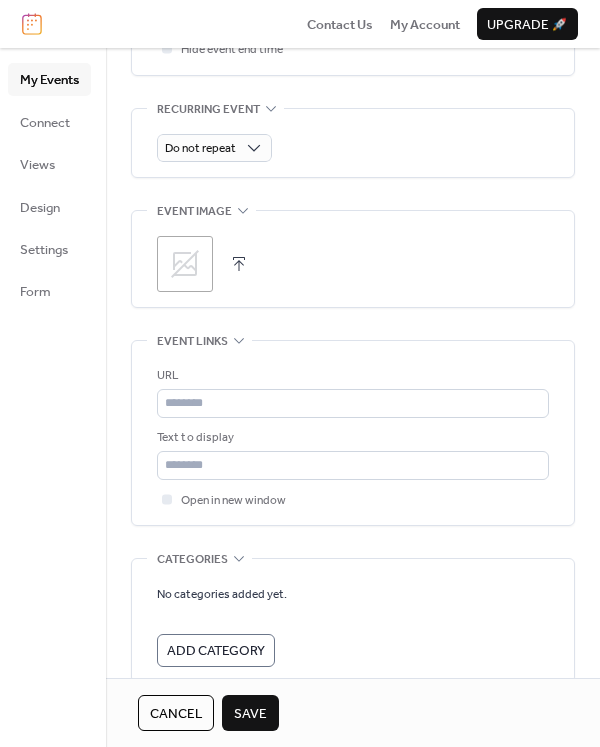 click at bounding box center (239, 264) 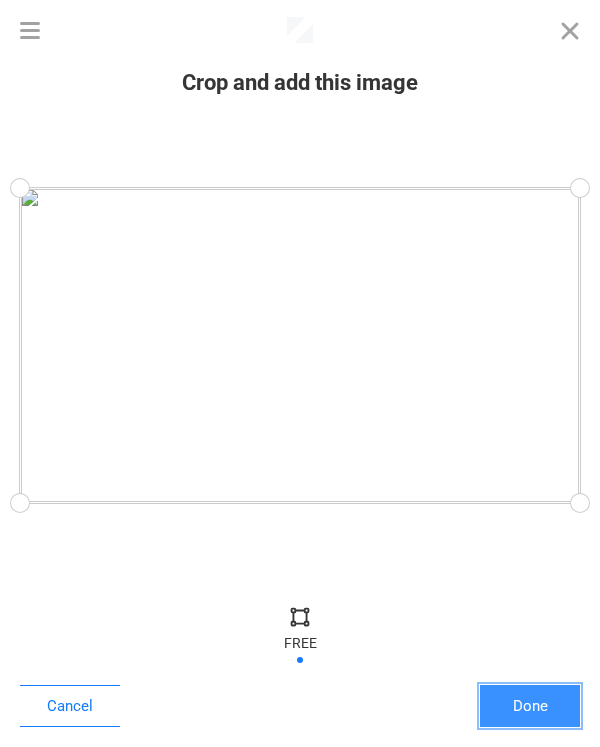 click on "Done" at bounding box center [530, 706] 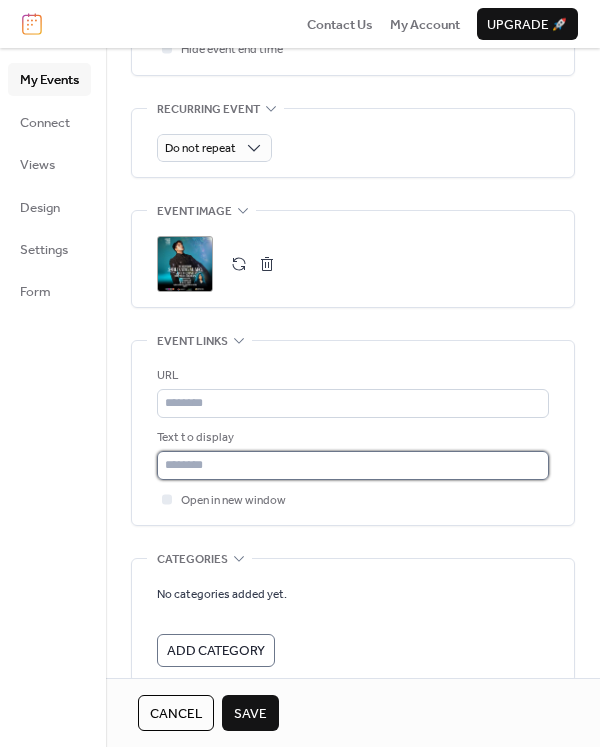 click at bounding box center [353, 465] 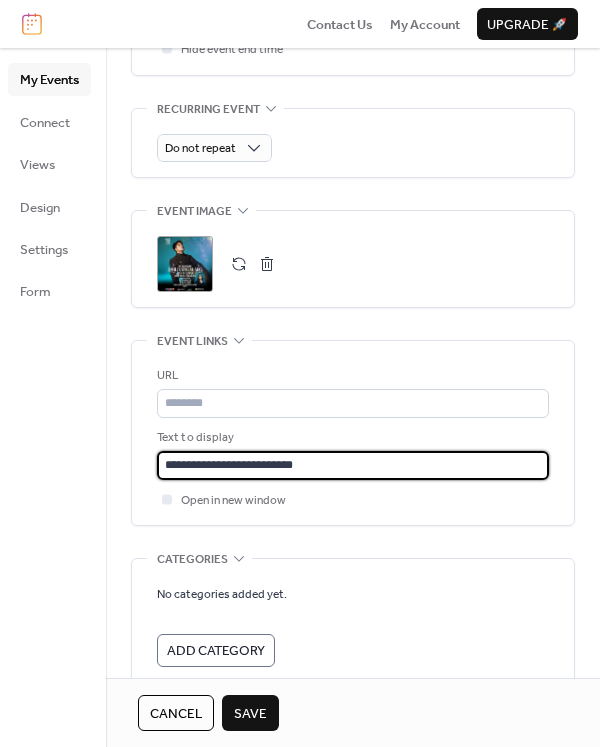 type on "**********" 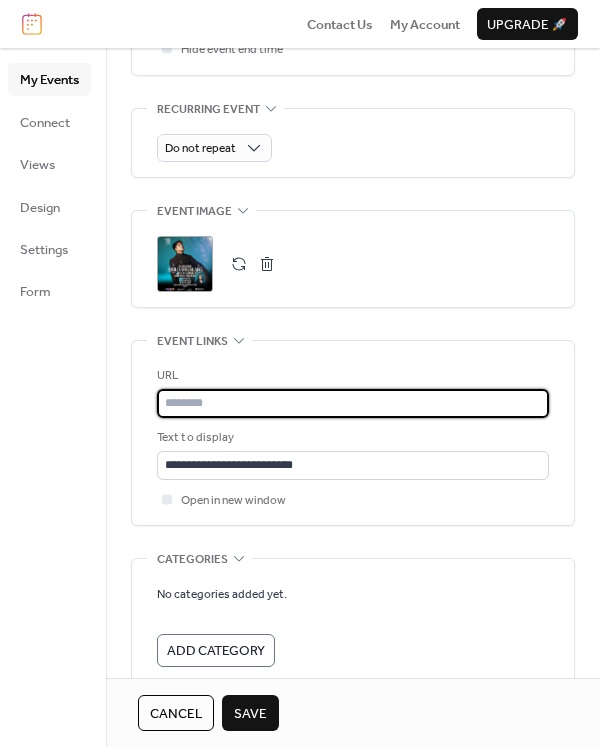 click at bounding box center [353, 403] 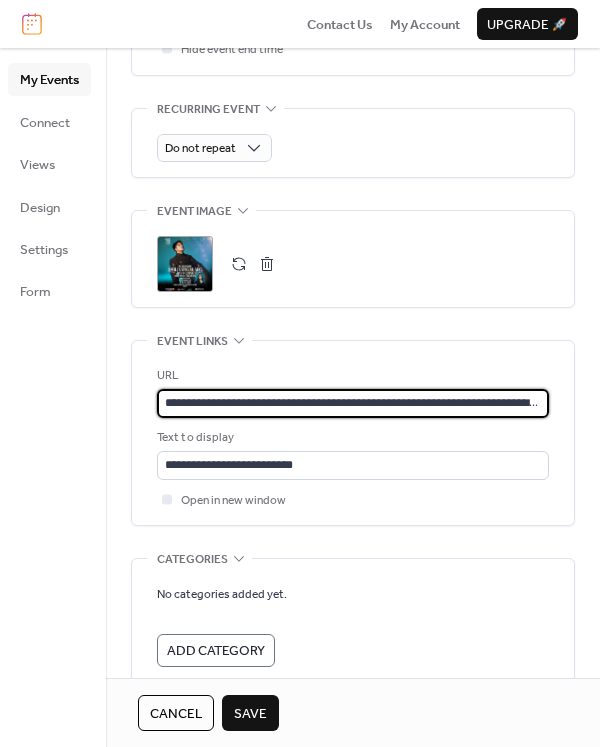 scroll, scrollTop: 0, scrollLeft: 190, axis: horizontal 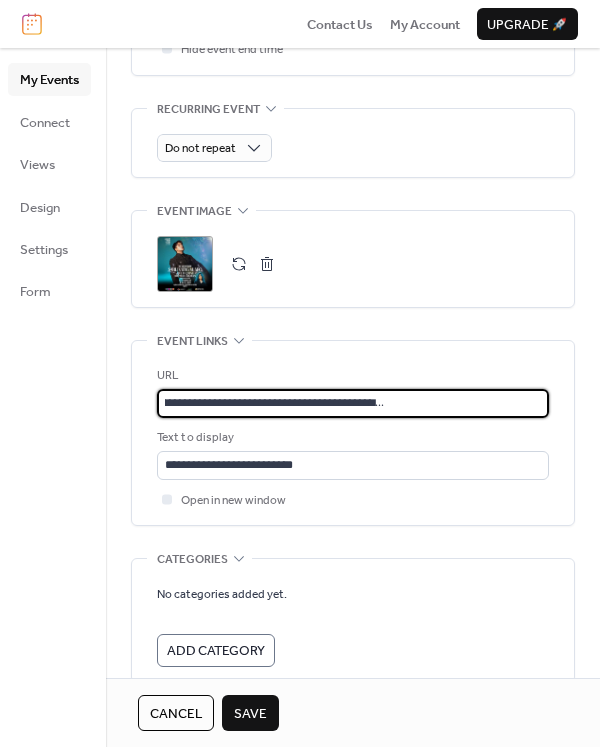 type on "**********" 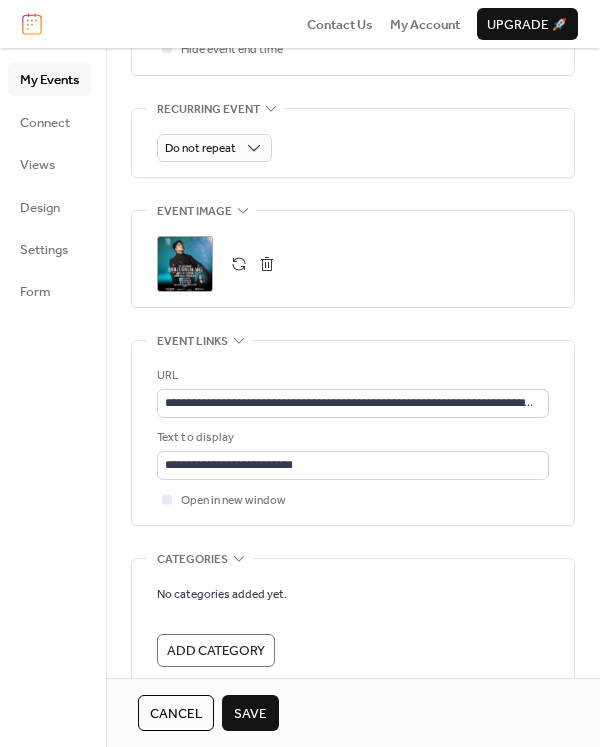scroll, scrollTop: 999, scrollLeft: 0, axis: vertical 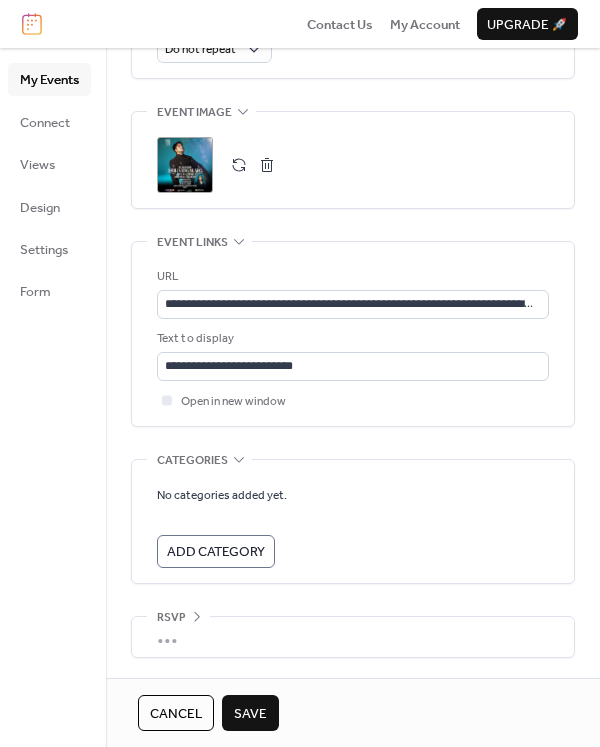 click on "Add Category" at bounding box center [216, 552] 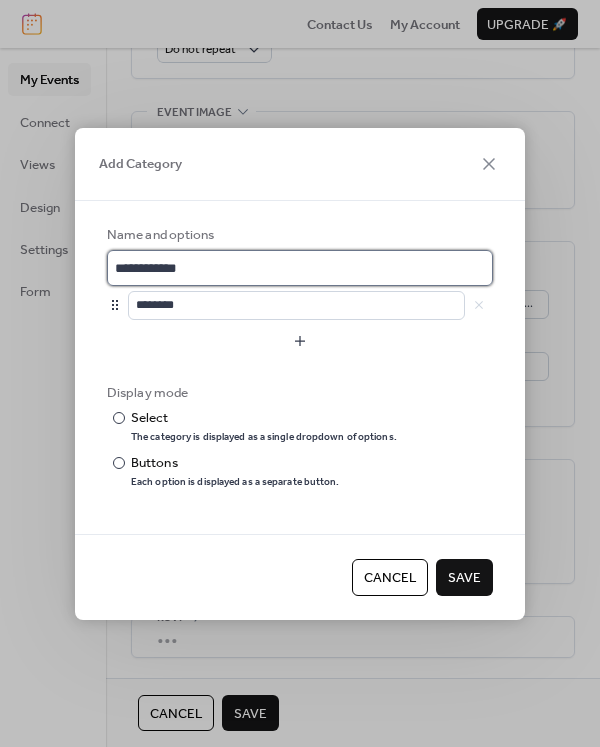 click on "**********" at bounding box center [300, 268] 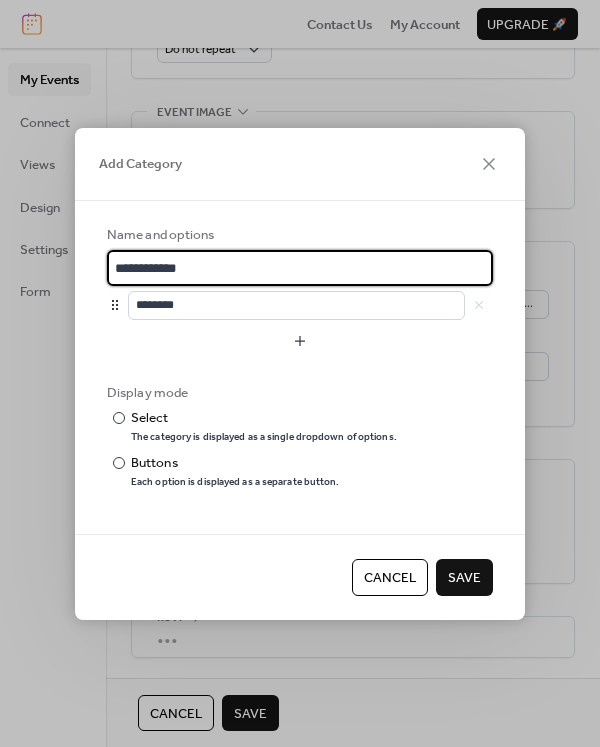 click on "**********" at bounding box center (300, 268) 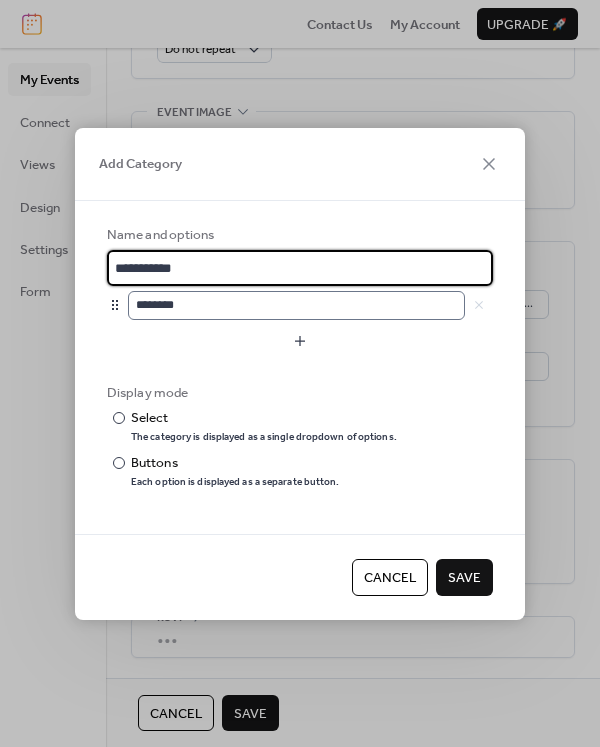 type on "**********" 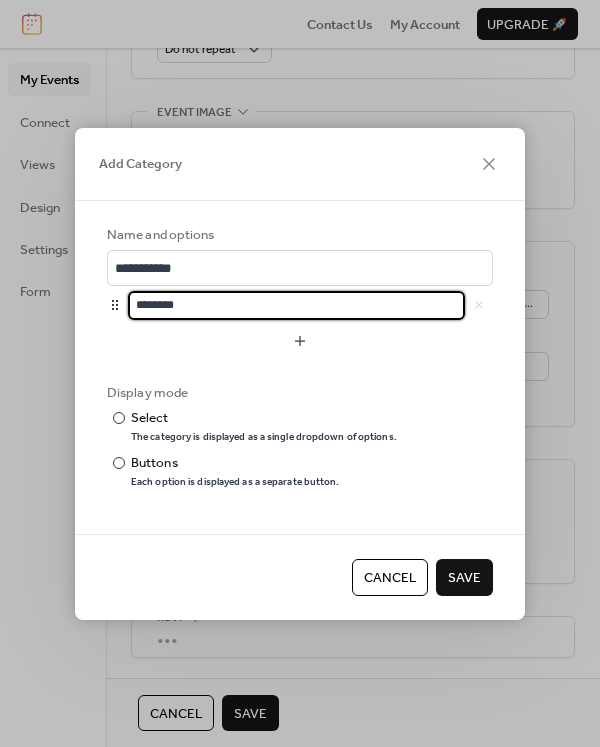 click on "********" at bounding box center (296, 305) 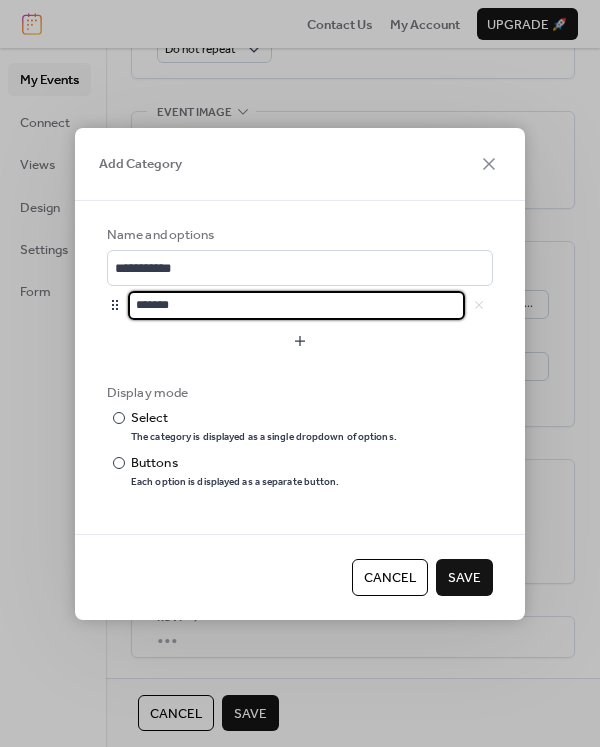 type on "*******" 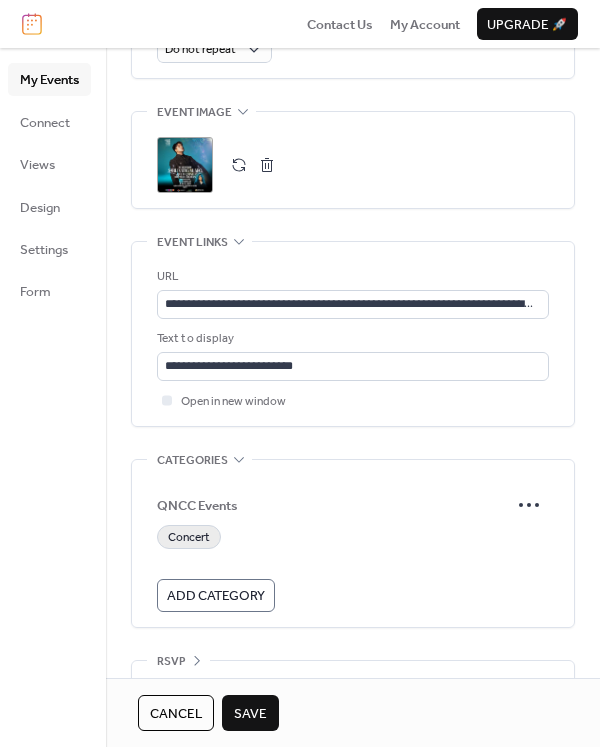 click on "Concert" at bounding box center (189, 538) 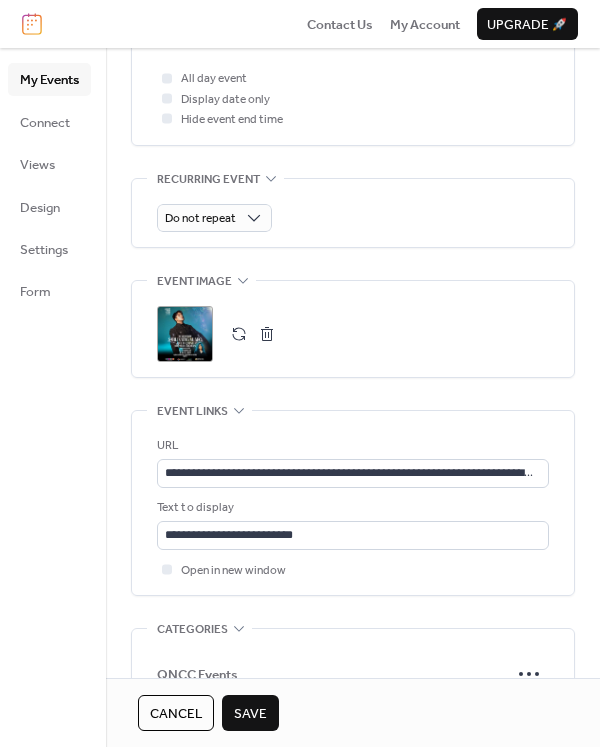 scroll, scrollTop: 1000, scrollLeft: 0, axis: vertical 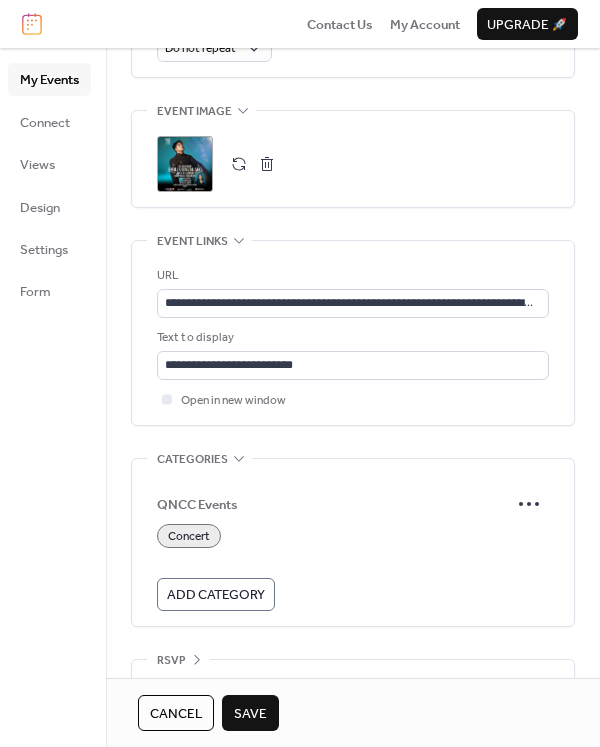 click on "Save" at bounding box center (250, 714) 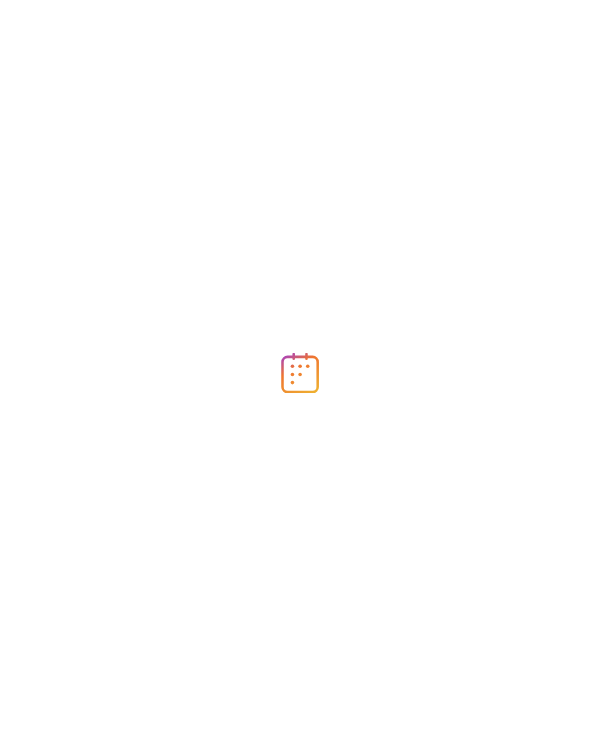 scroll, scrollTop: 0, scrollLeft: 0, axis: both 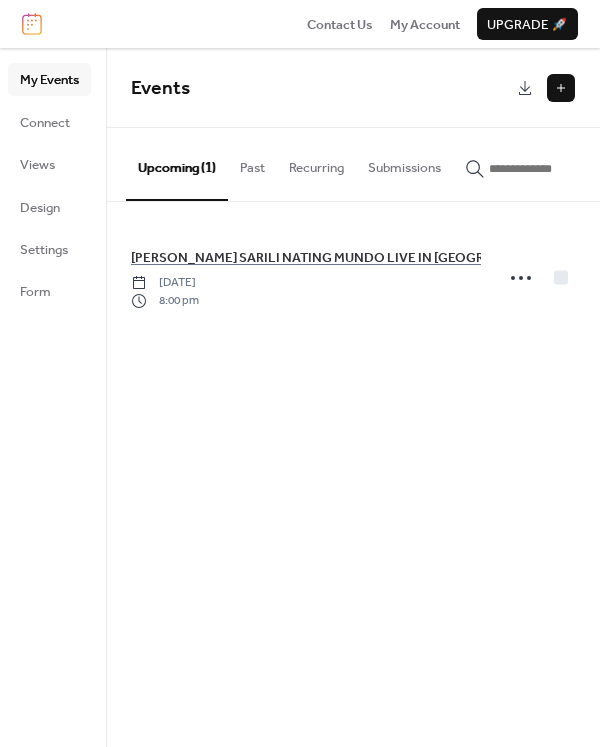 click on "My Events" at bounding box center [49, 80] 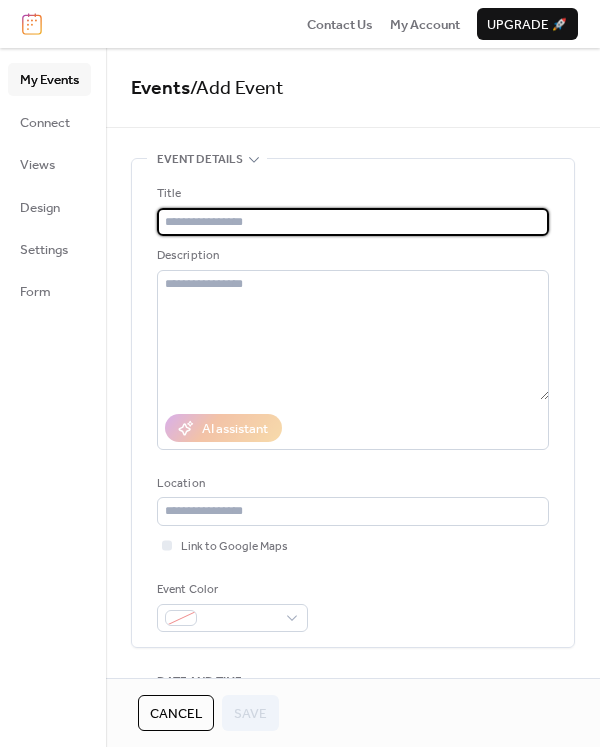click at bounding box center (353, 222) 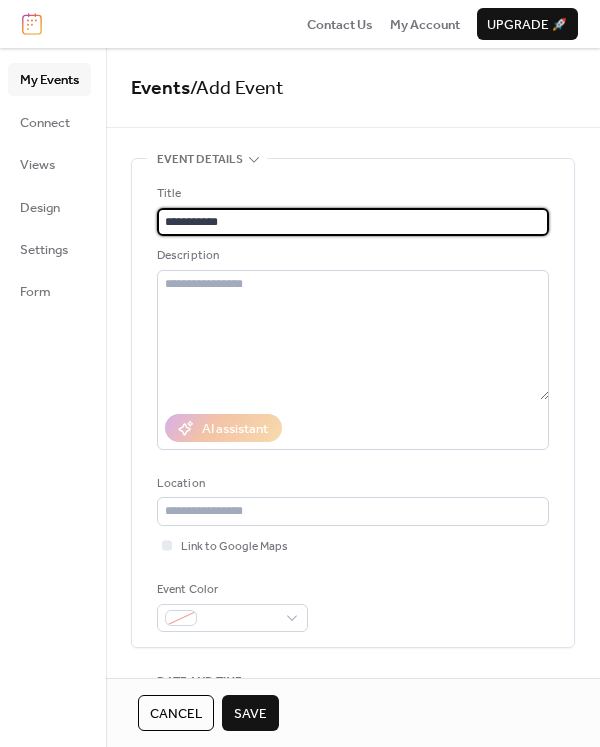 type on "**********" 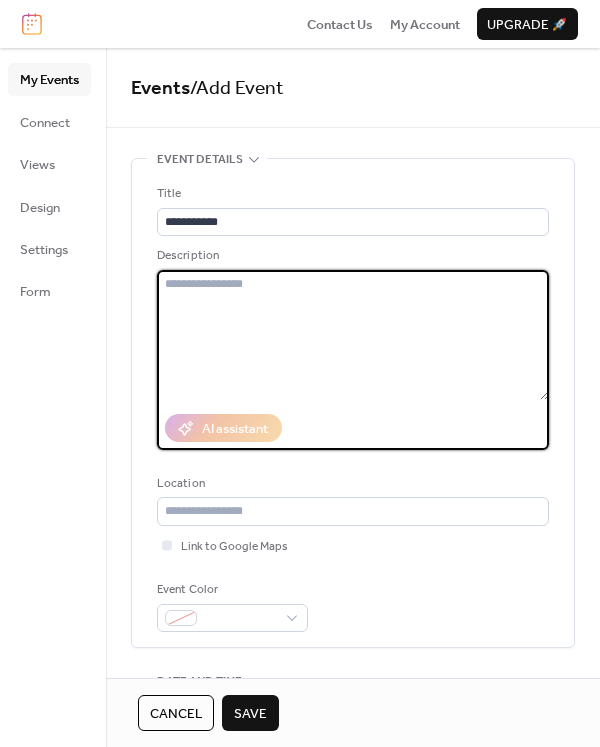 click at bounding box center [353, 335] 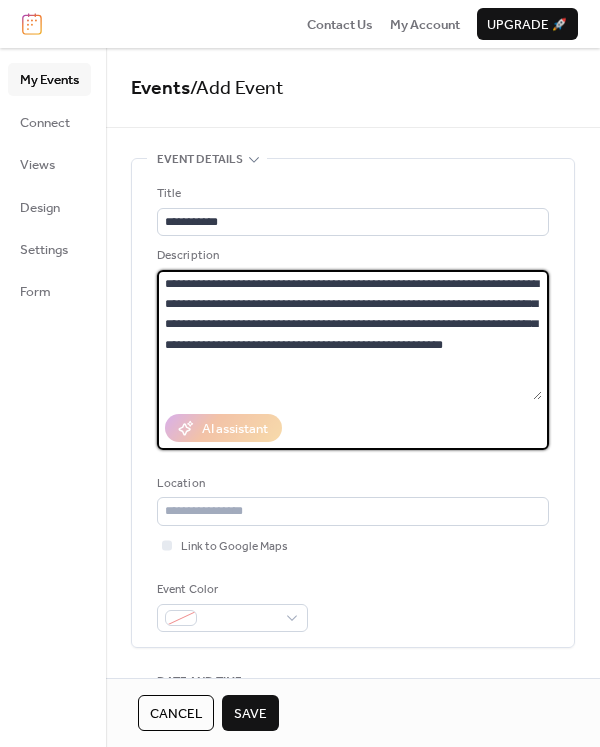 type on "**********" 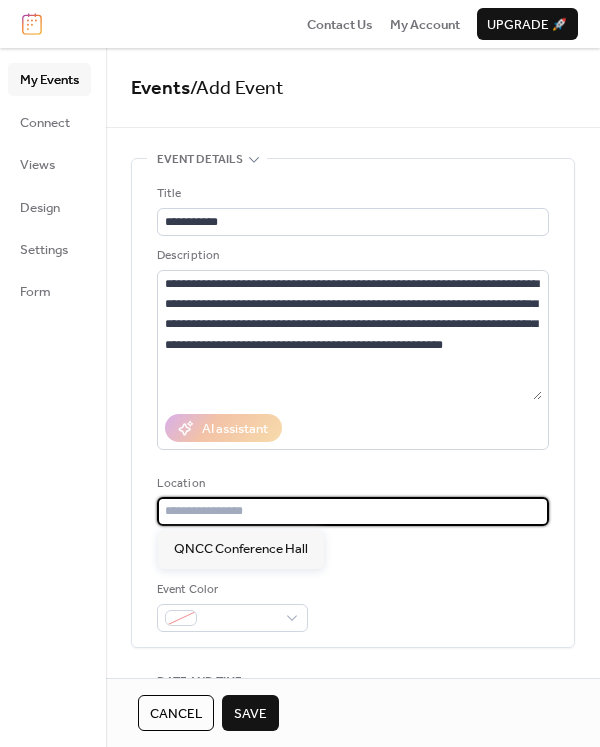 click at bounding box center (353, 511) 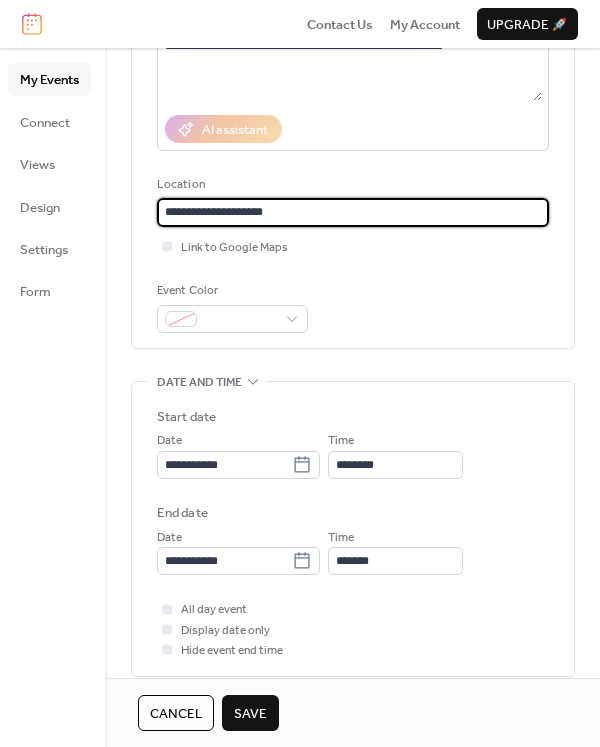 scroll, scrollTop: 300, scrollLeft: 0, axis: vertical 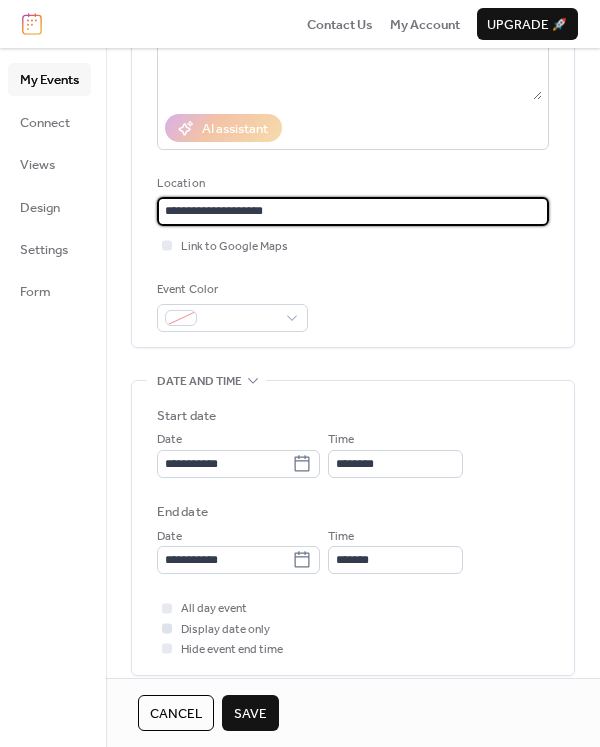 type on "**********" 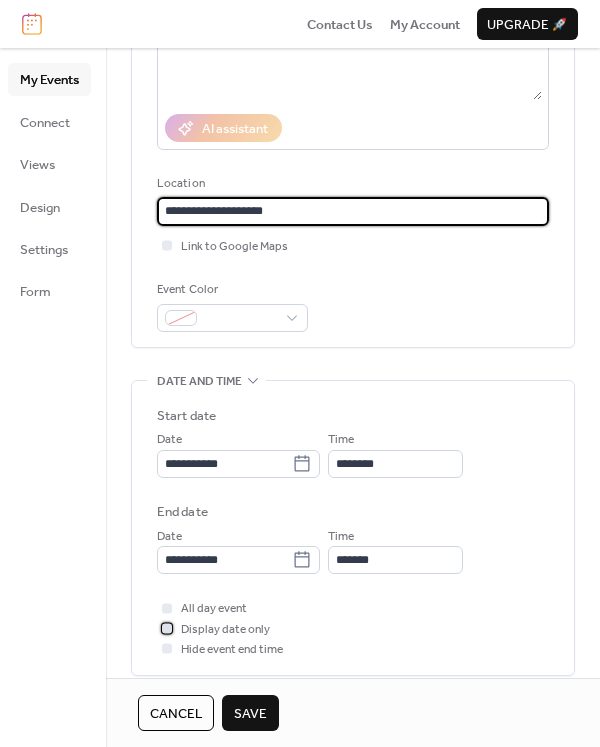 click at bounding box center [167, 628] 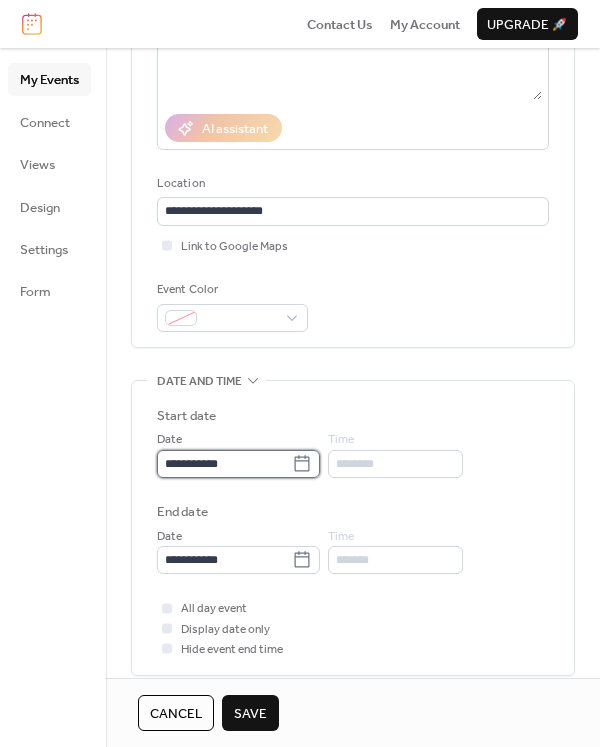 click on "**********" at bounding box center (224, 464) 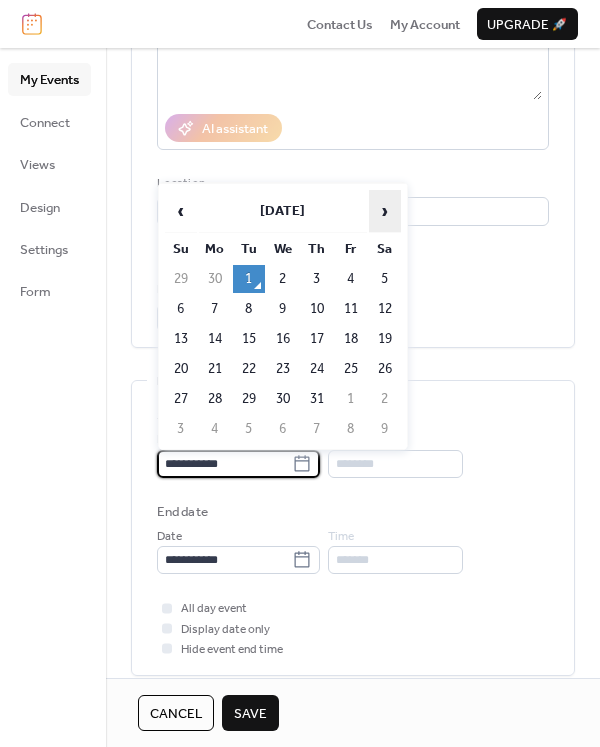 click on "›" at bounding box center [385, 211] 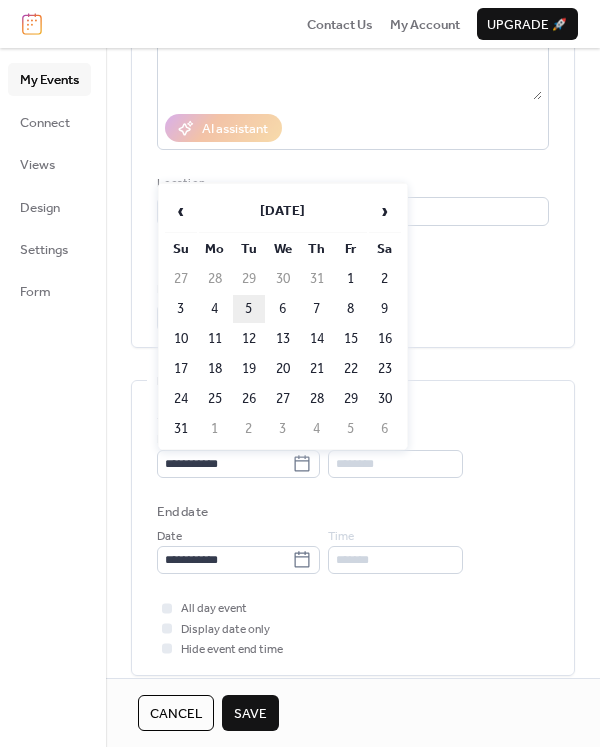 click on "5" at bounding box center [249, 309] 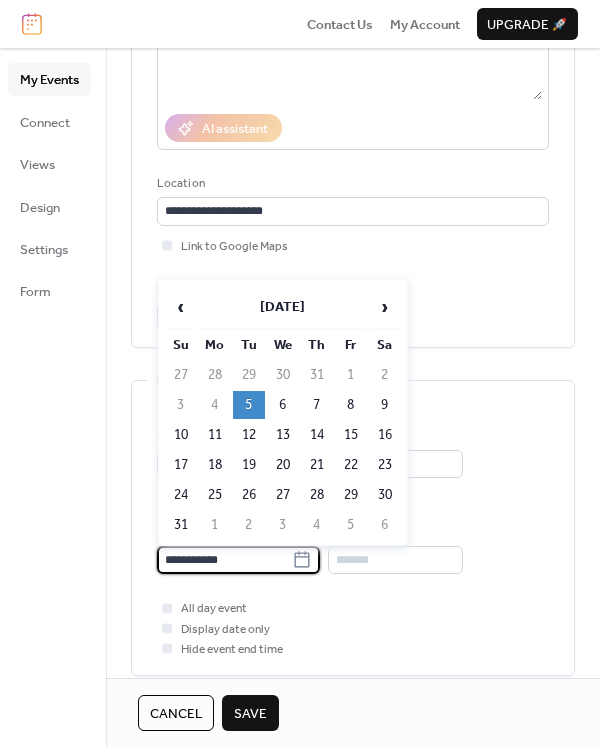 click on "**********" at bounding box center [224, 560] 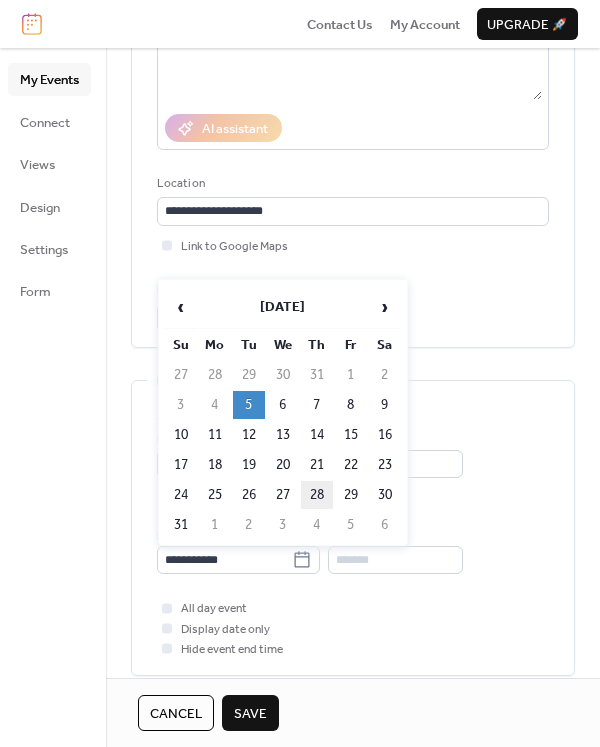 click on "28" at bounding box center [317, 495] 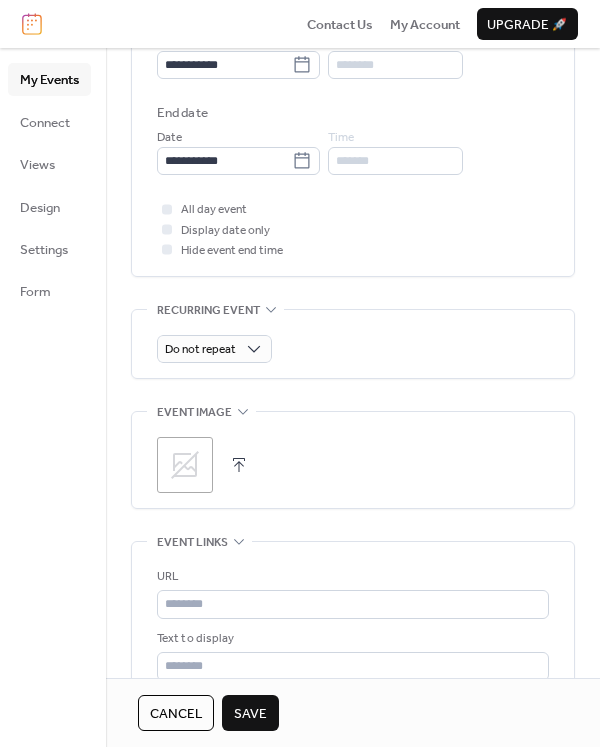 scroll, scrollTop: 700, scrollLeft: 0, axis: vertical 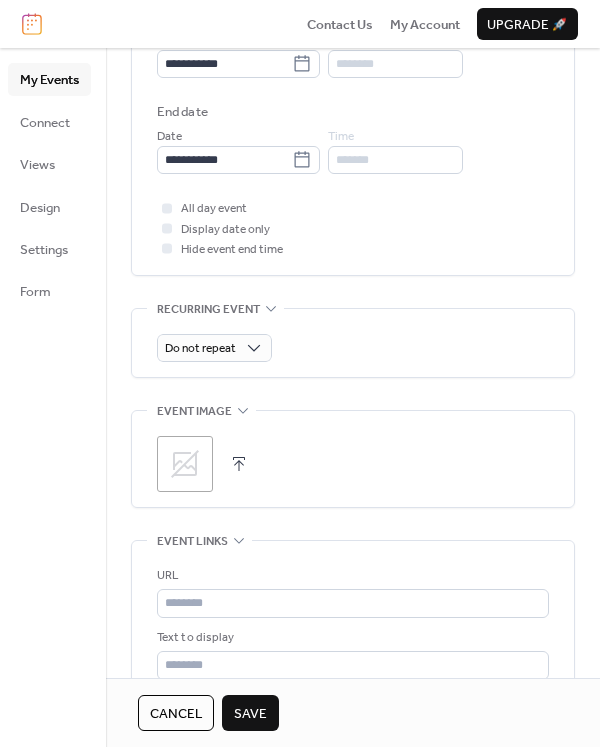 click 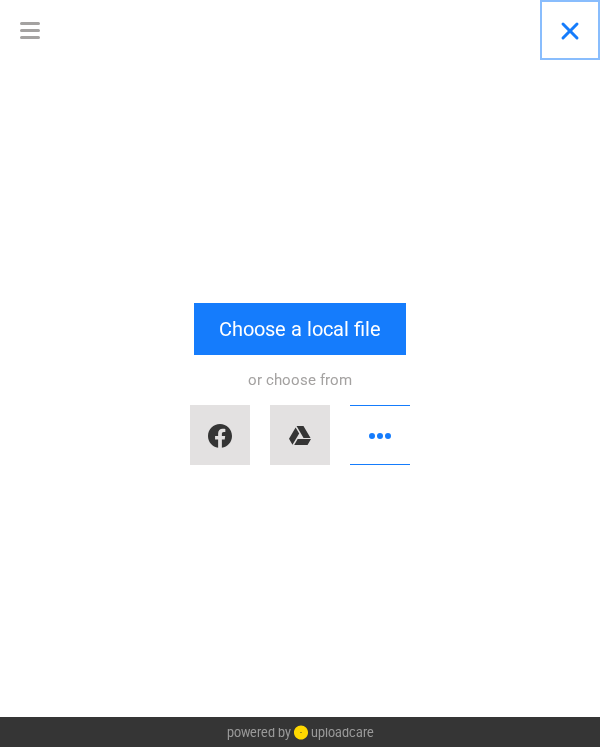 click at bounding box center [570, 30] 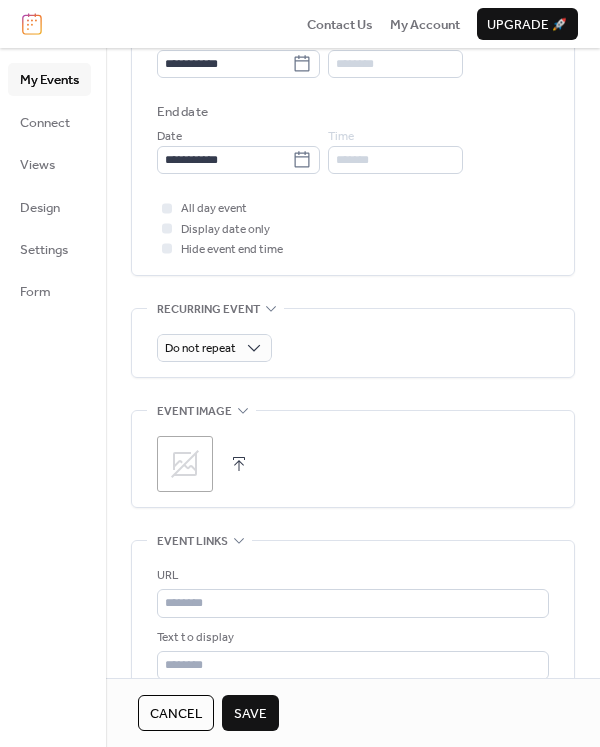 click at bounding box center (239, 464) 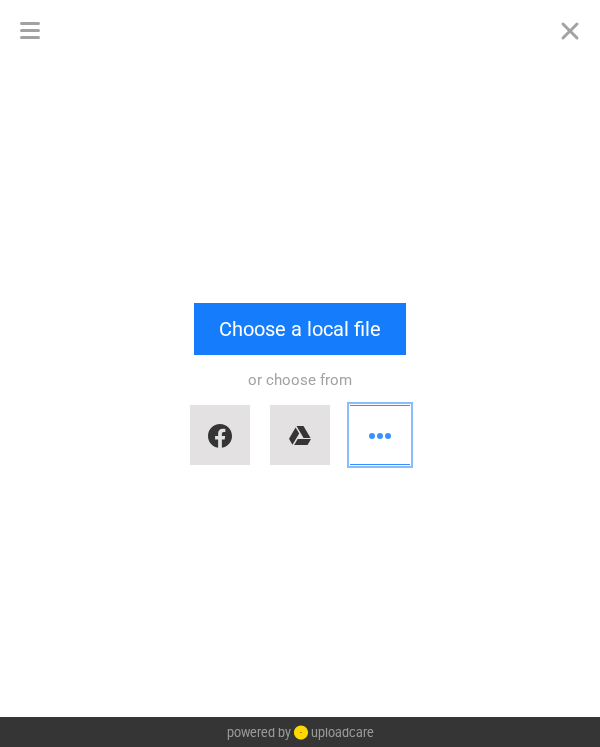 click at bounding box center (380, 435) 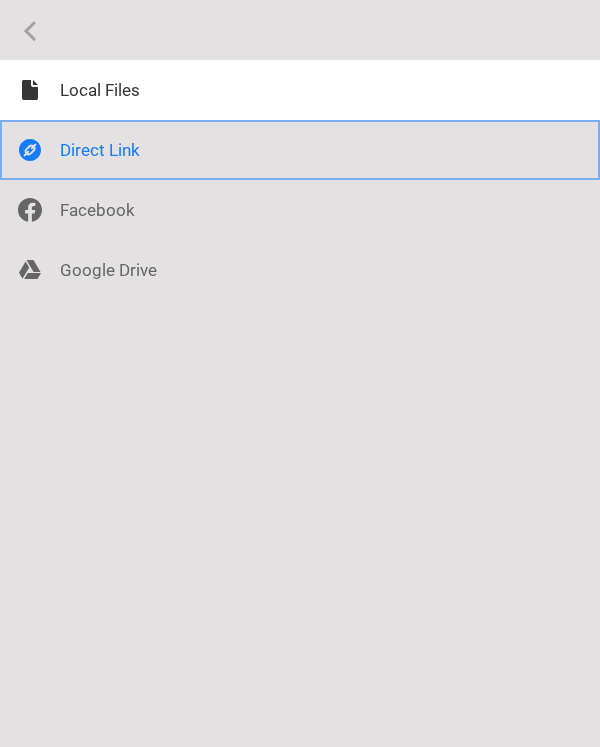 click at bounding box center [300, 150] 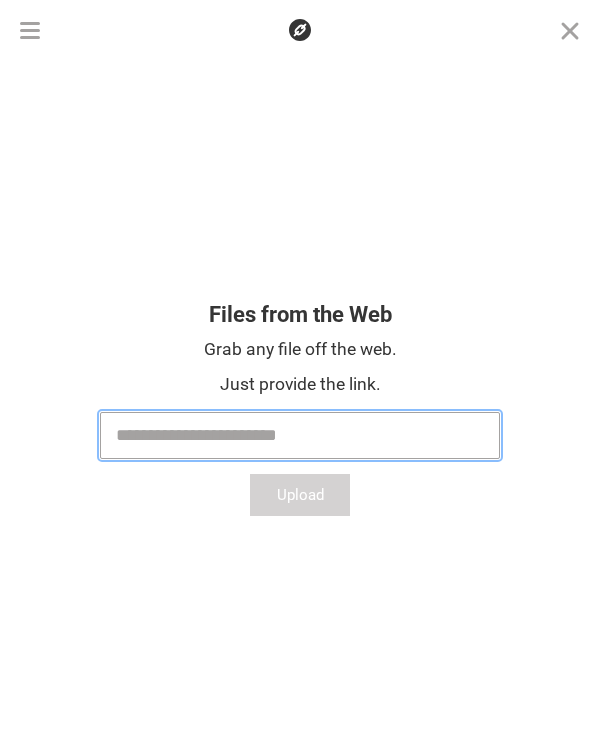 click at bounding box center (300, 435) 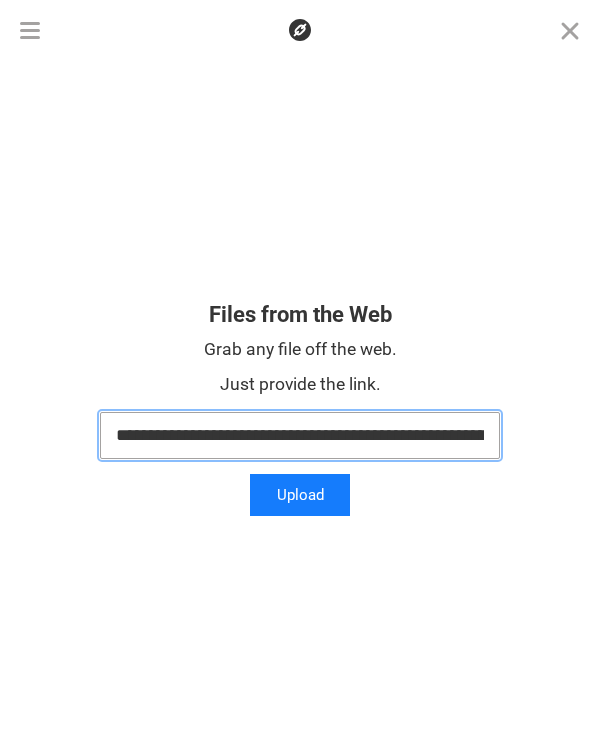 scroll, scrollTop: 0, scrollLeft: 1347, axis: horizontal 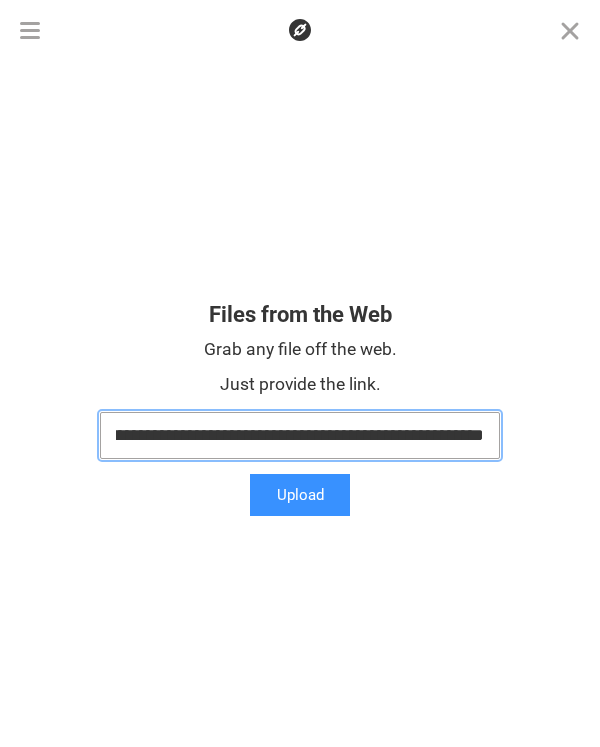 type on "**********" 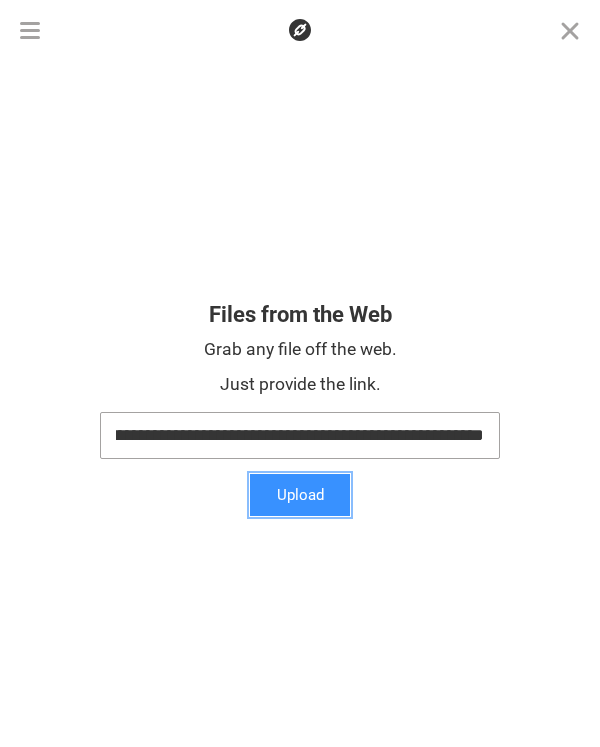 click on "Upload" at bounding box center [300, 495] 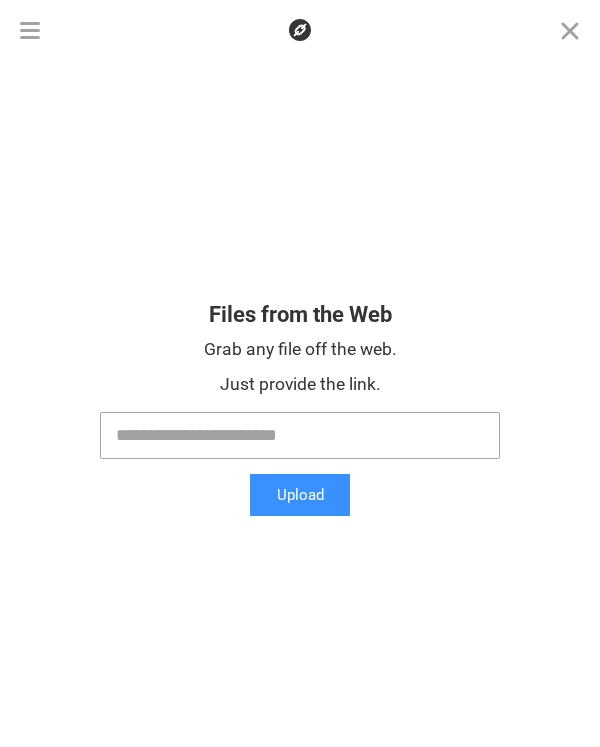 scroll, scrollTop: 0, scrollLeft: 0, axis: both 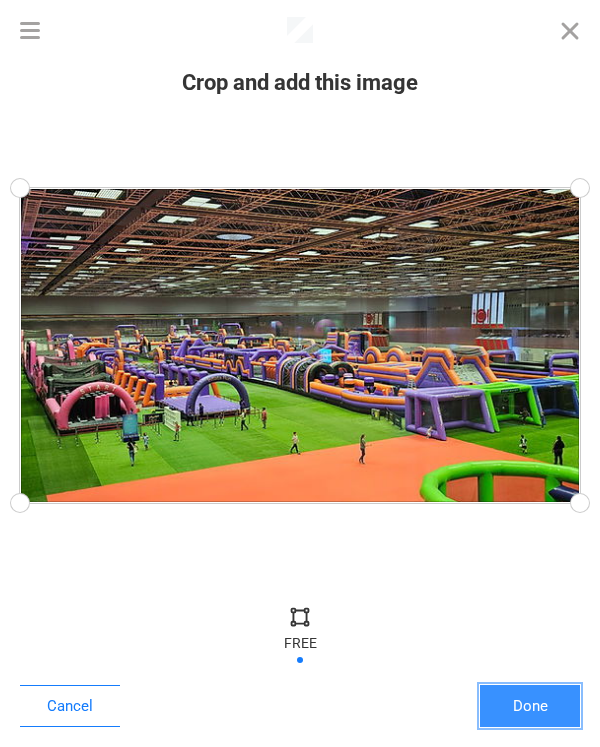 click on "Done" at bounding box center (530, 706) 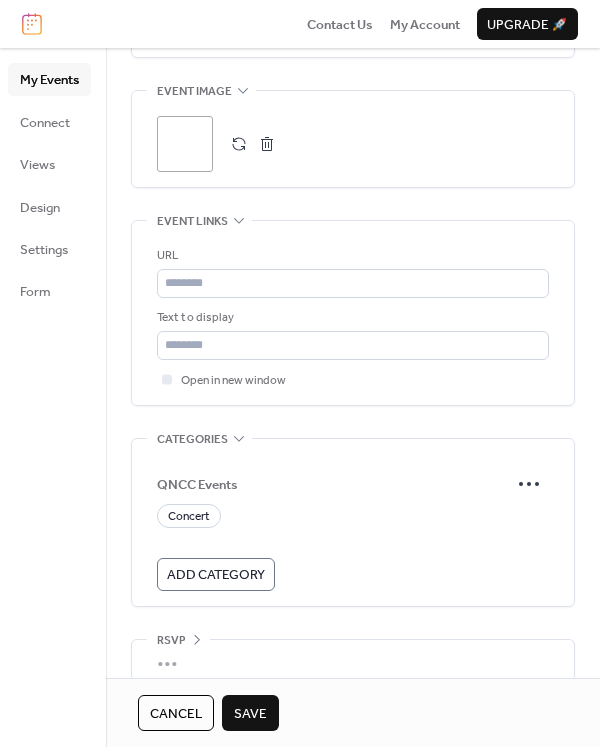 scroll, scrollTop: 1043, scrollLeft: 0, axis: vertical 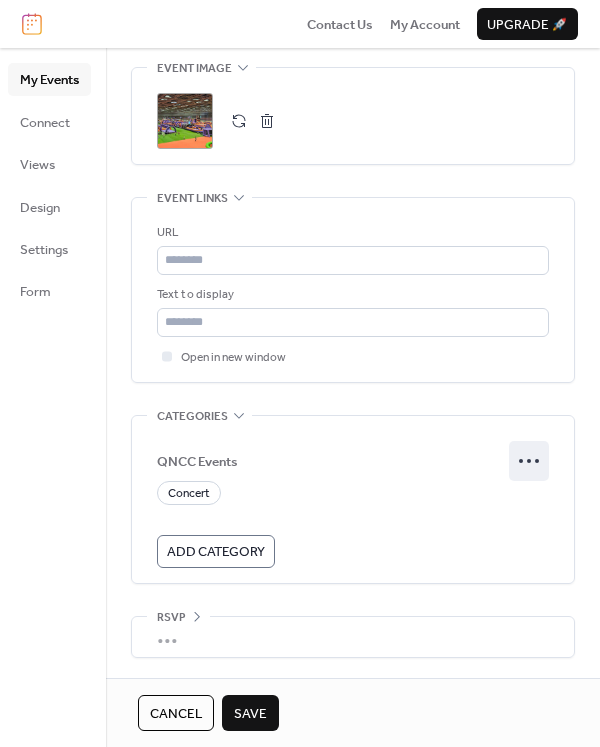 click 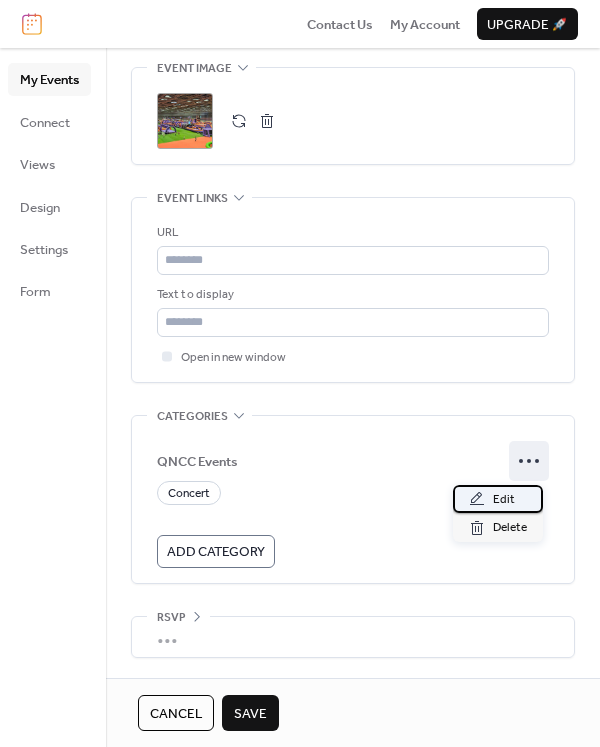 click 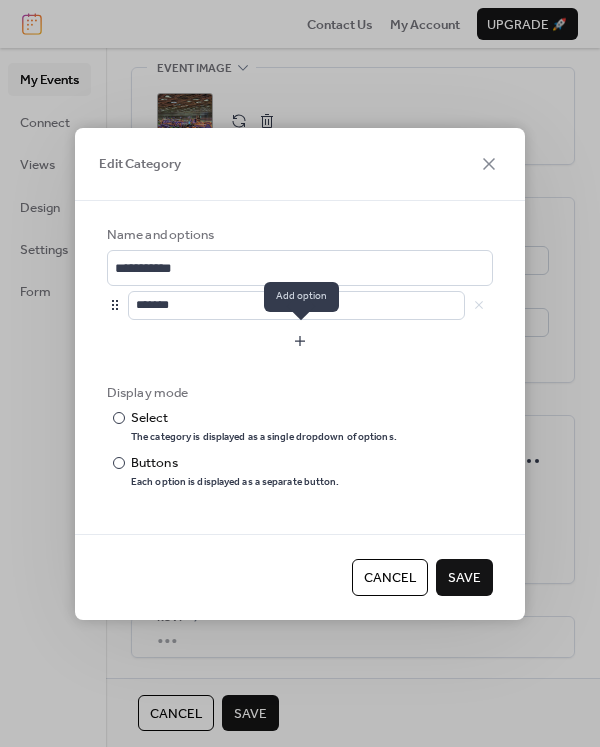 click at bounding box center (300, 341) 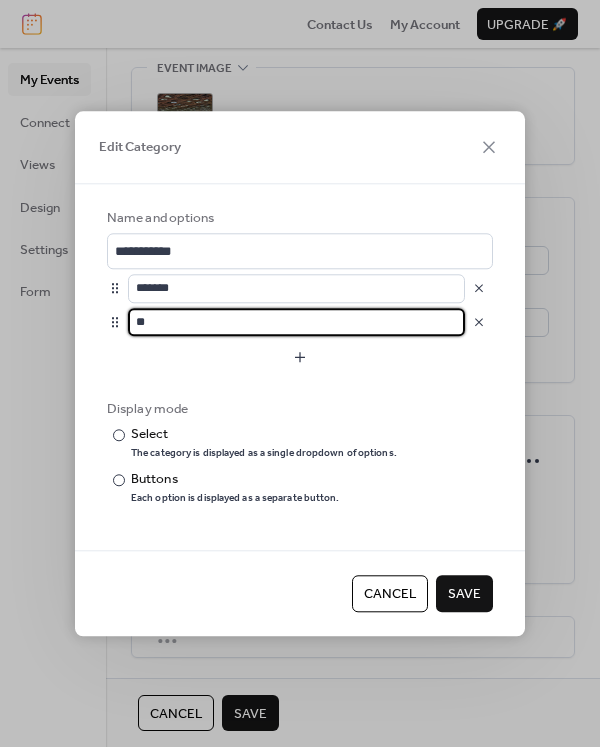 type on "*" 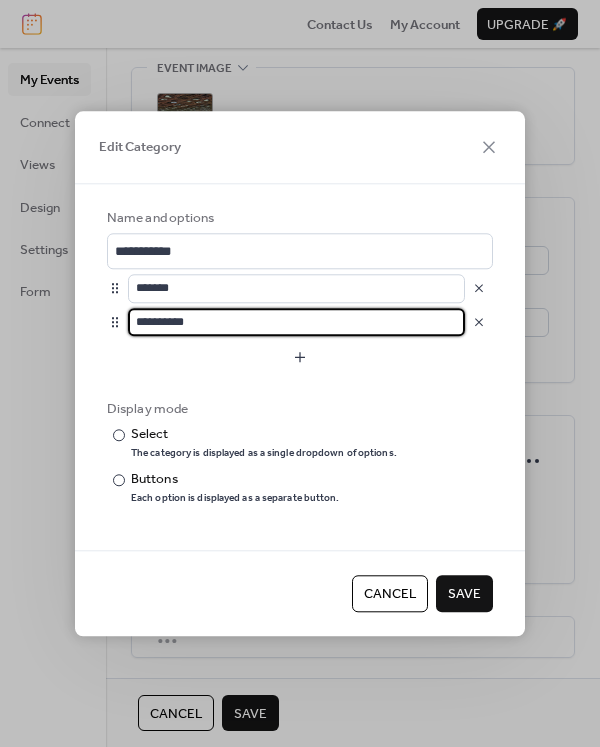type on "**********" 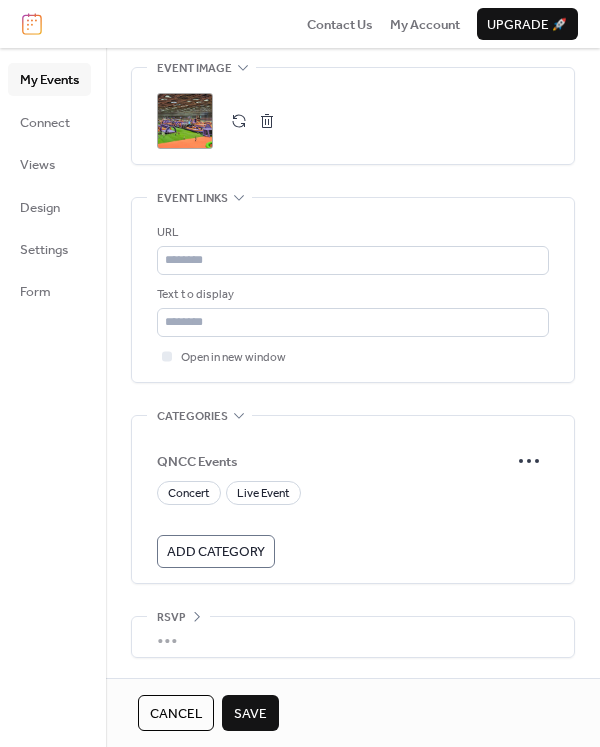 click on "Cancel Save" at bounding box center [208, 713] 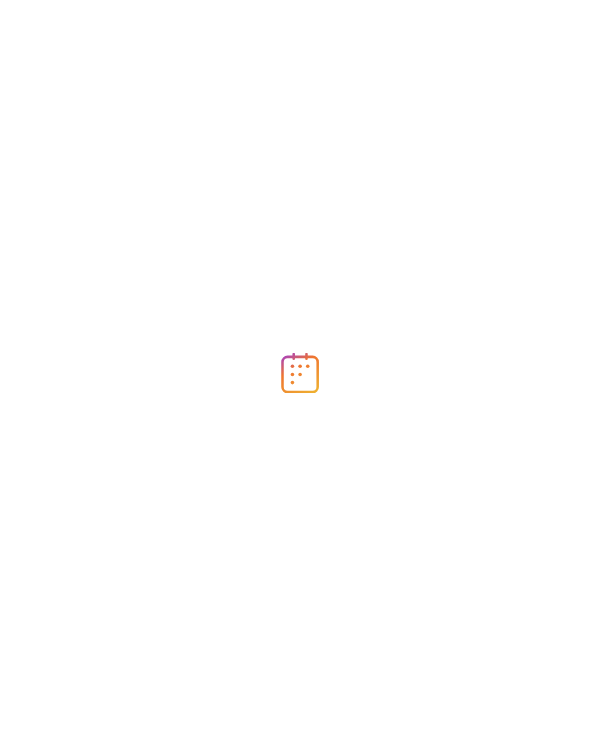 scroll, scrollTop: 0, scrollLeft: 0, axis: both 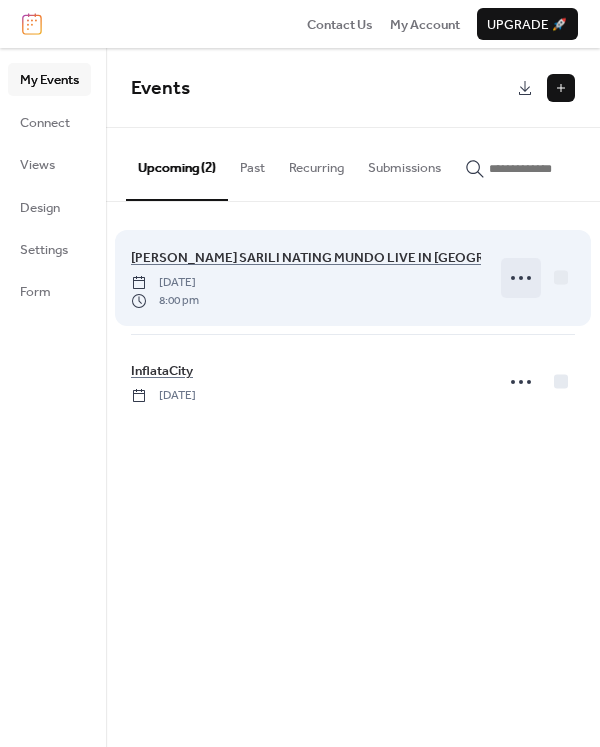 click 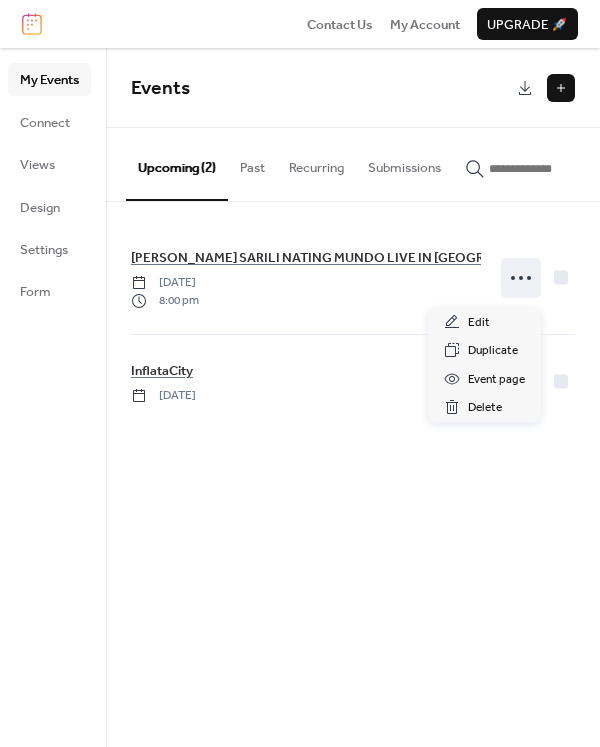 click on "Events Upcoming  (2) Past  Recurring  Submissions  TJ MONTERDE SARILI NATING MUNDO LIVE IN QATAR Friday, July 11, 2025 8:00 pm InflataCity Tuesday, August 5, 2025 Cancel" at bounding box center (353, 397) 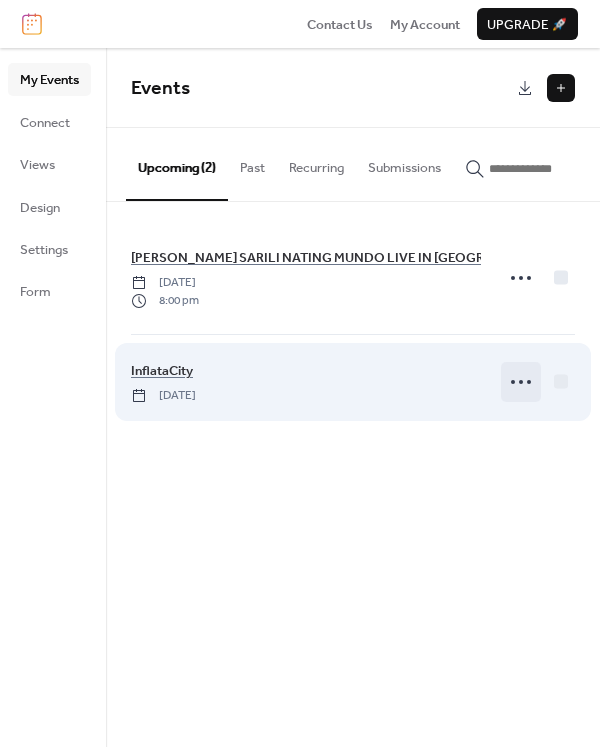 click 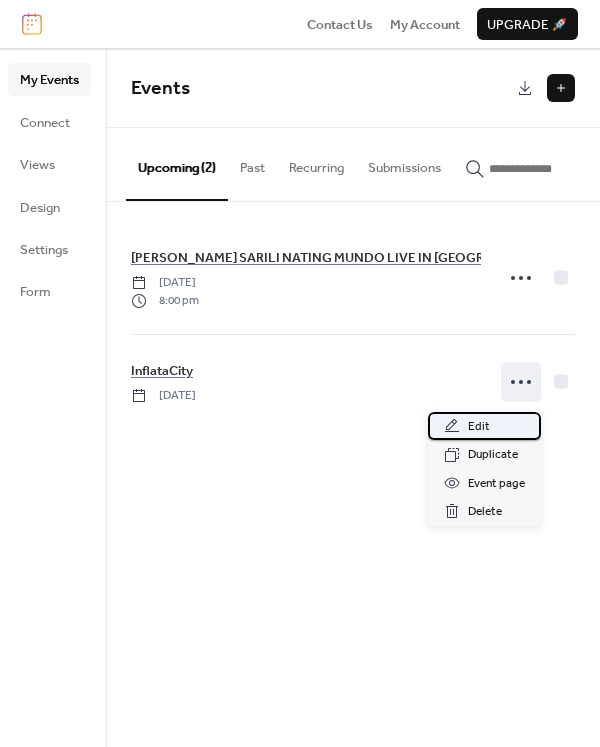 click on "Edit" at bounding box center [479, 427] 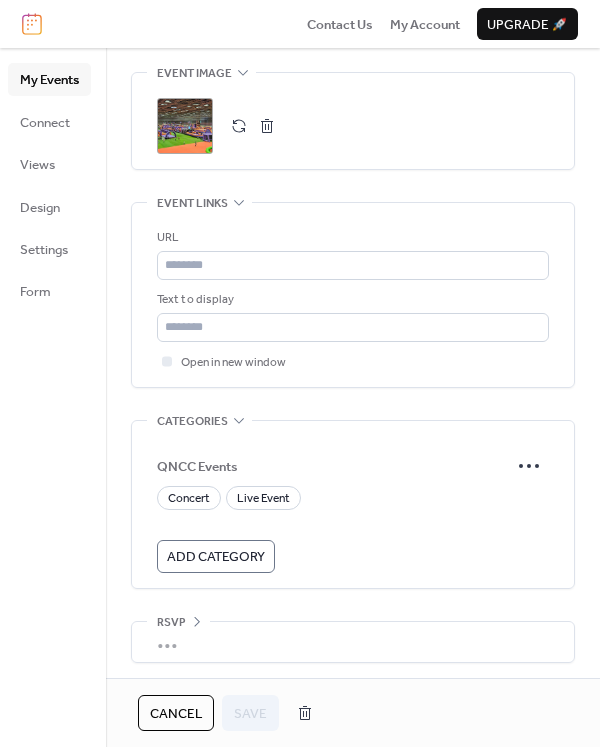 scroll, scrollTop: 1043, scrollLeft: 0, axis: vertical 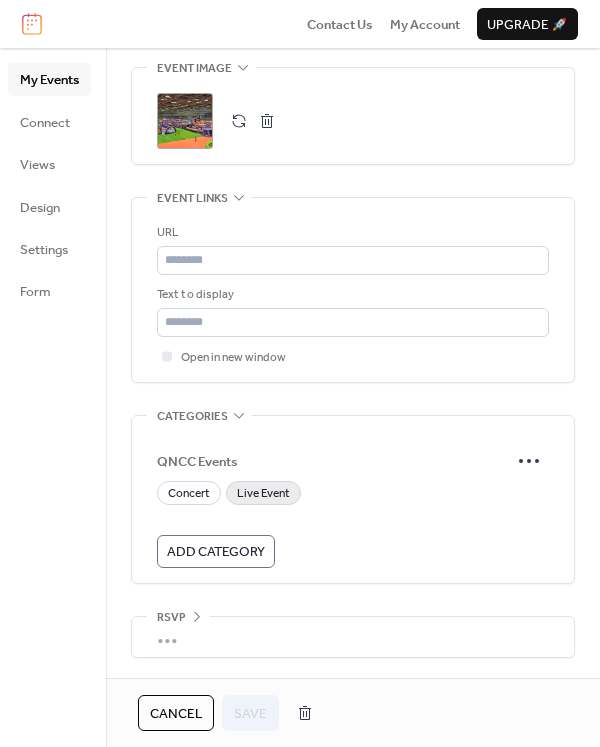 click on "Live Event" at bounding box center (263, 494) 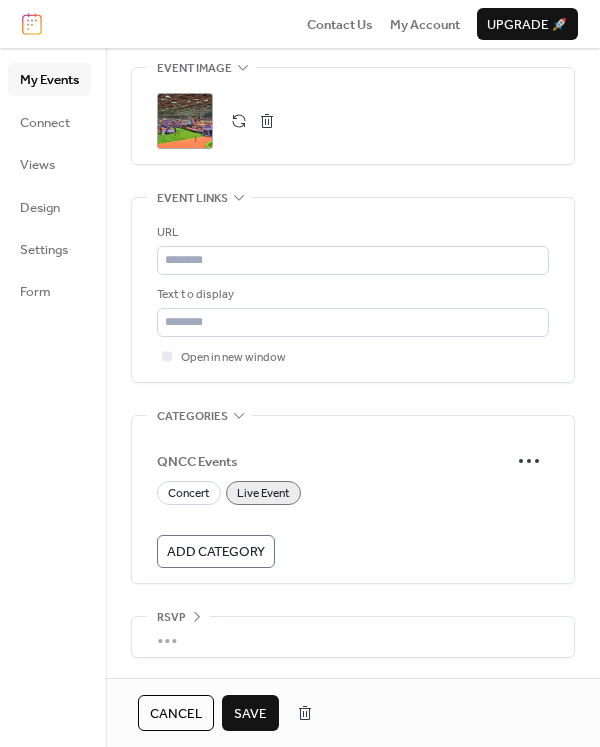 click on "Save" at bounding box center [250, 714] 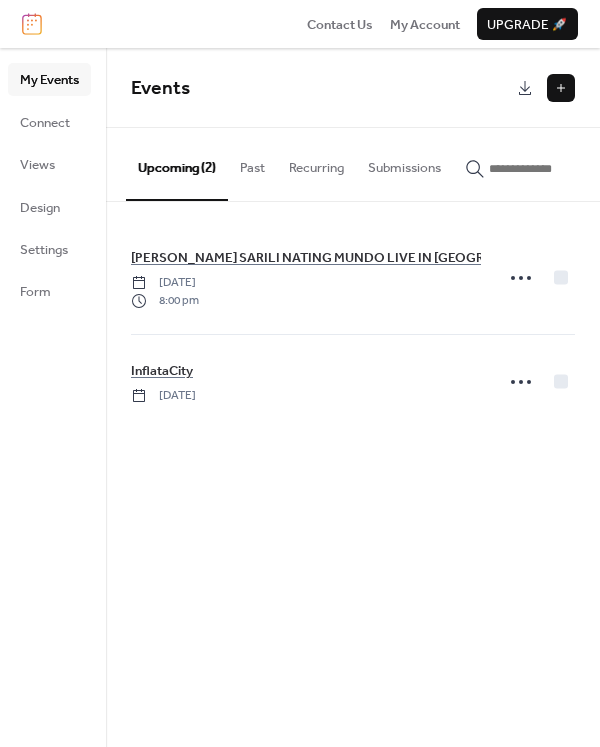 click at bounding box center (561, 88) 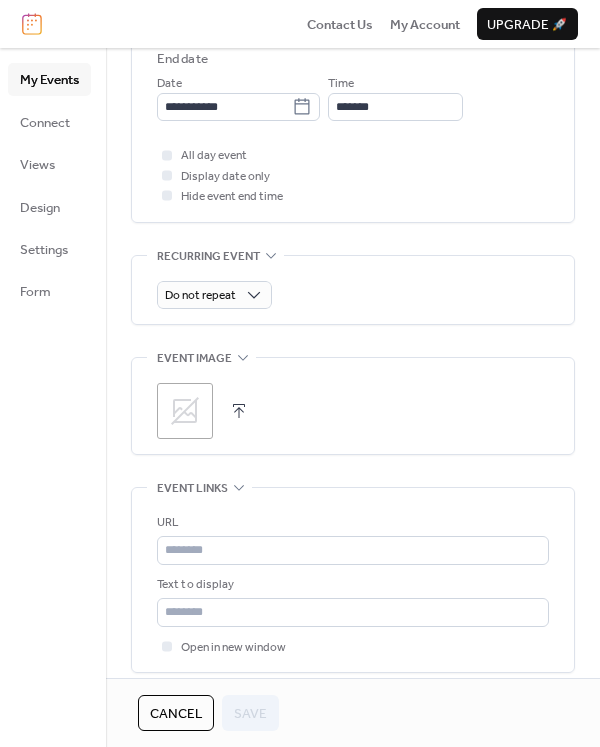 scroll, scrollTop: 800, scrollLeft: 0, axis: vertical 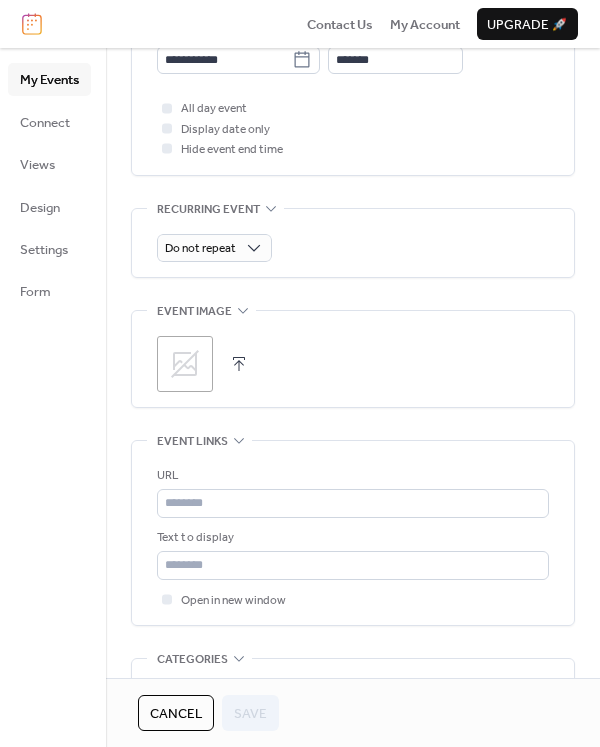 click 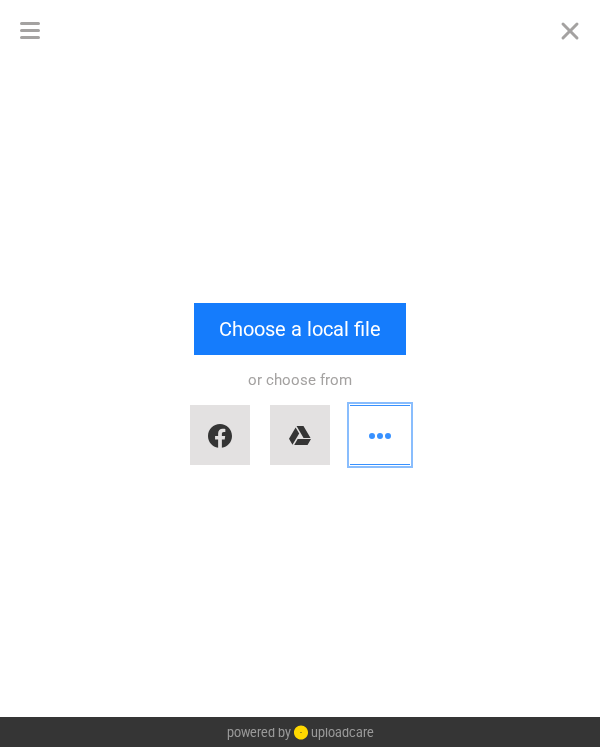 click at bounding box center (380, 435) 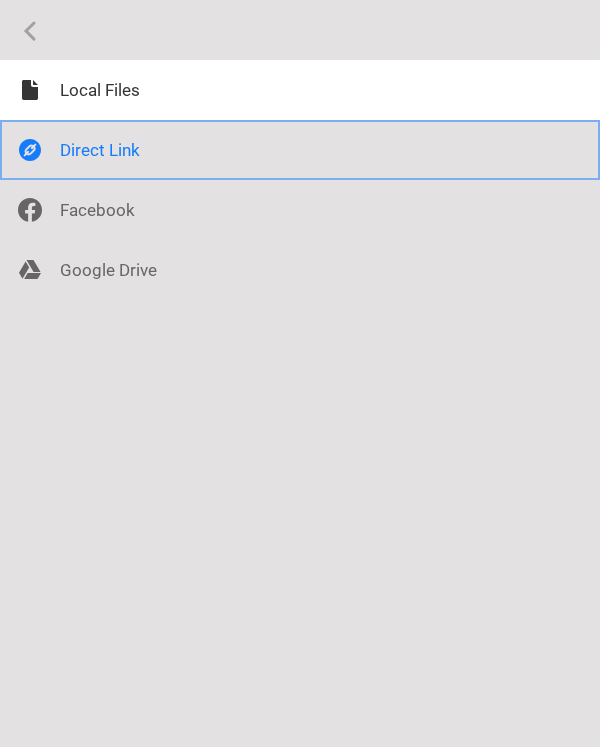 click at bounding box center (300, 150) 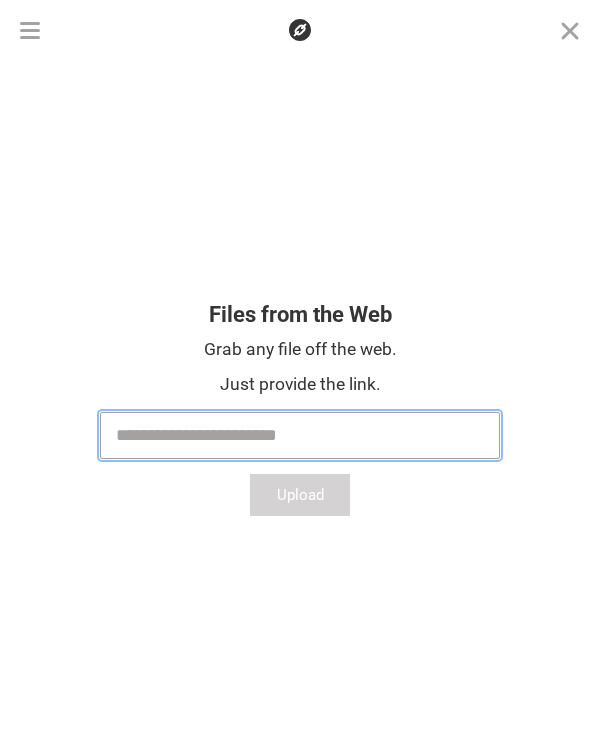 click at bounding box center (300, 435) 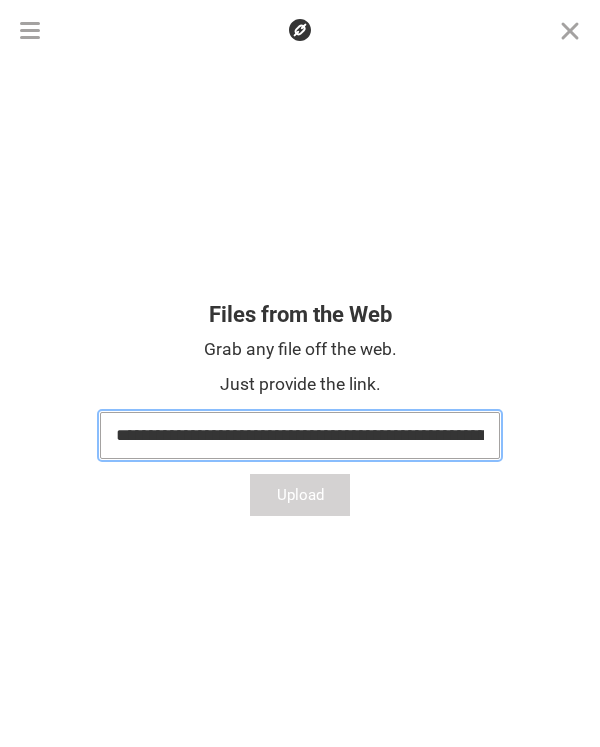 scroll, scrollTop: 0, scrollLeft: 502, axis: horizontal 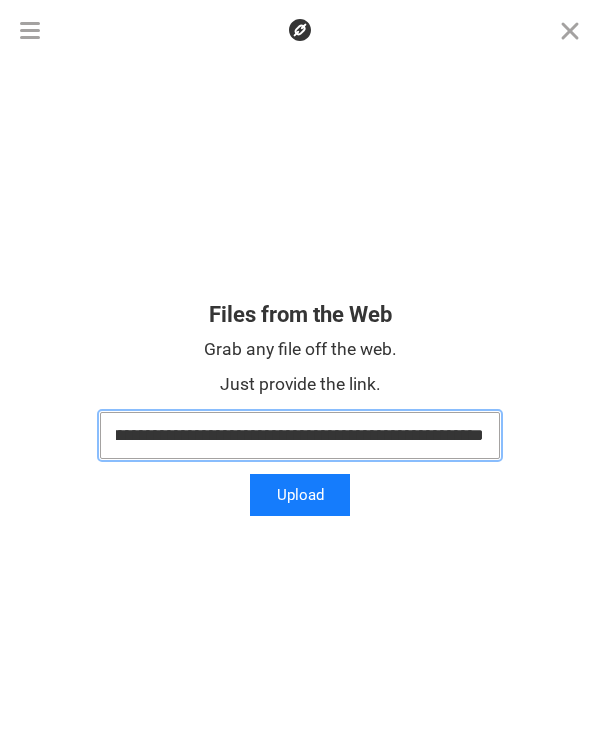click on "Upload" at bounding box center (300, 495) 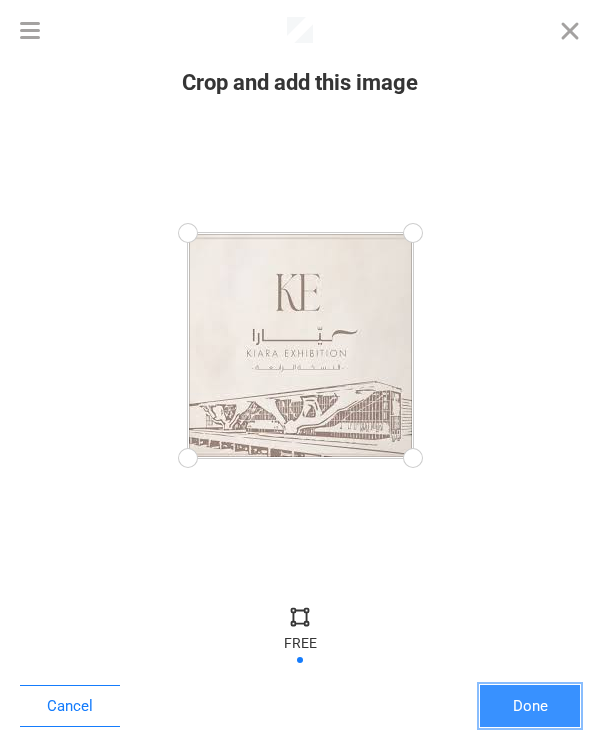 click on "Done" at bounding box center (530, 706) 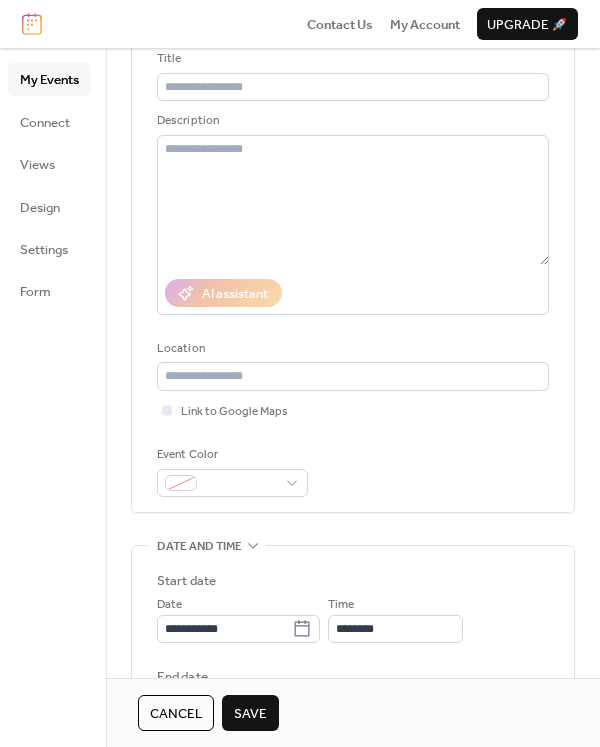 scroll, scrollTop: 0, scrollLeft: 0, axis: both 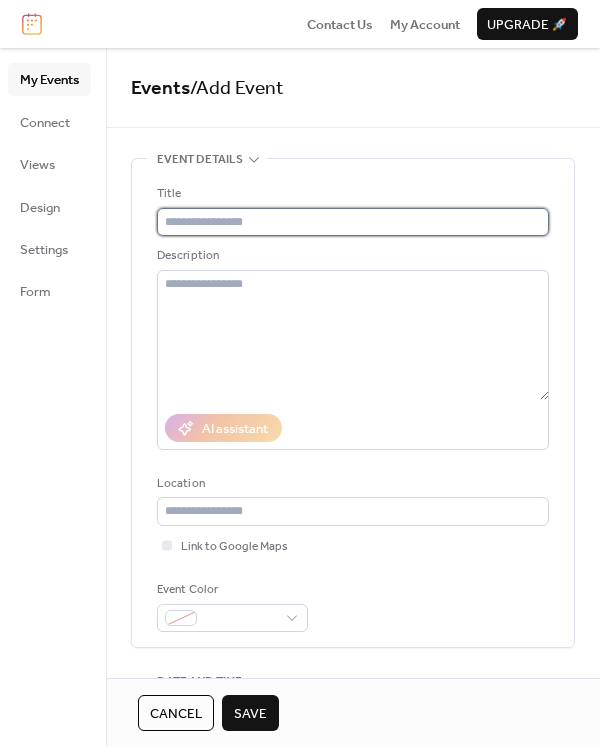 click at bounding box center [353, 222] 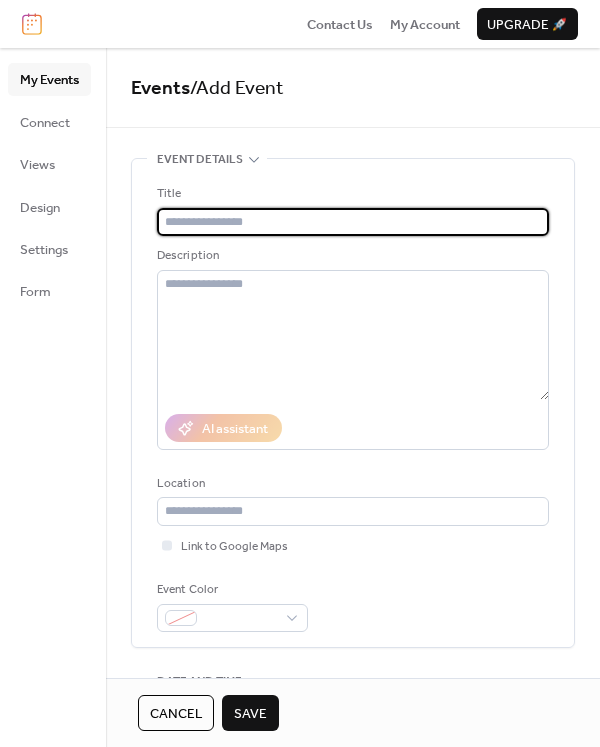 paste on "**********" 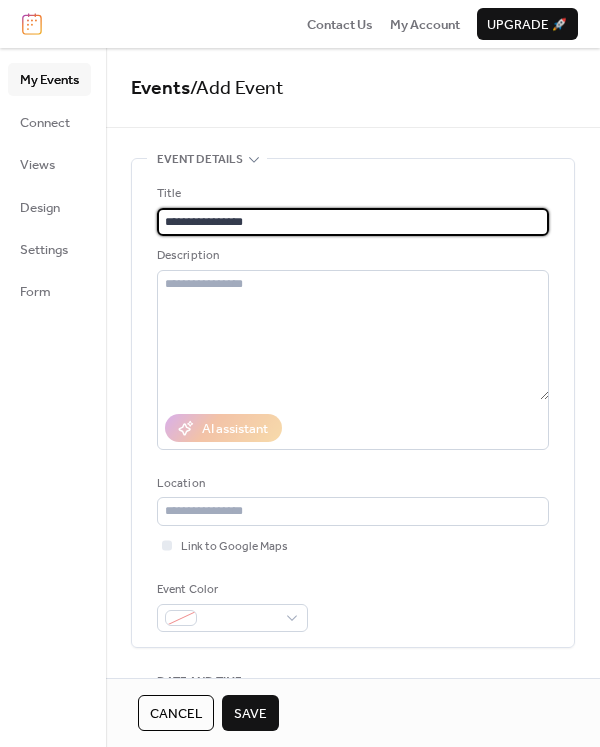 type on "**********" 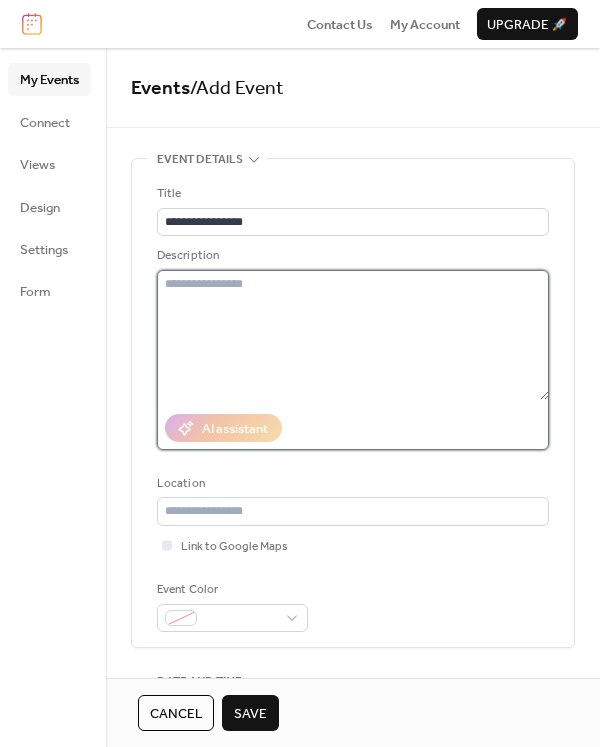 click at bounding box center (353, 335) 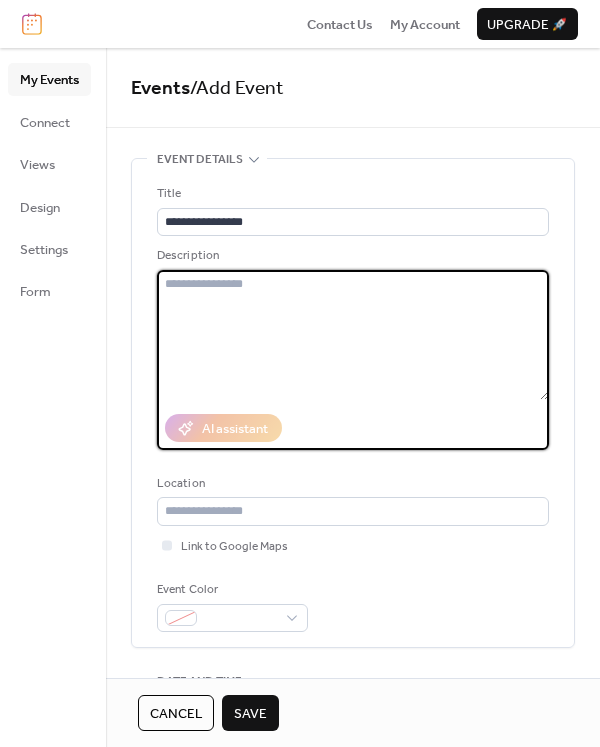 paste on "**********" 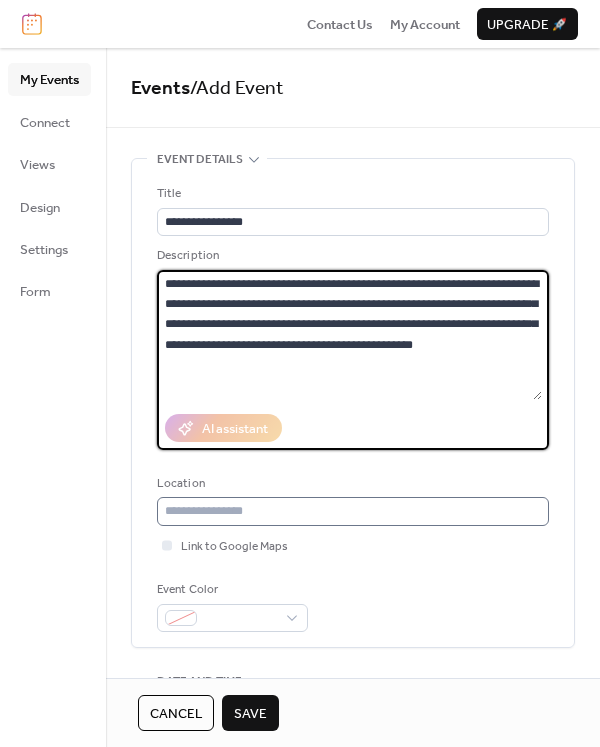 type on "**********" 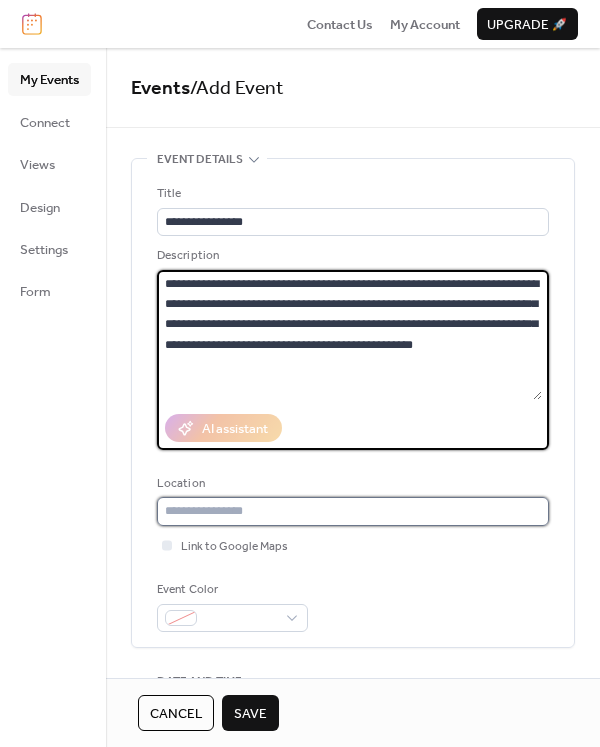 click at bounding box center [353, 511] 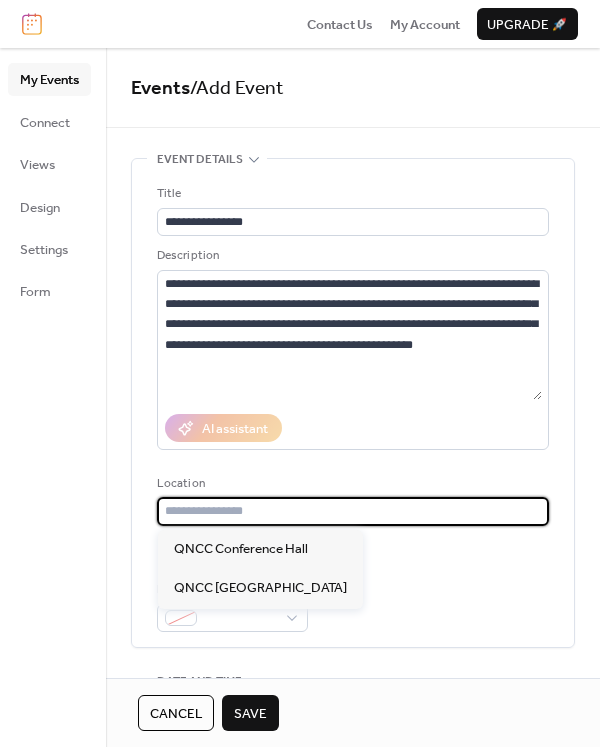 click at bounding box center (353, 511) 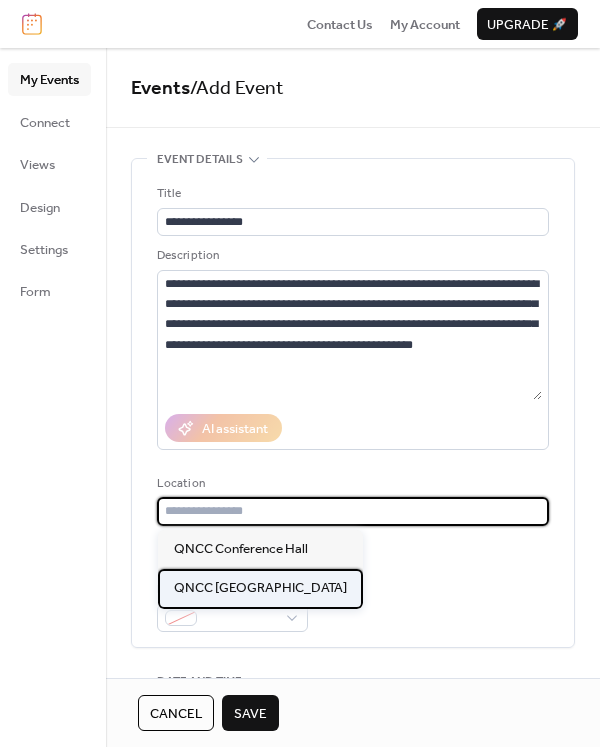 click on "QNCC Exhibition Hall" at bounding box center (260, 588) 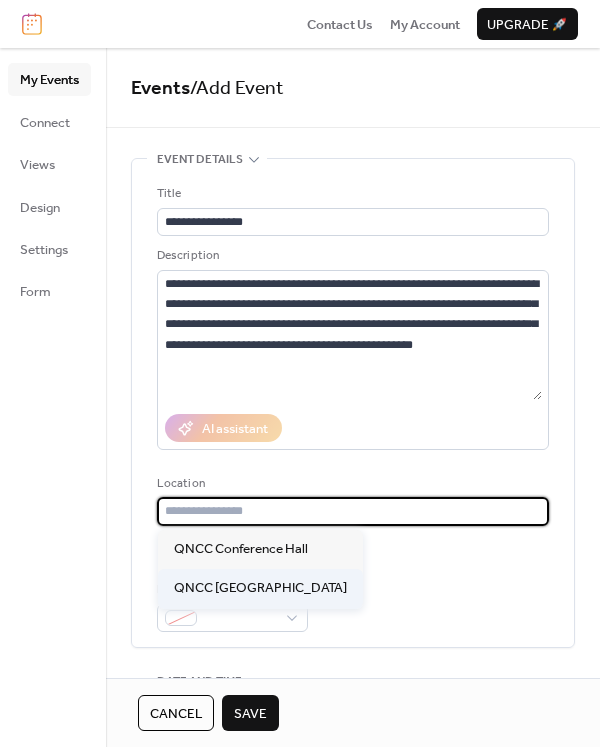 type on "**********" 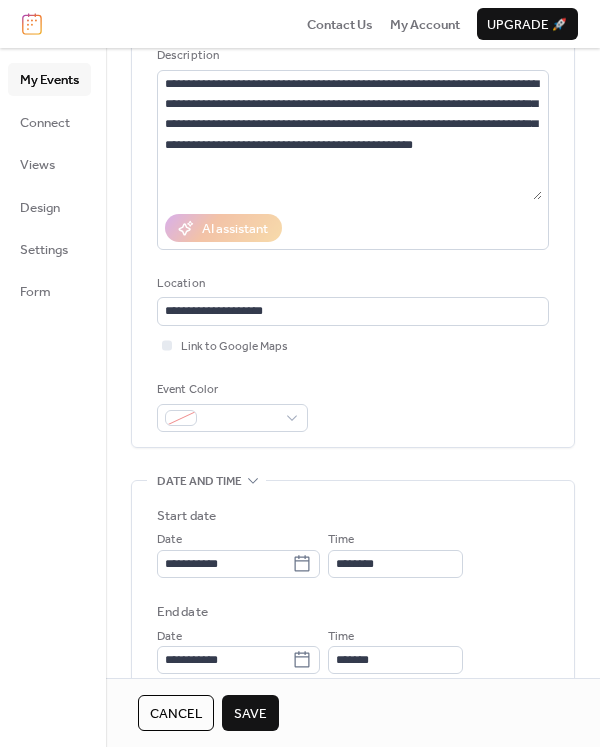 scroll, scrollTop: 300, scrollLeft: 0, axis: vertical 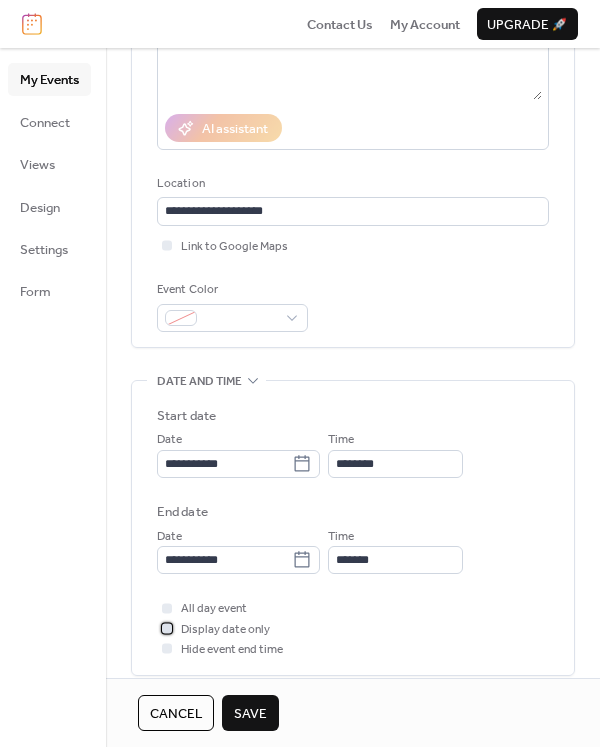 click on "Display date only" at bounding box center [225, 630] 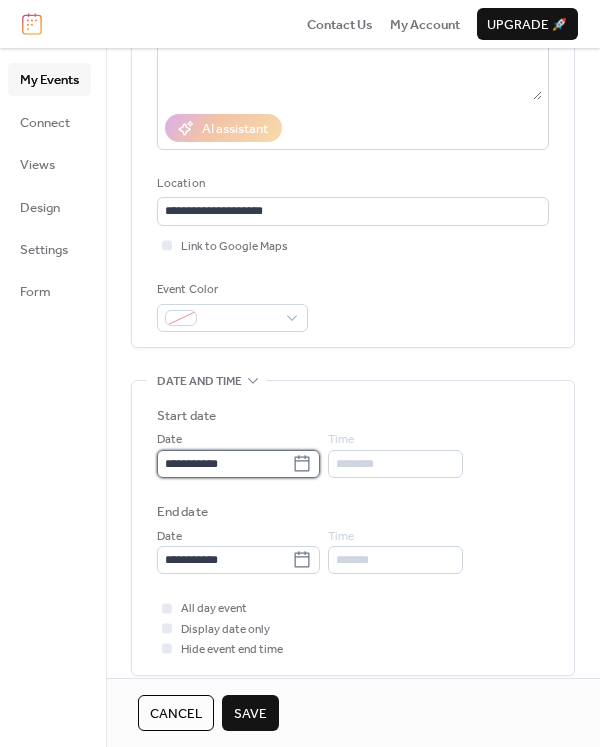 click on "**********" at bounding box center (224, 464) 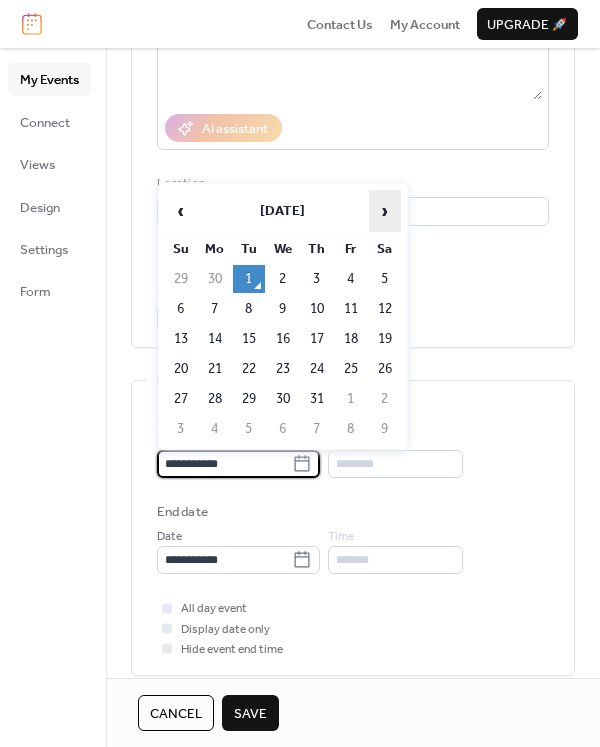 click on "›" at bounding box center (385, 211) 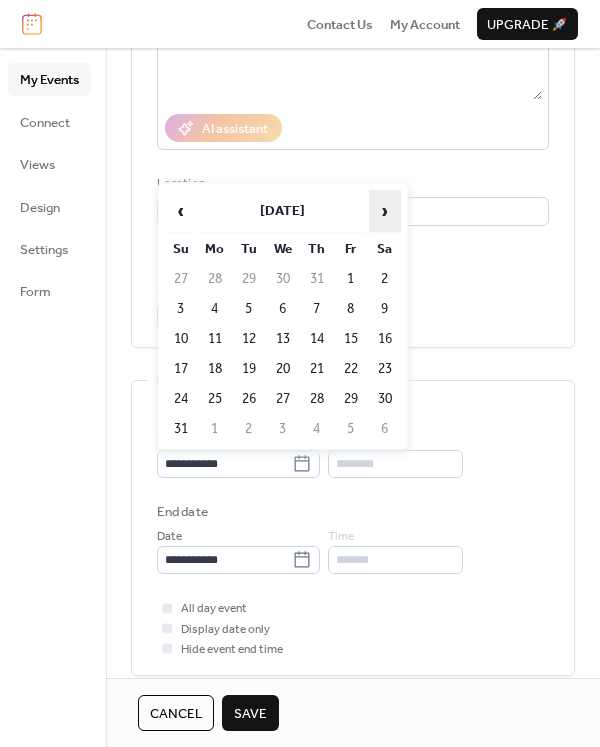 click on "›" at bounding box center (385, 211) 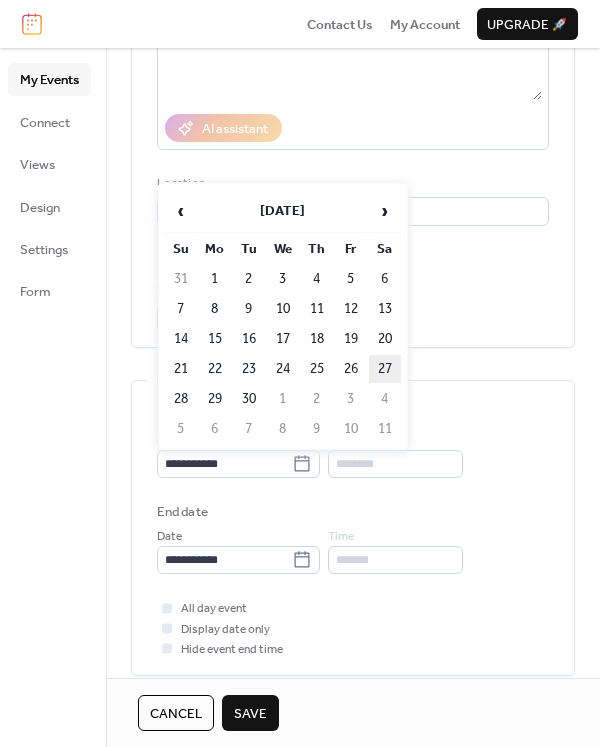 click on "27" at bounding box center (385, 369) 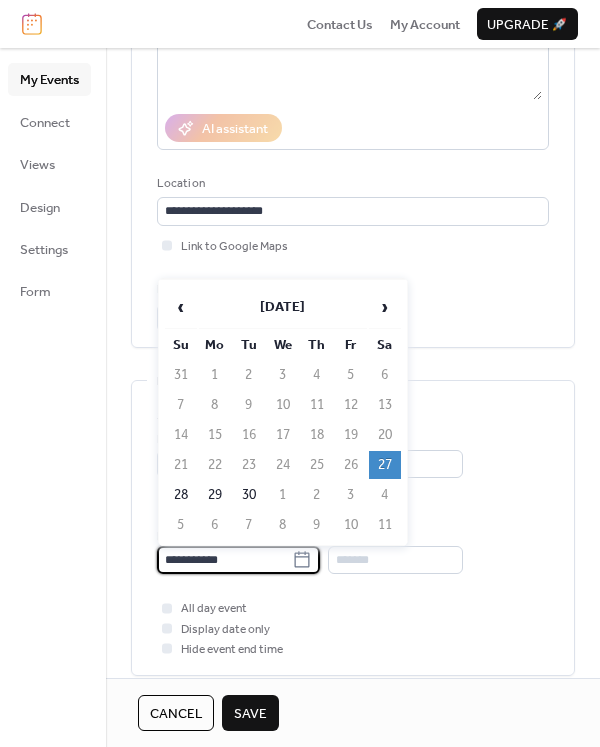 click on "**********" at bounding box center [224, 560] 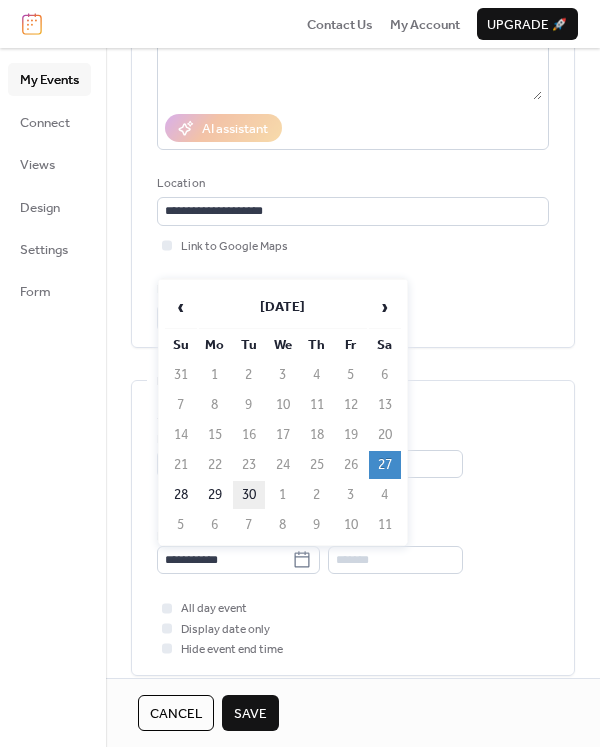 click on "30" at bounding box center (249, 495) 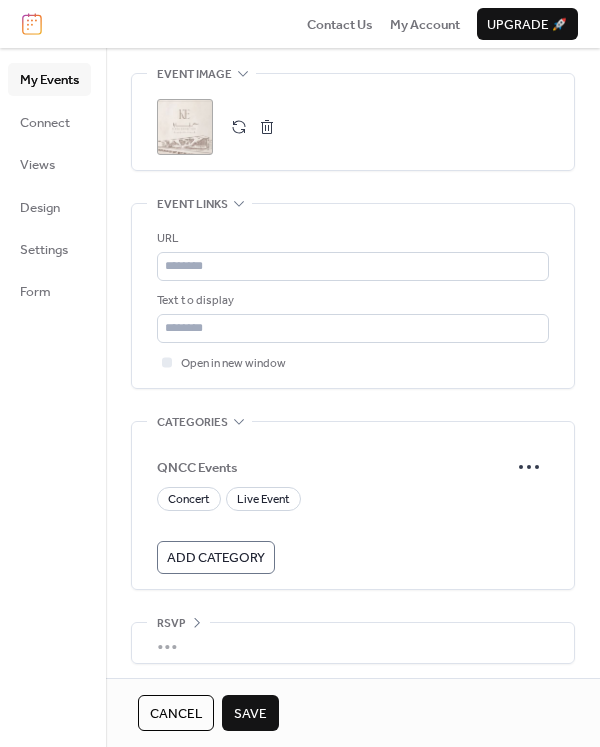scroll, scrollTop: 1043, scrollLeft: 0, axis: vertical 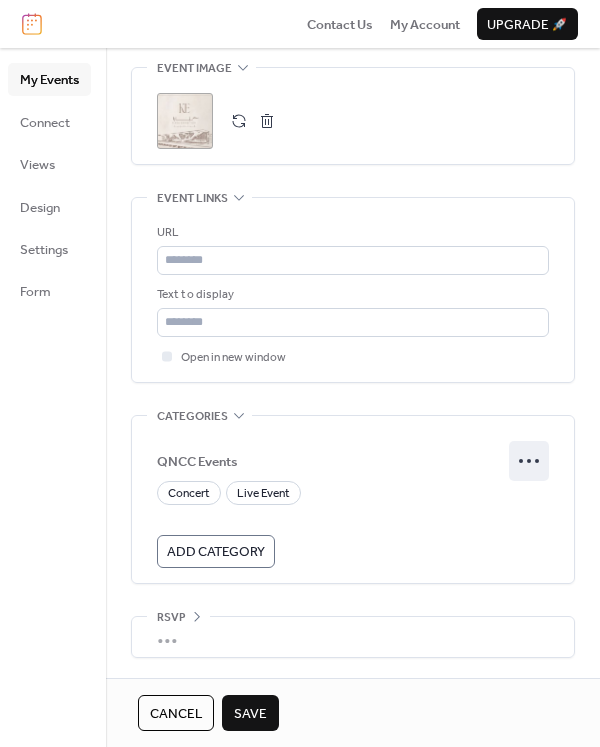 click 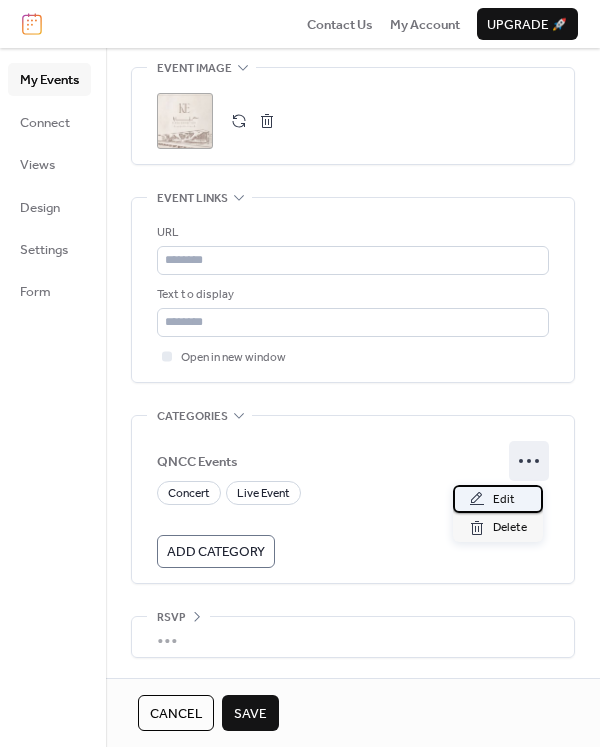 click on "Edit" at bounding box center [504, 500] 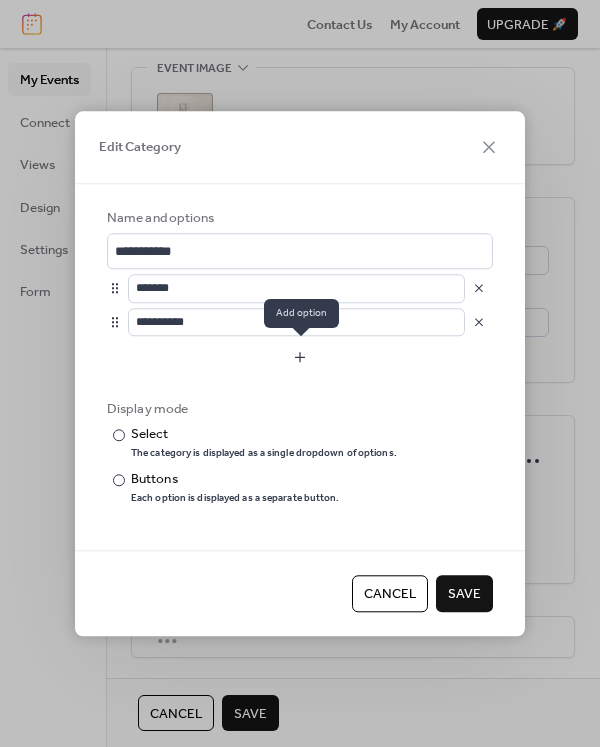 click at bounding box center (300, 357) 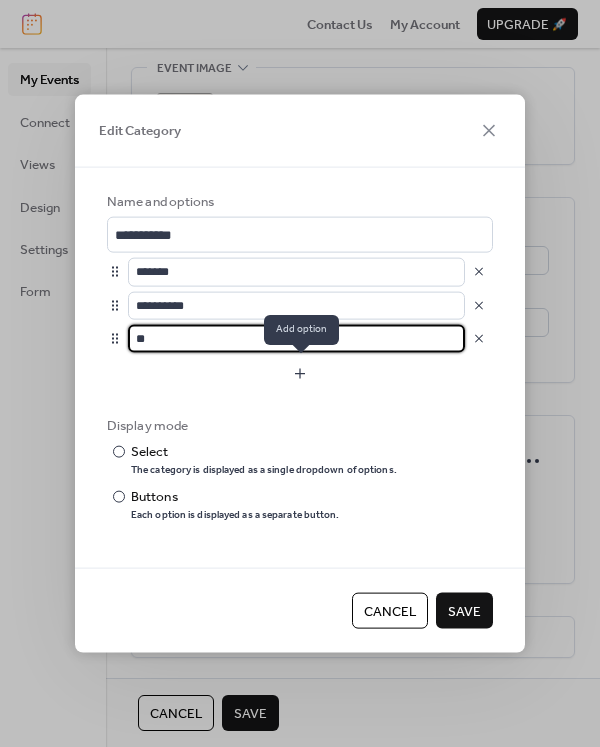type on "*" 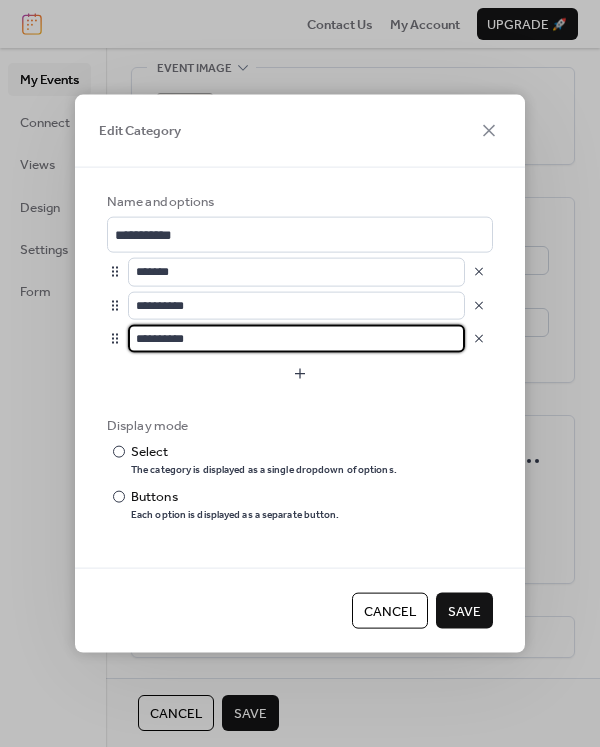 type on "**********" 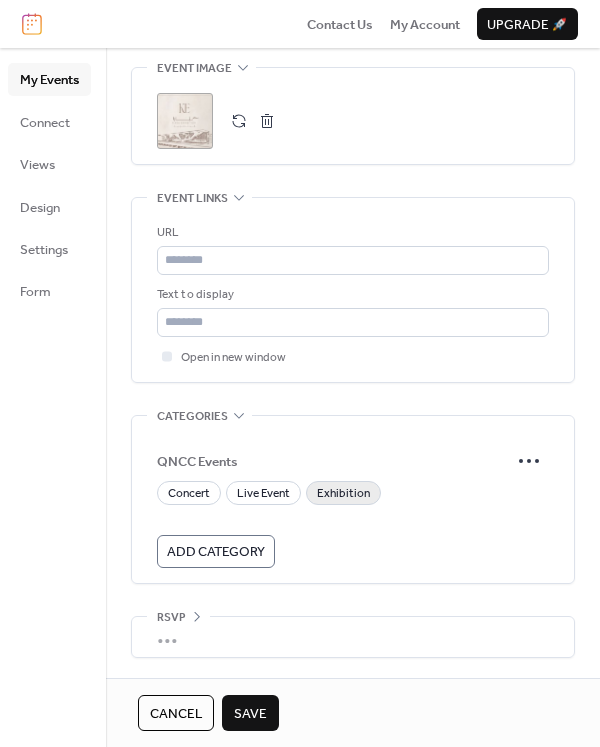 click on "Exhibition" at bounding box center (343, 494) 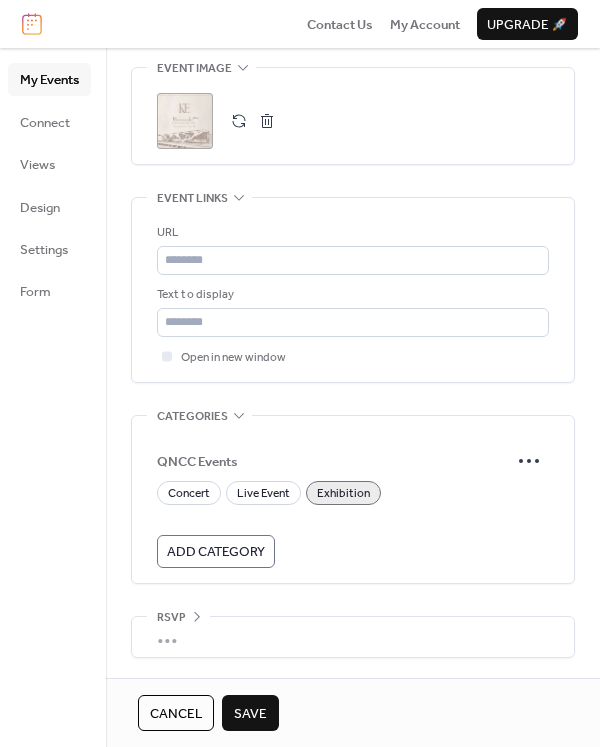 click on "Save" at bounding box center [250, 714] 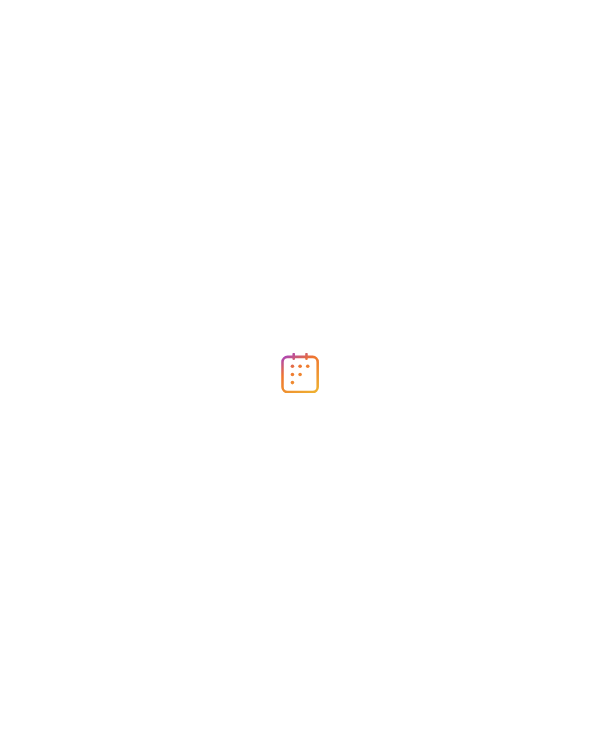 scroll, scrollTop: 0, scrollLeft: 0, axis: both 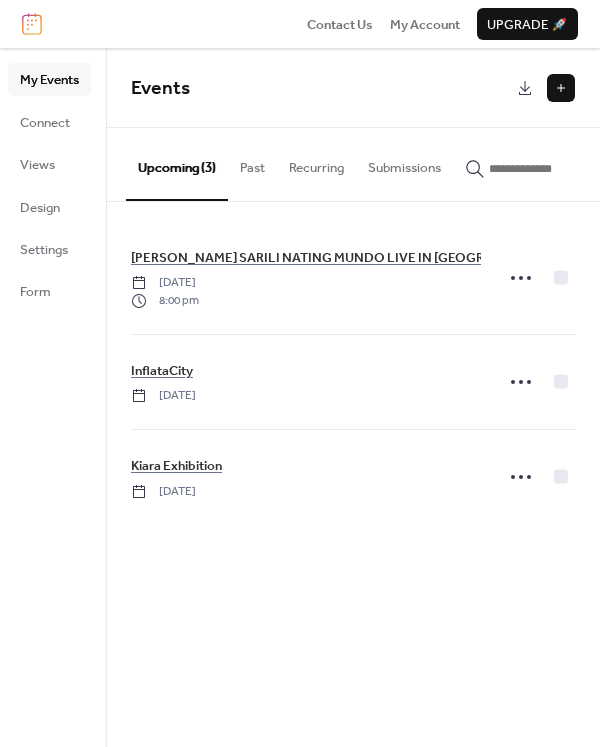 click at bounding box center [561, 88] 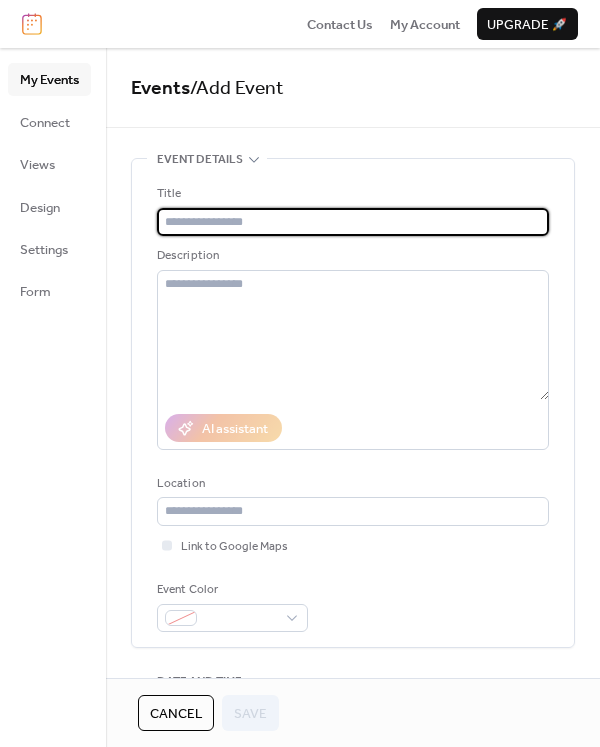 click at bounding box center [353, 222] 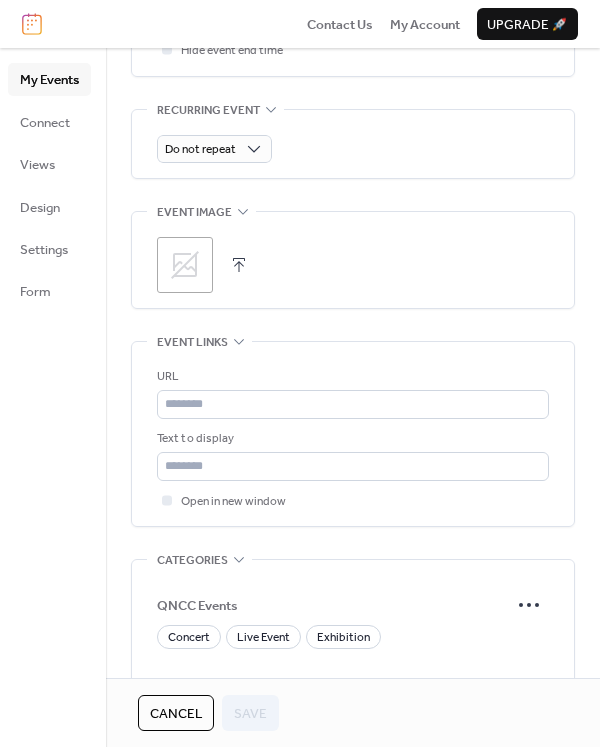 scroll, scrollTop: 900, scrollLeft: 0, axis: vertical 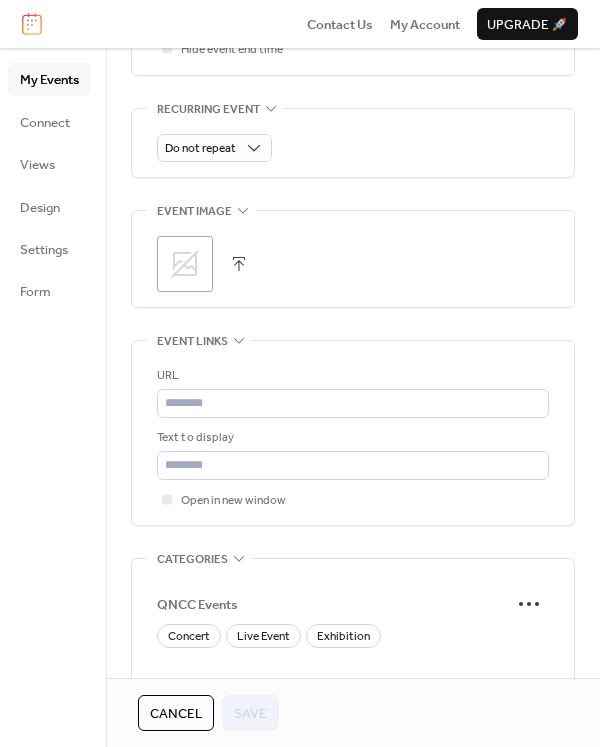 click 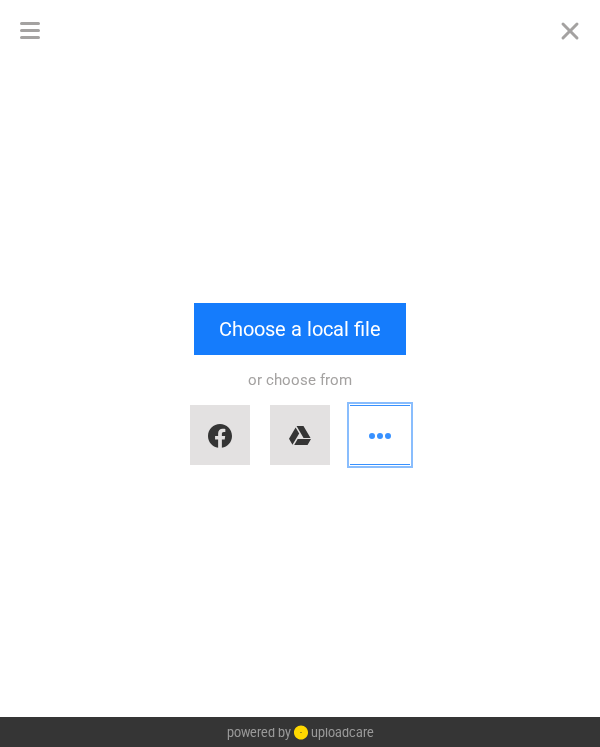 click at bounding box center [380, 435] 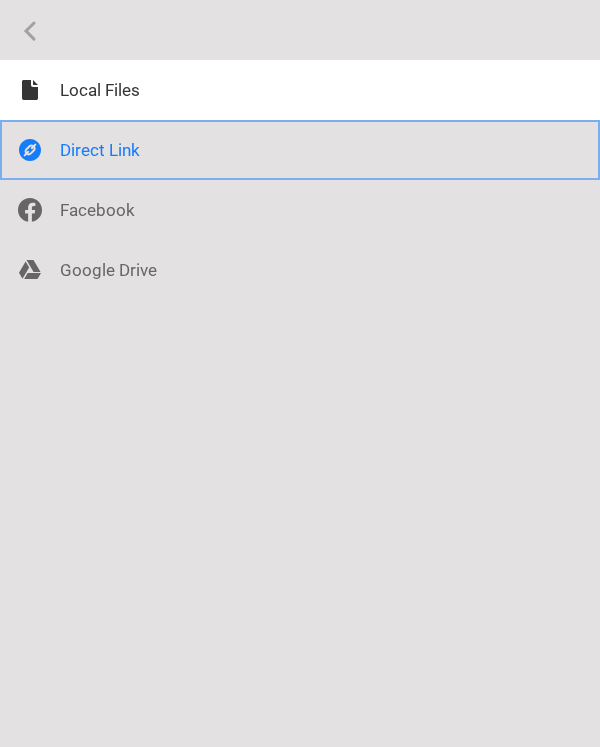 click at bounding box center [300, 150] 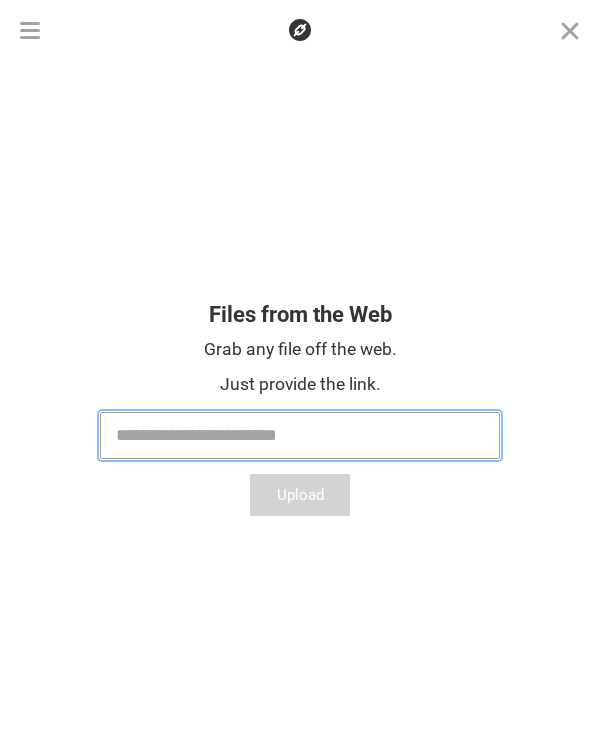 click at bounding box center [300, 435] 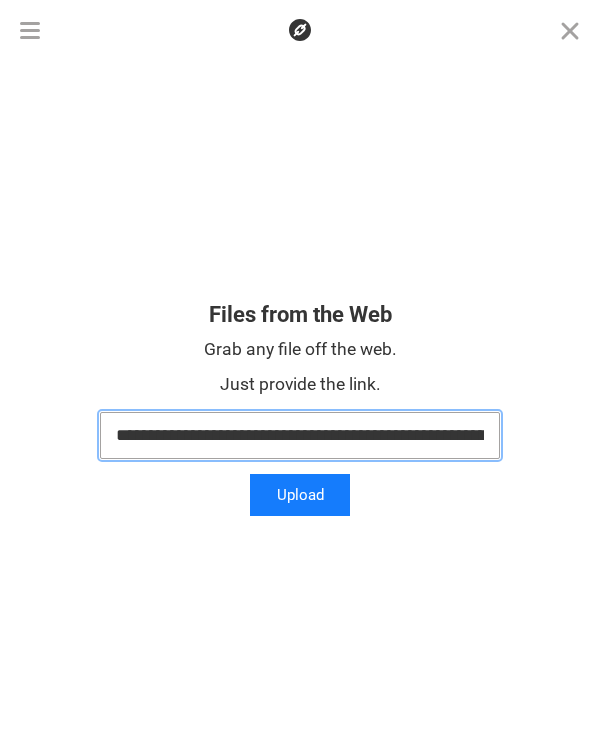 scroll, scrollTop: 0, scrollLeft: 230, axis: horizontal 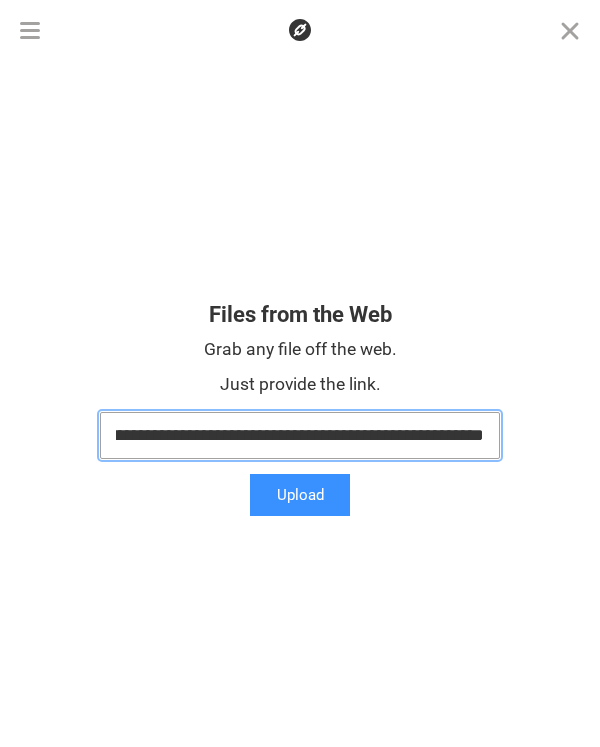 type on "**********" 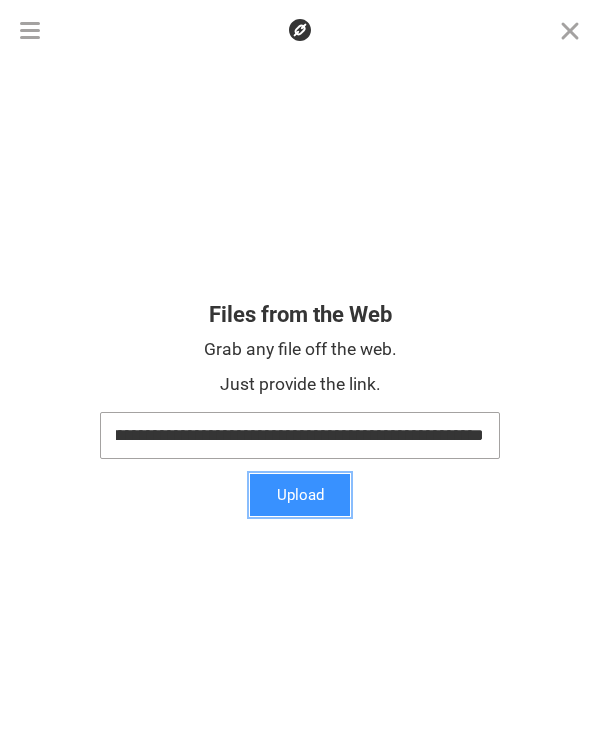 click on "Upload" at bounding box center [300, 495] 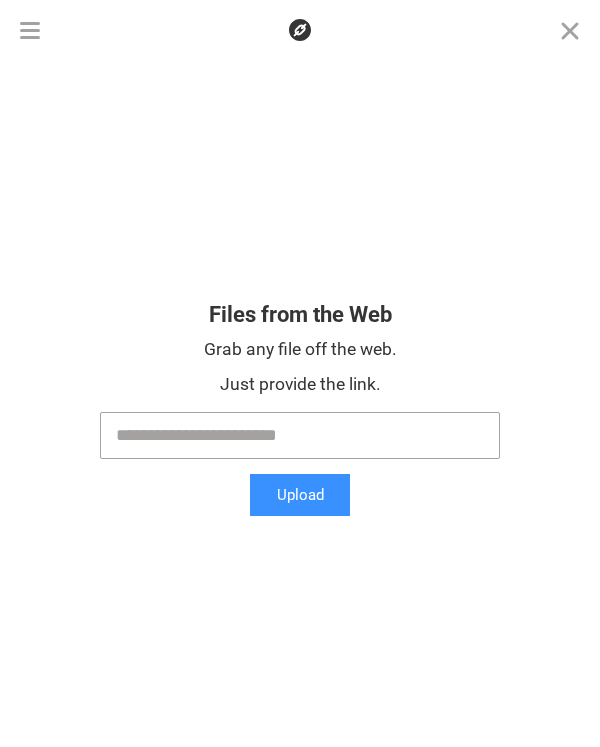 scroll, scrollTop: 0, scrollLeft: 0, axis: both 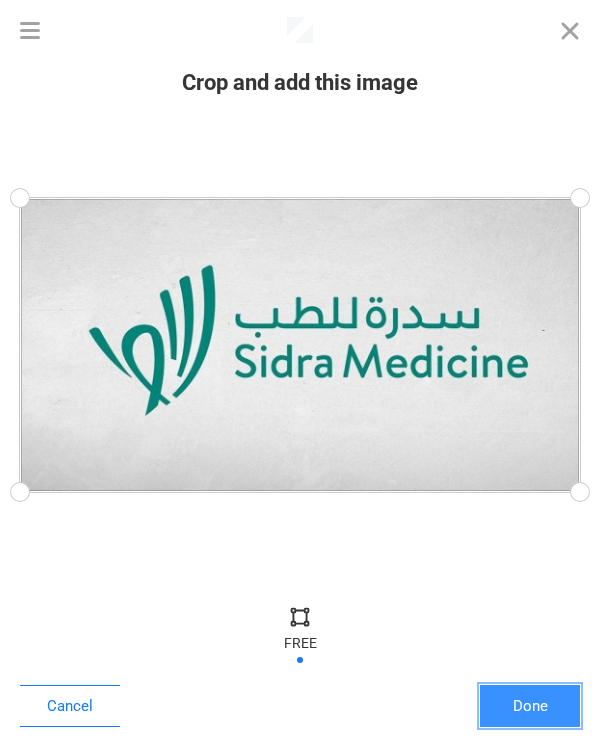 click on "Done" at bounding box center (530, 706) 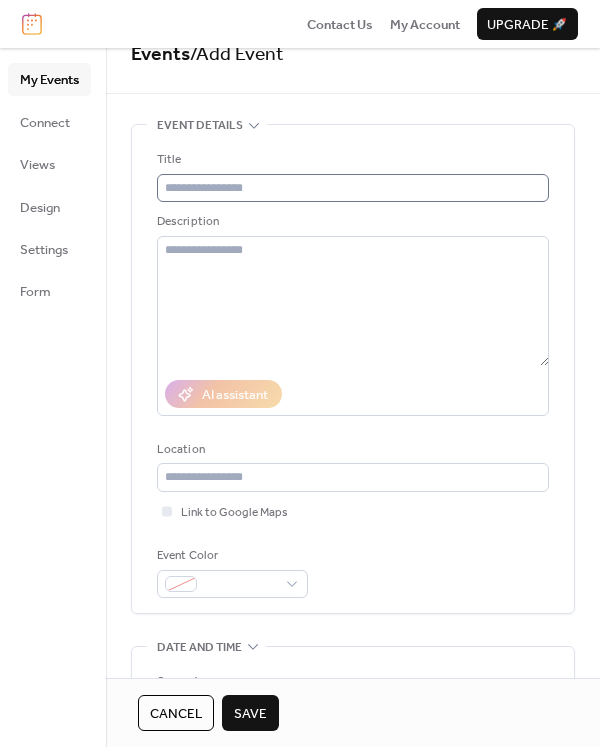 scroll, scrollTop: 0, scrollLeft: 0, axis: both 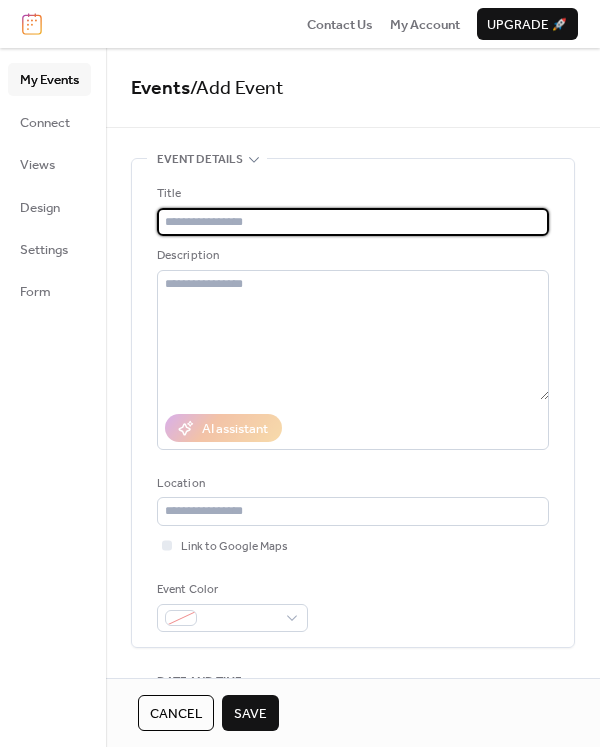 click at bounding box center (353, 222) 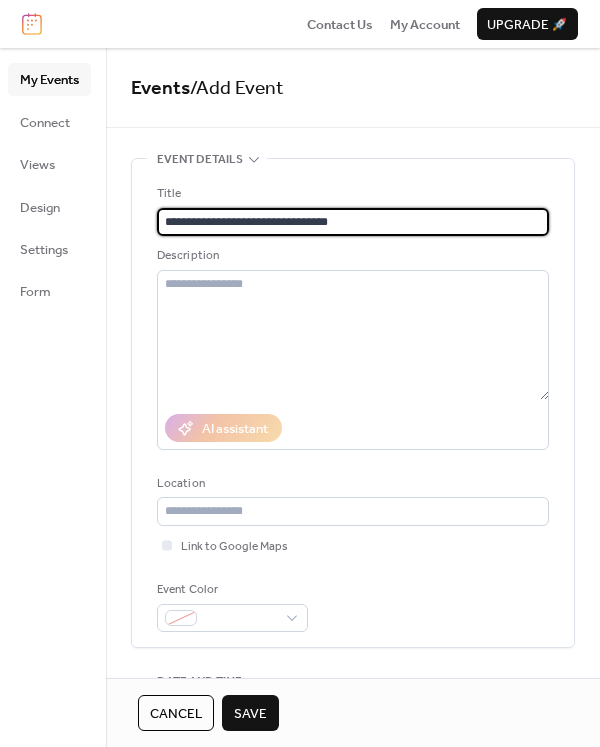 type on "**********" 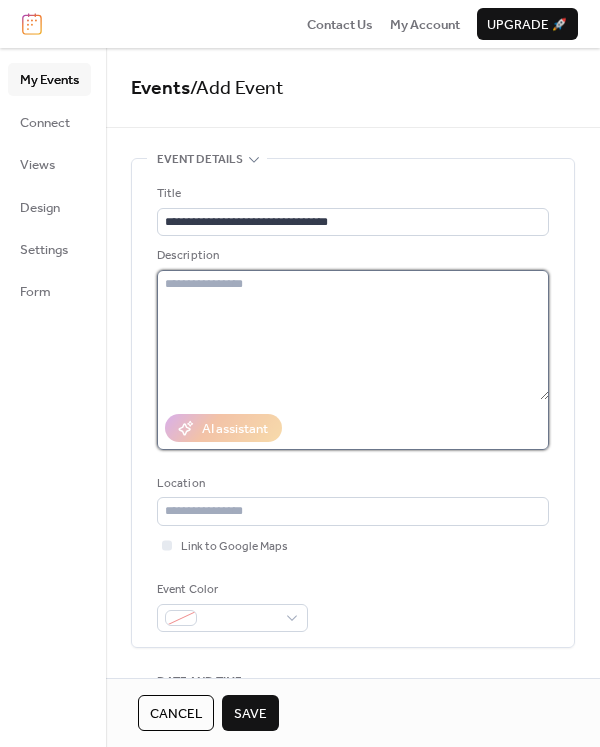 click at bounding box center [353, 335] 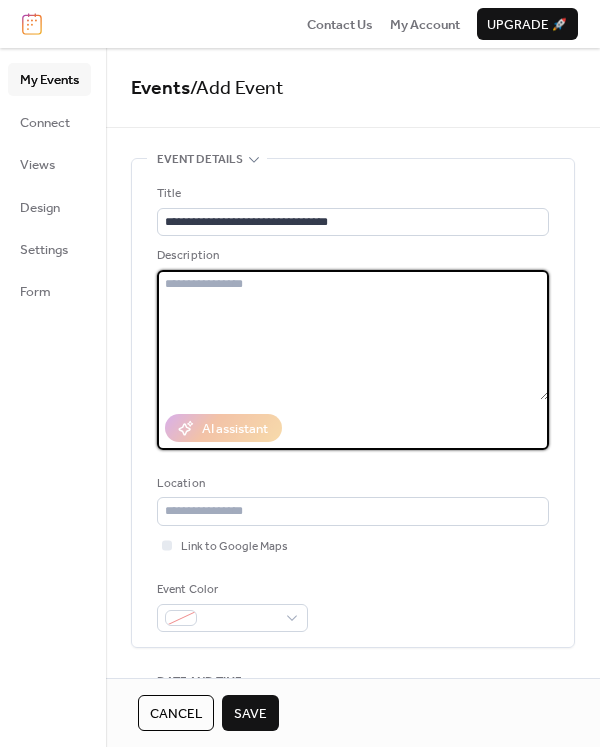 paste on "**********" 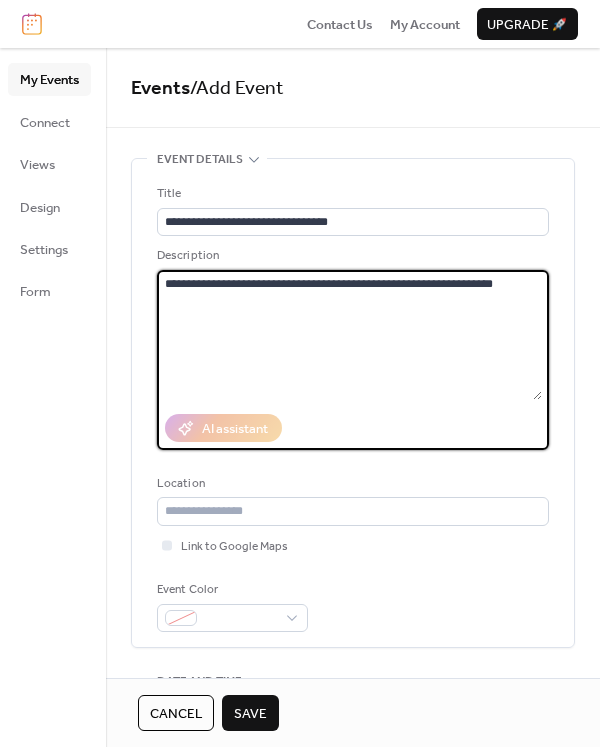 type on "**********" 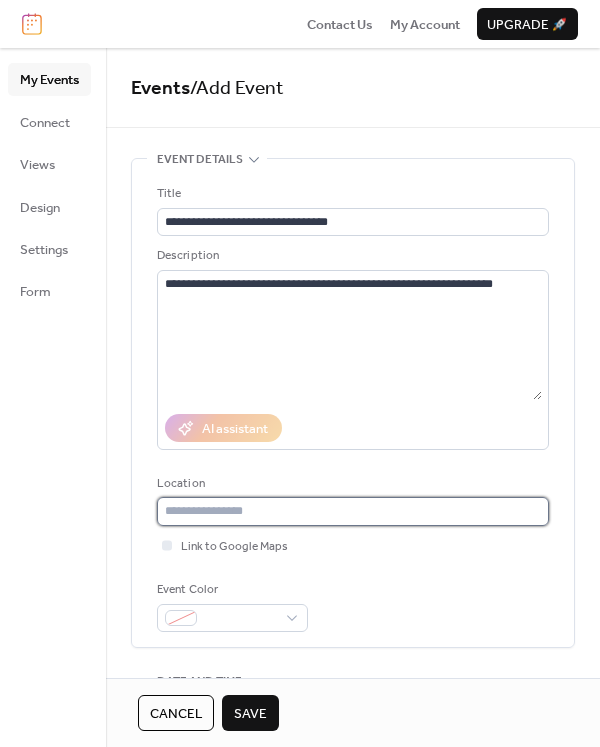 click at bounding box center [353, 511] 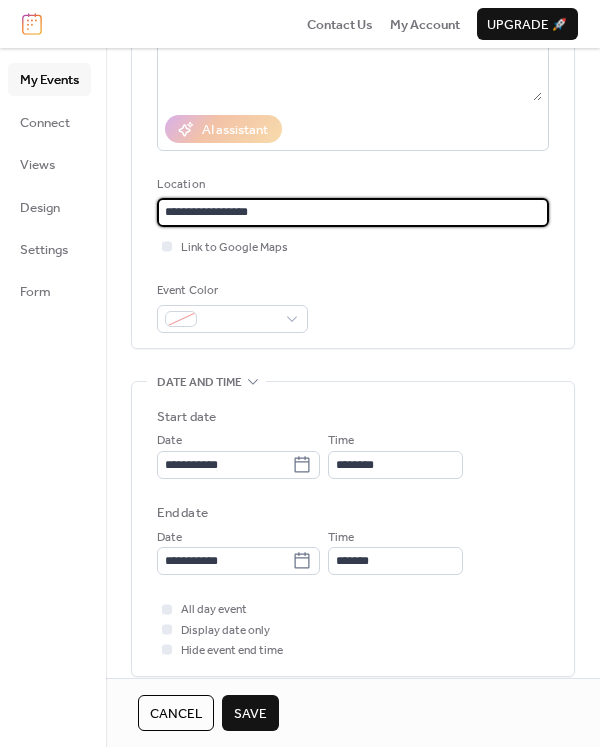 scroll, scrollTop: 300, scrollLeft: 0, axis: vertical 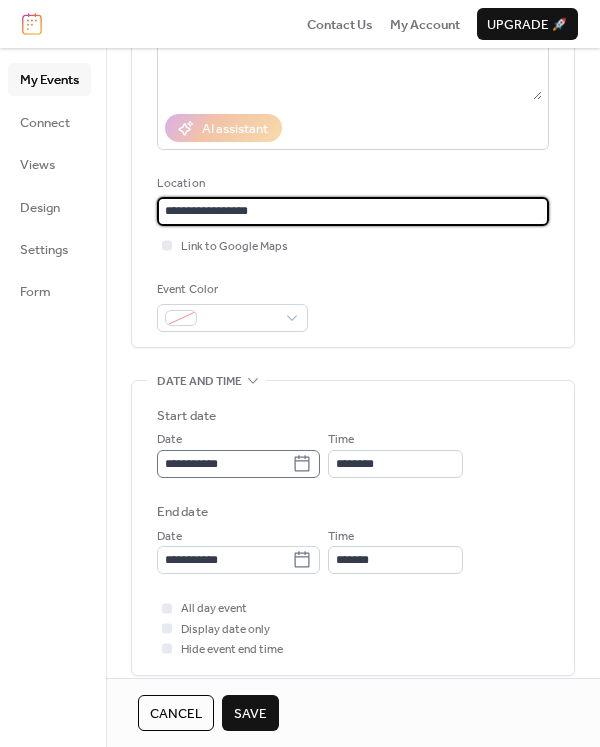 type on "**********" 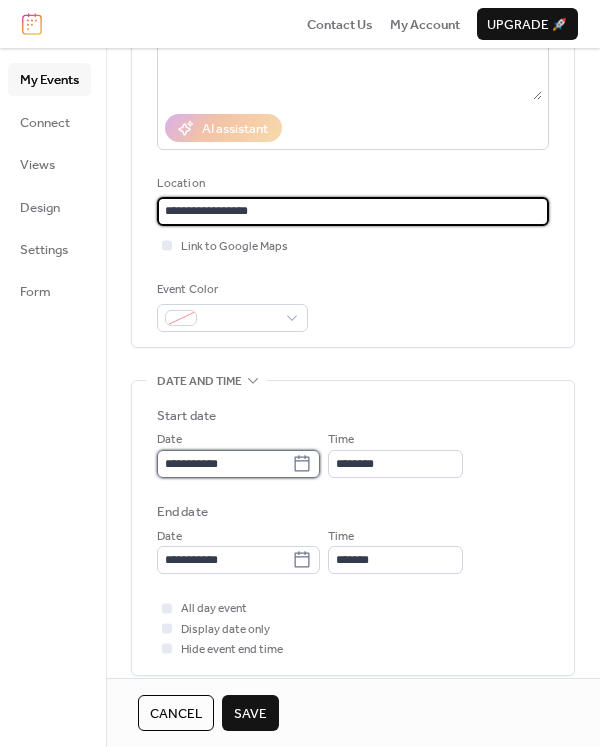 click on "**********" at bounding box center (224, 464) 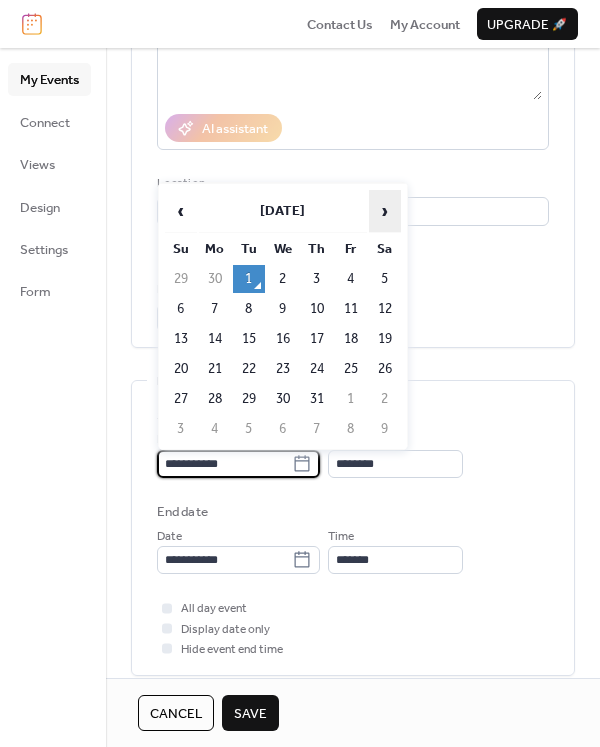 click on "›" at bounding box center [385, 211] 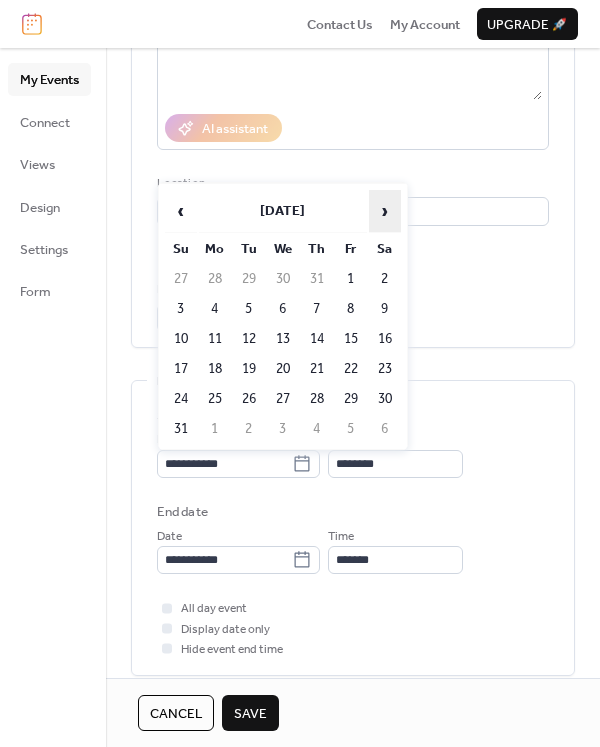 click on "›" at bounding box center (385, 211) 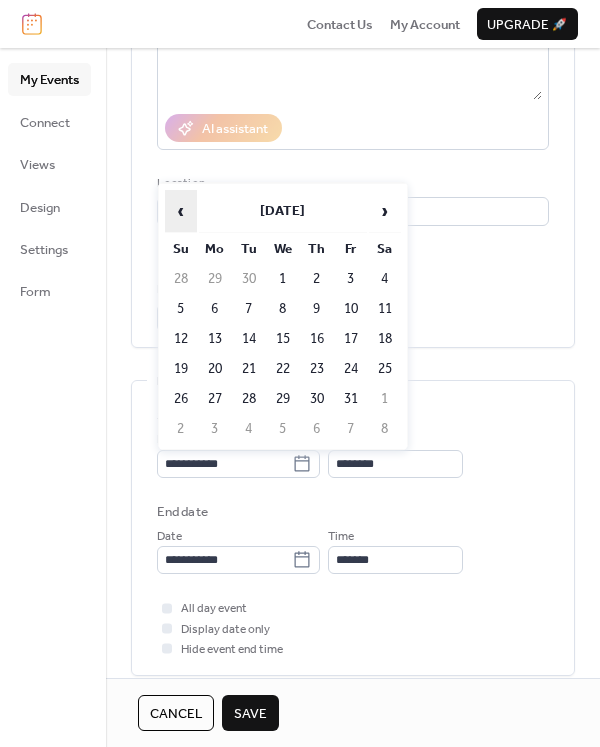 click on "‹" at bounding box center [181, 211] 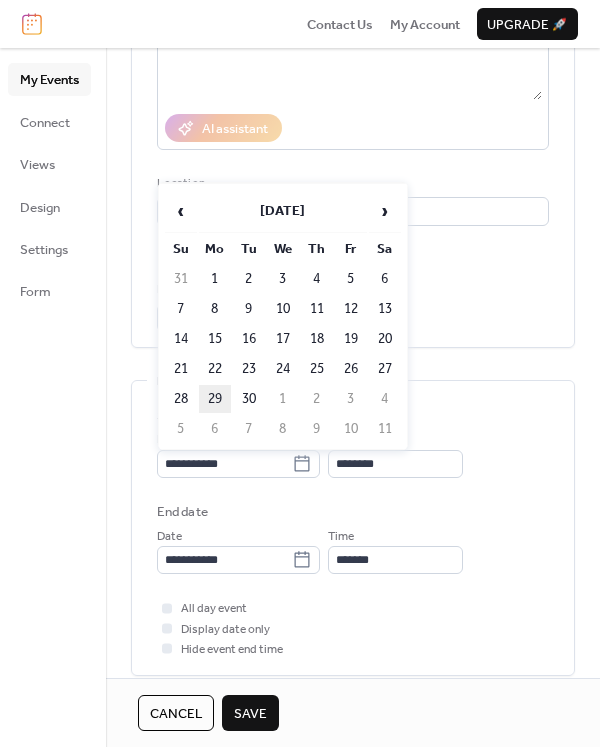 click on "29" at bounding box center (215, 399) 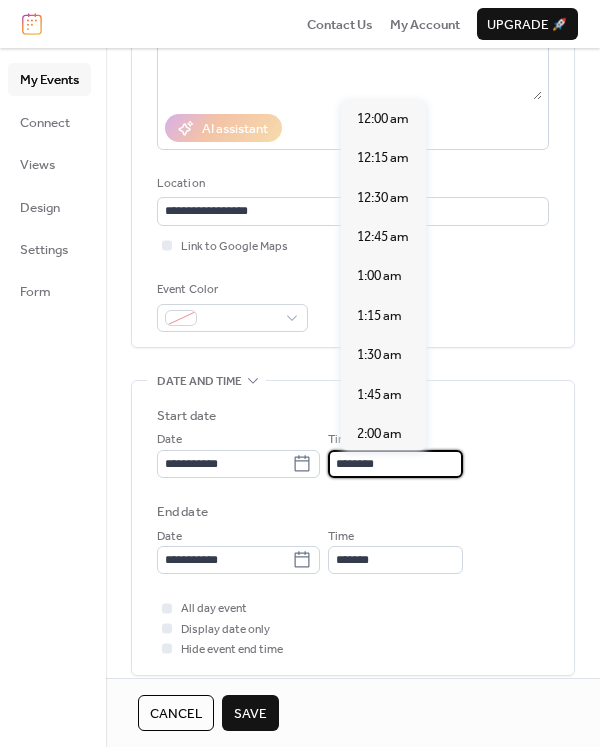 click on "********" at bounding box center [395, 464] 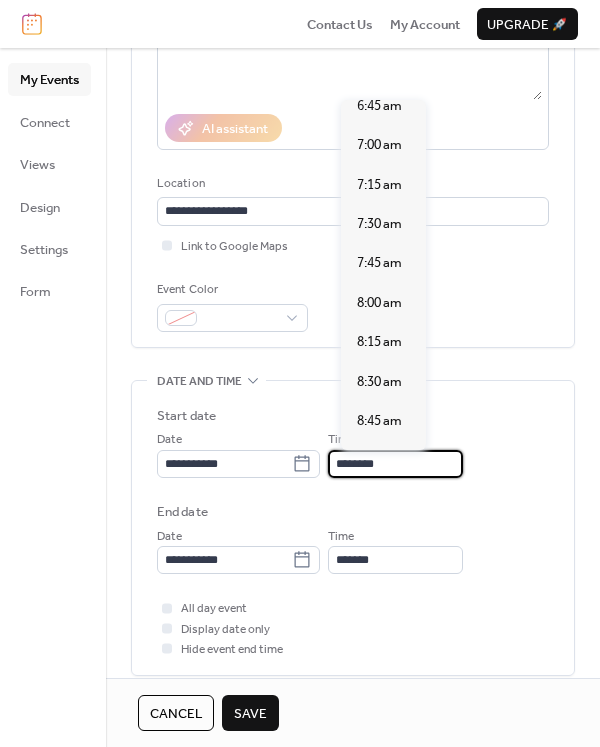scroll, scrollTop: 1092, scrollLeft: 0, axis: vertical 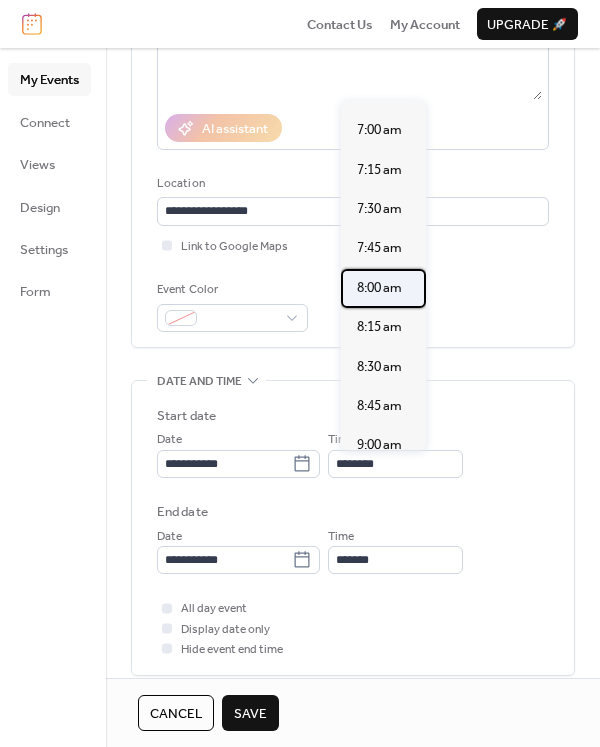 click on "8:00 am" at bounding box center [379, 288] 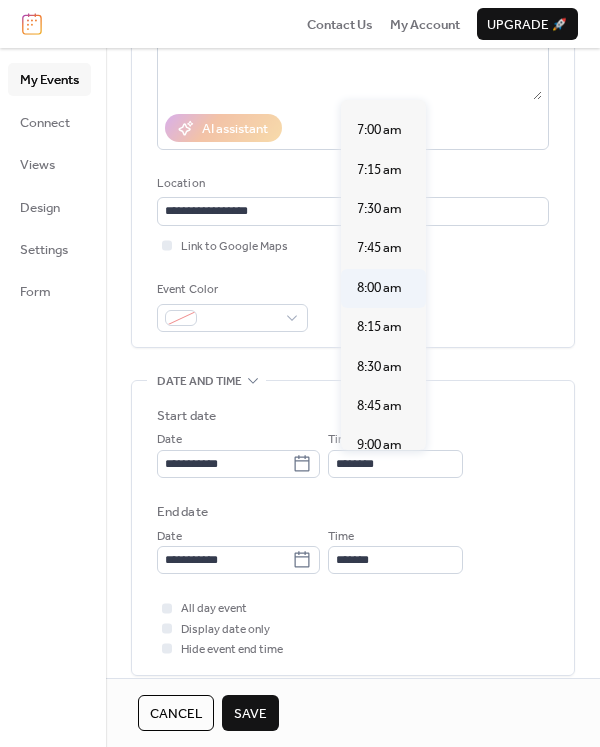 type on "*******" 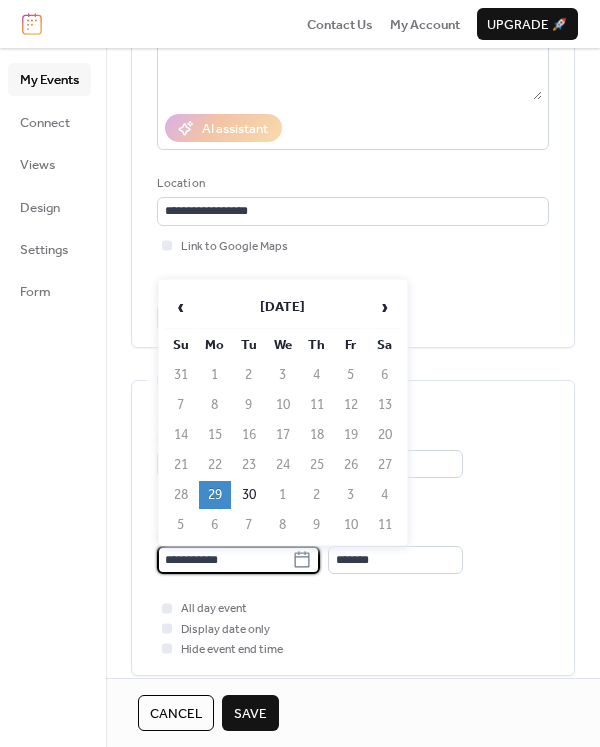 click on "**********" at bounding box center [224, 560] 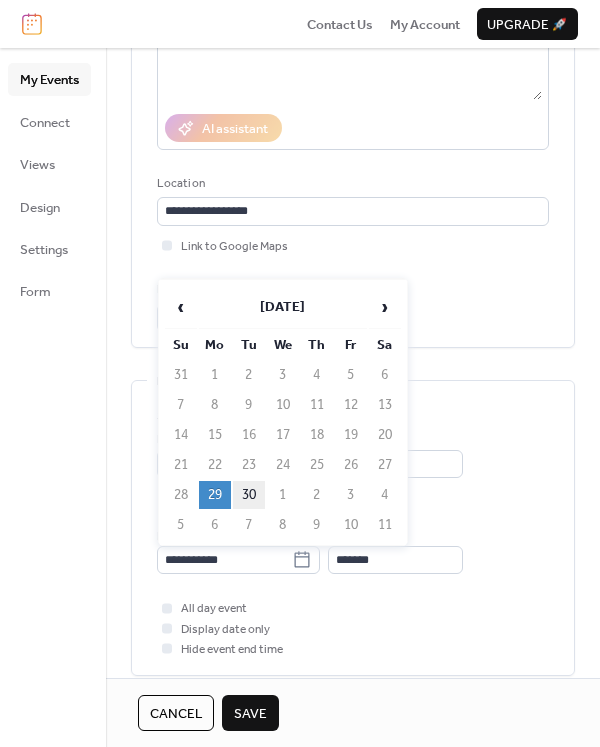 click on "30" at bounding box center [249, 495] 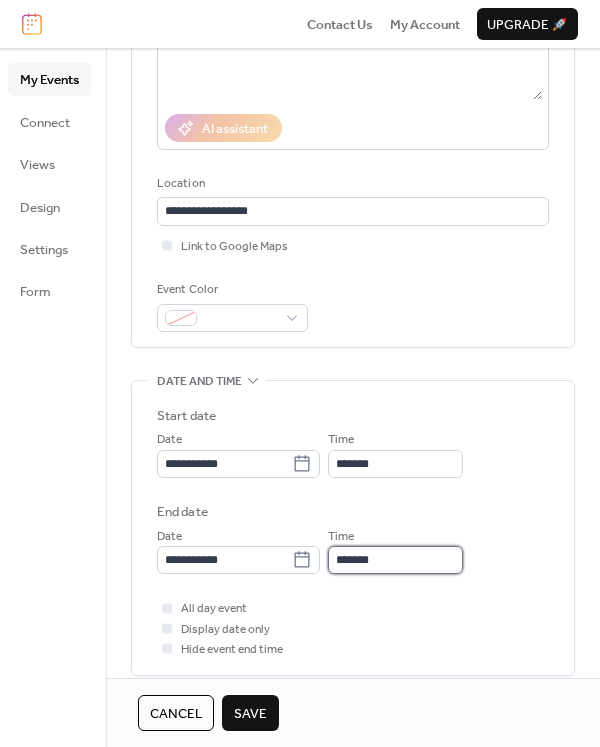click on "*******" at bounding box center (395, 560) 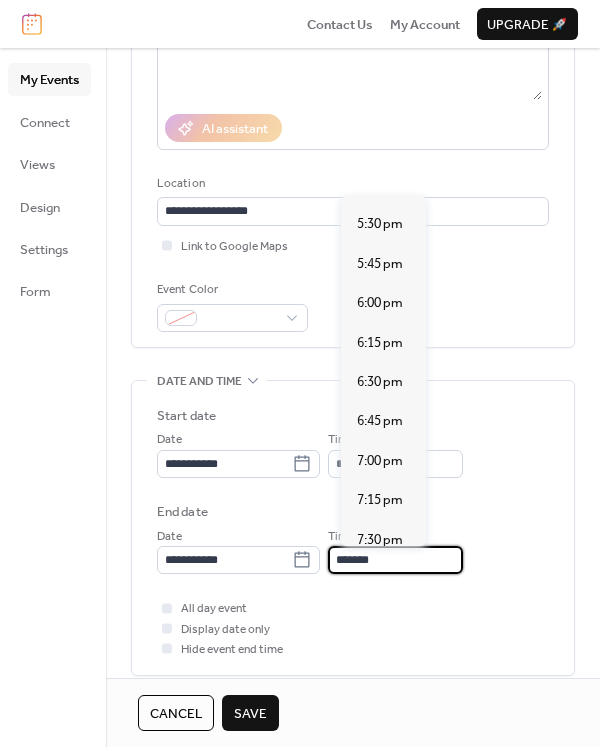 scroll, scrollTop: 2819, scrollLeft: 0, axis: vertical 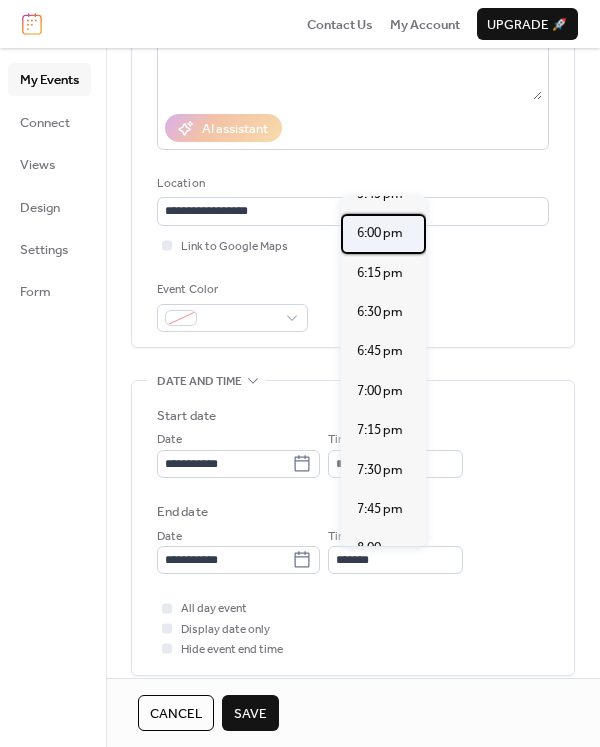 click on "6:00 pm" at bounding box center (380, 233) 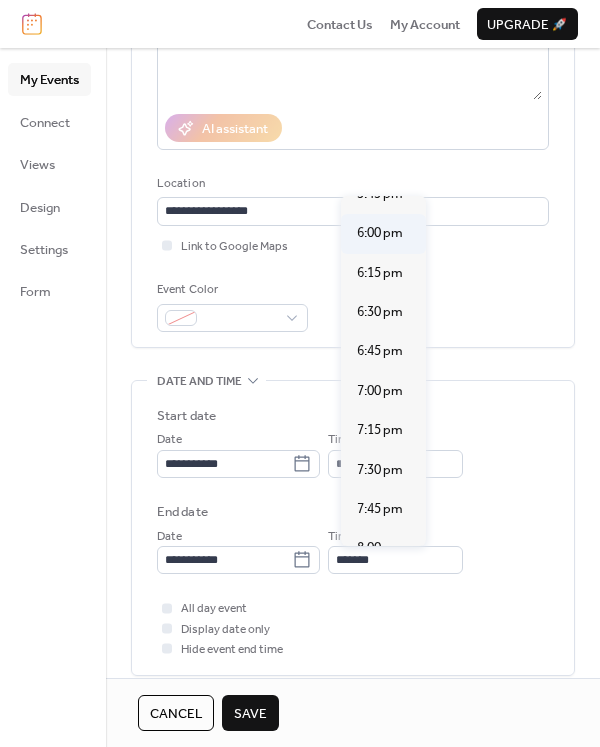 type on "*******" 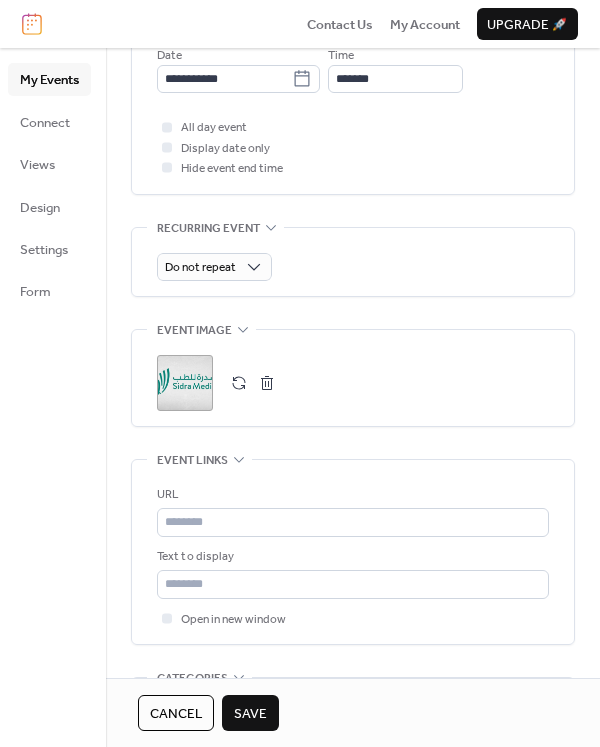 scroll, scrollTop: 900, scrollLeft: 0, axis: vertical 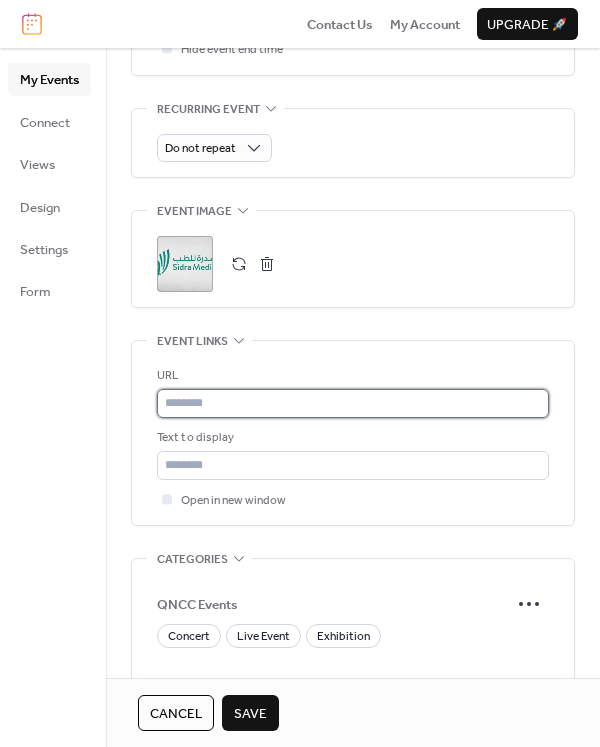 click at bounding box center [353, 403] 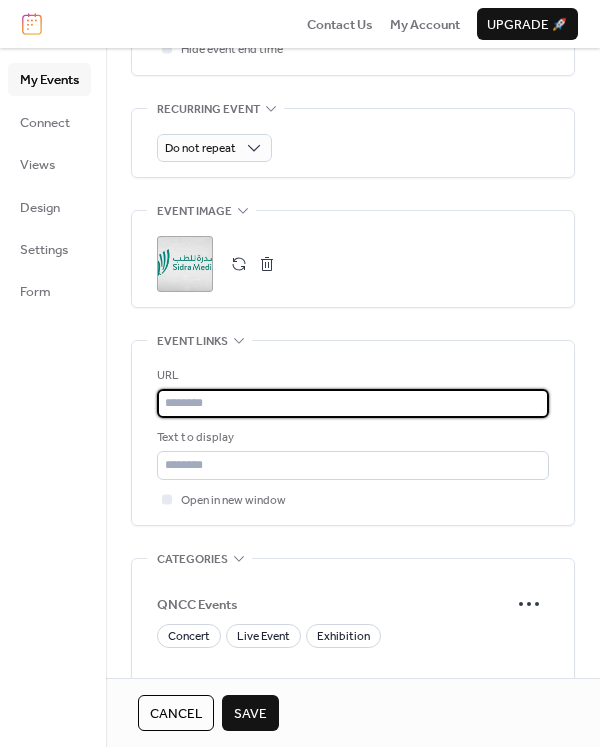 click at bounding box center [353, 403] 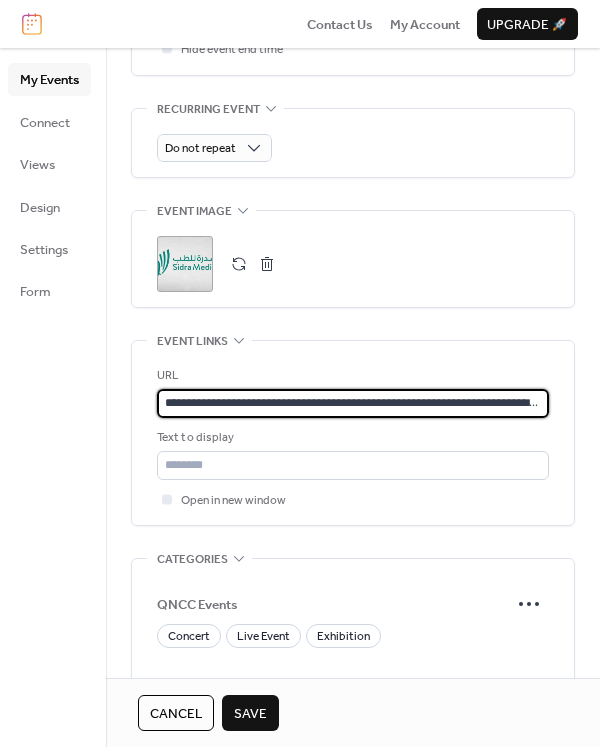 scroll, scrollTop: 0, scrollLeft: 116, axis: horizontal 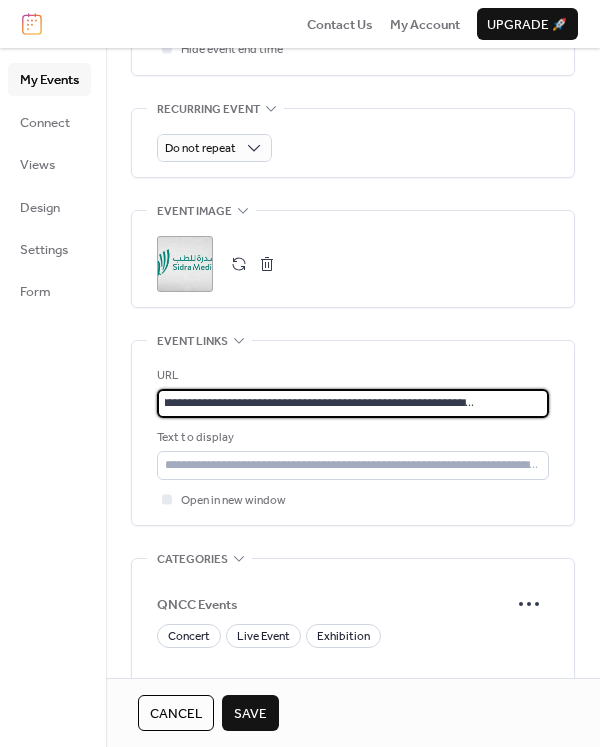 type on "**********" 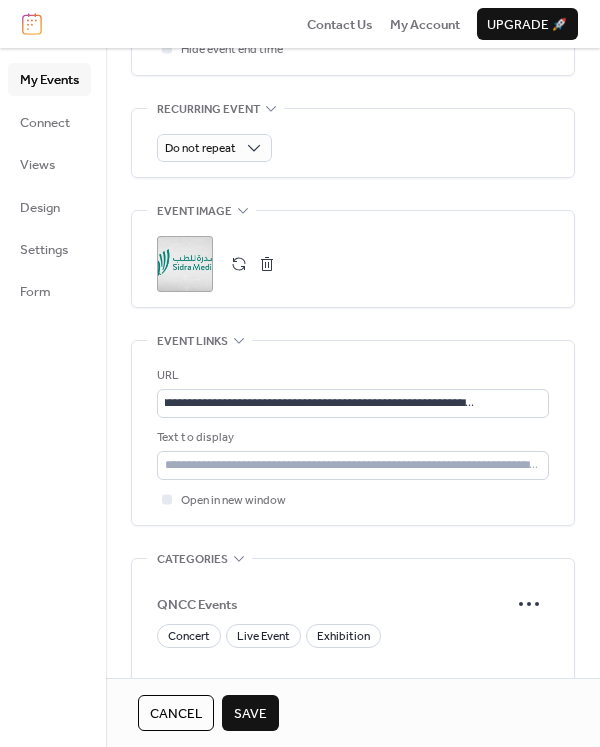 scroll, scrollTop: 0, scrollLeft: 0, axis: both 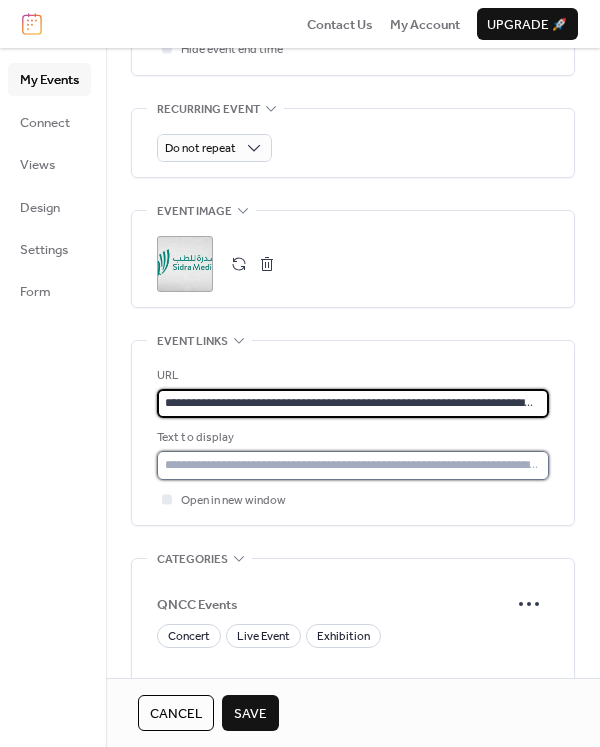 click at bounding box center (353, 465) 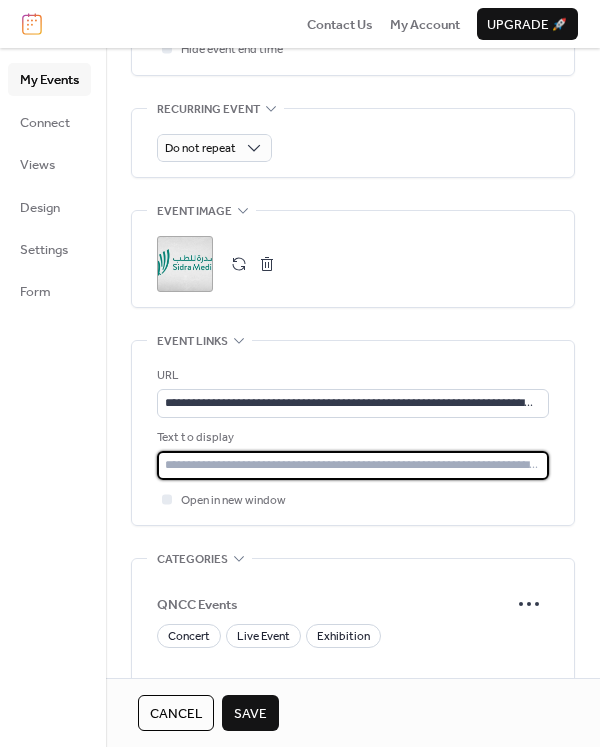 paste on "**********" 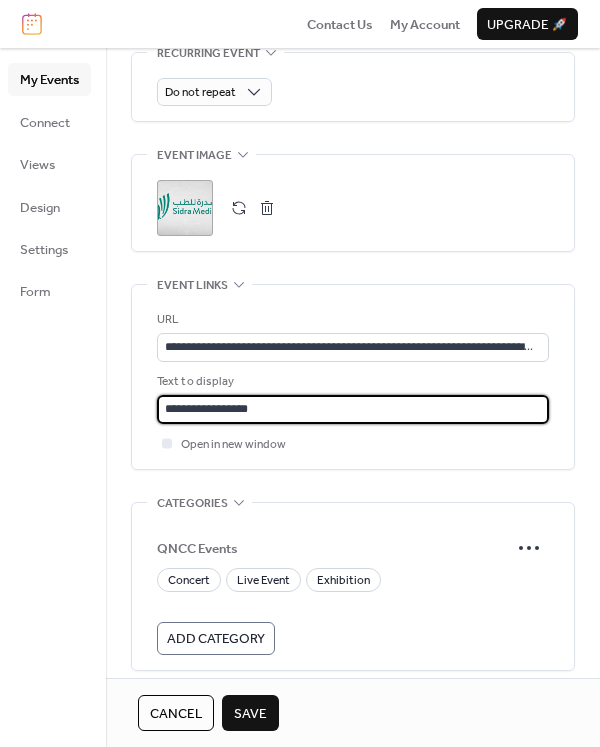 scroll, scrollTop: 1000, scrollLeft: 0, axis: vertical 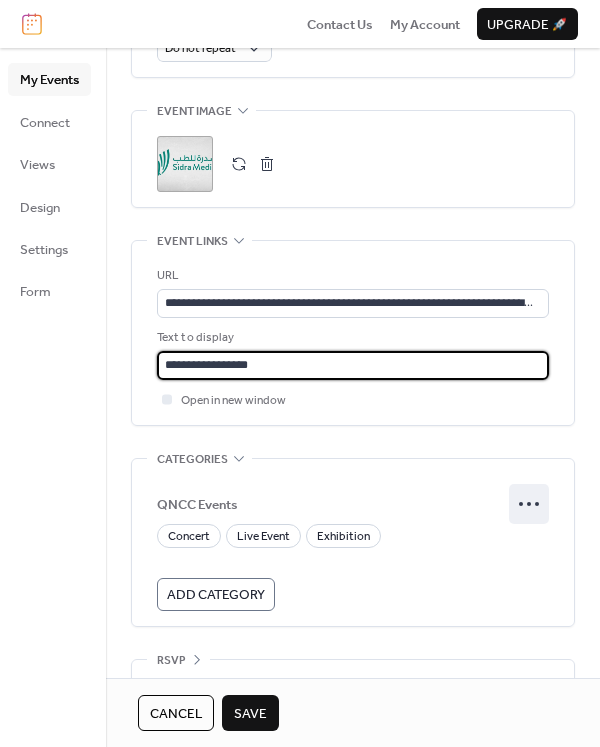 type on "**********" 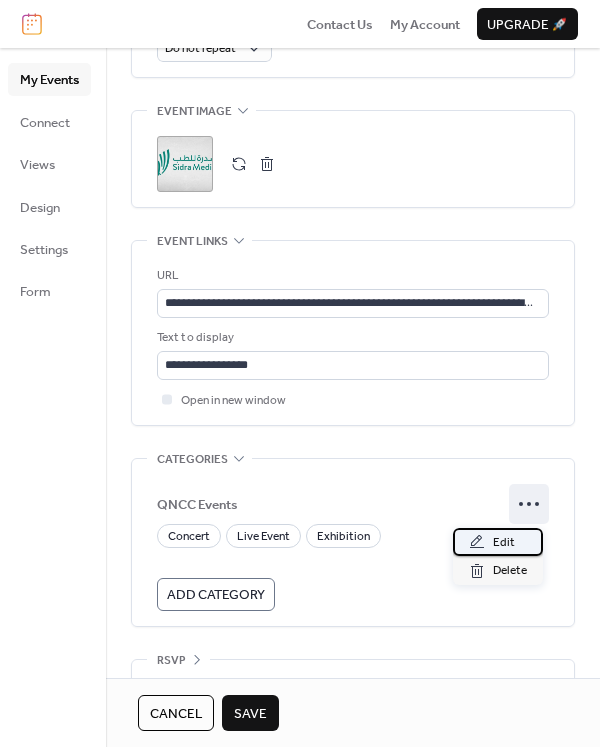 click on "Edit" at bounding box center [504, 543] 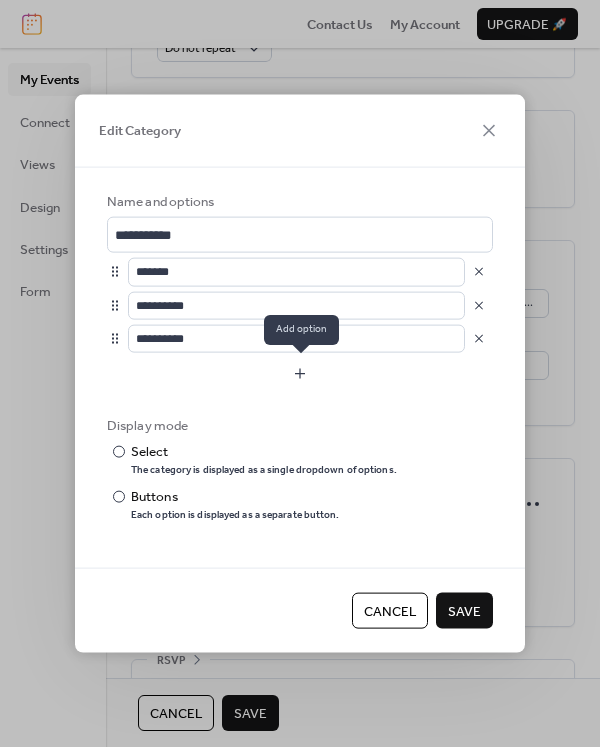click at bounding box center (300, 374) 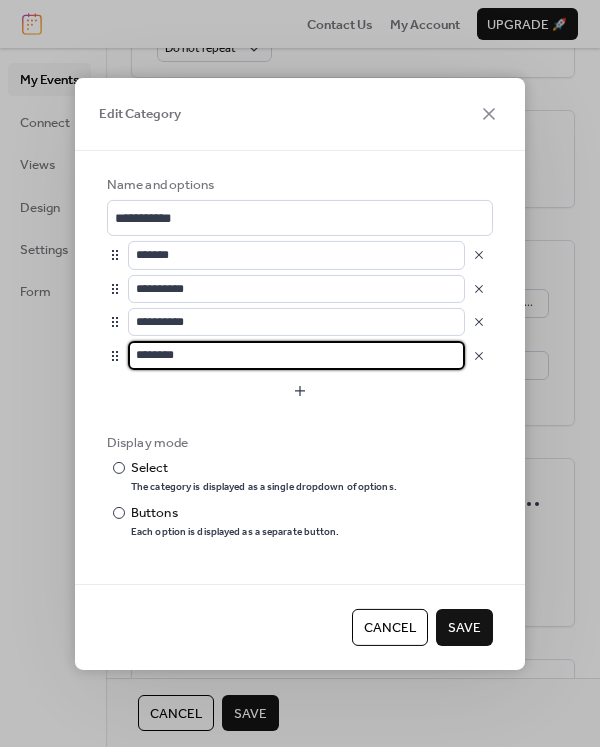 click on "********" at bounding box center (296, 355) 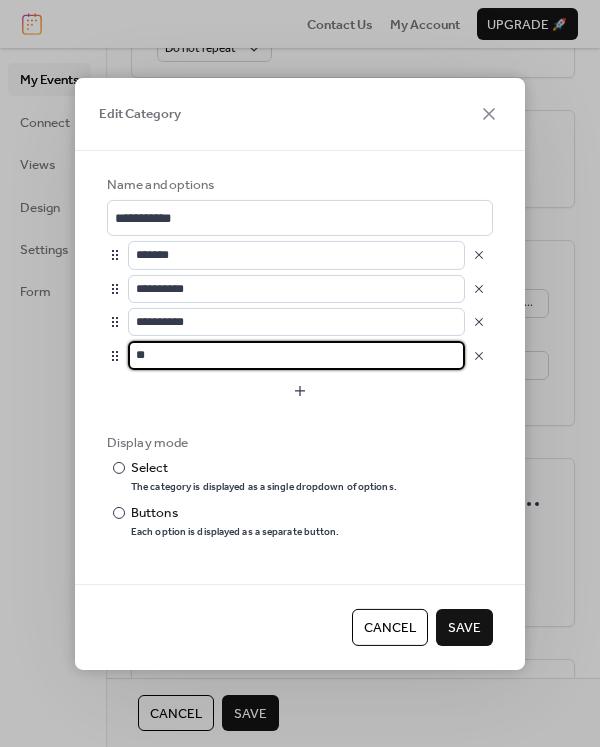 type on "*" 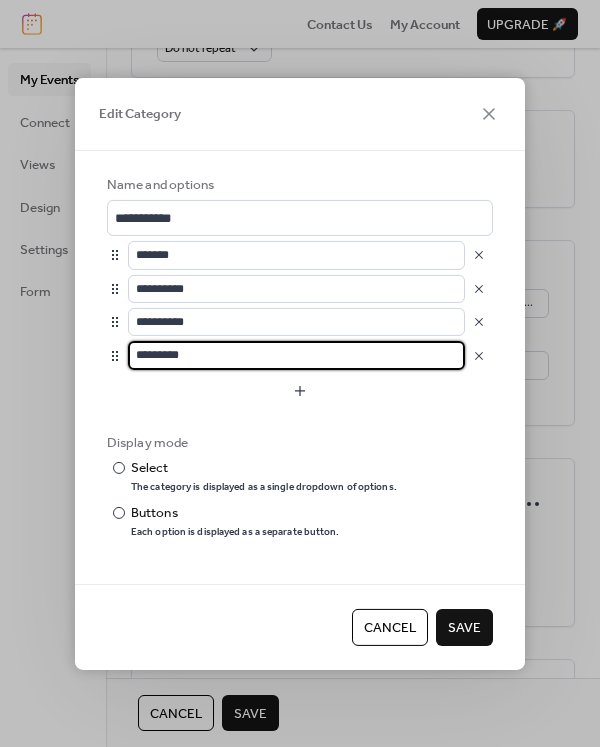type on "*********" 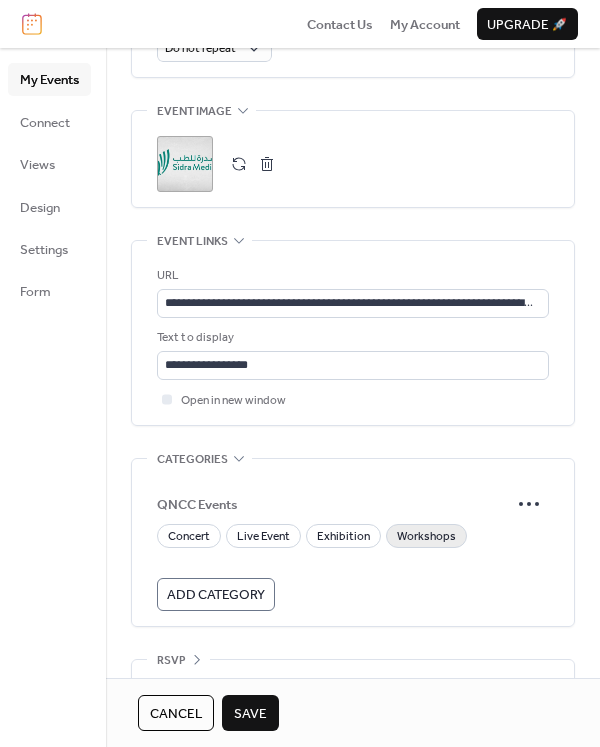 click on "Workshops" at bounding box center (426, 537) 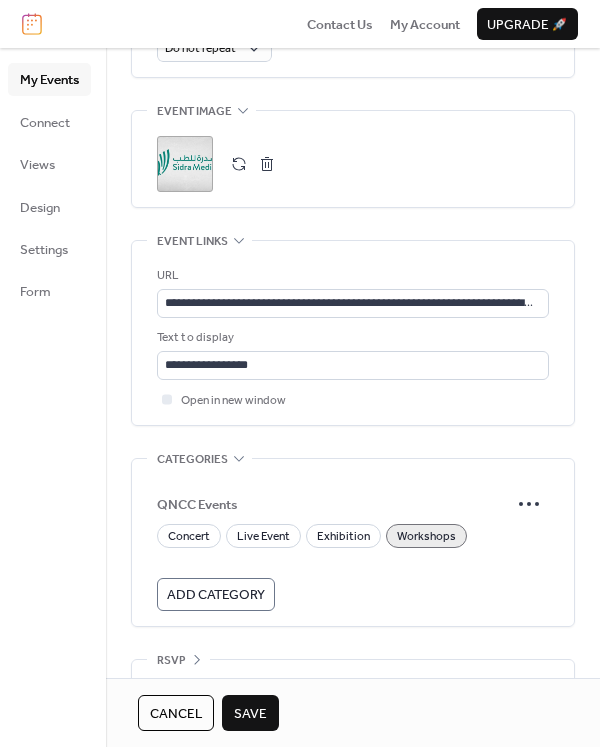 click on "Save" at bounding box center [250, 714] 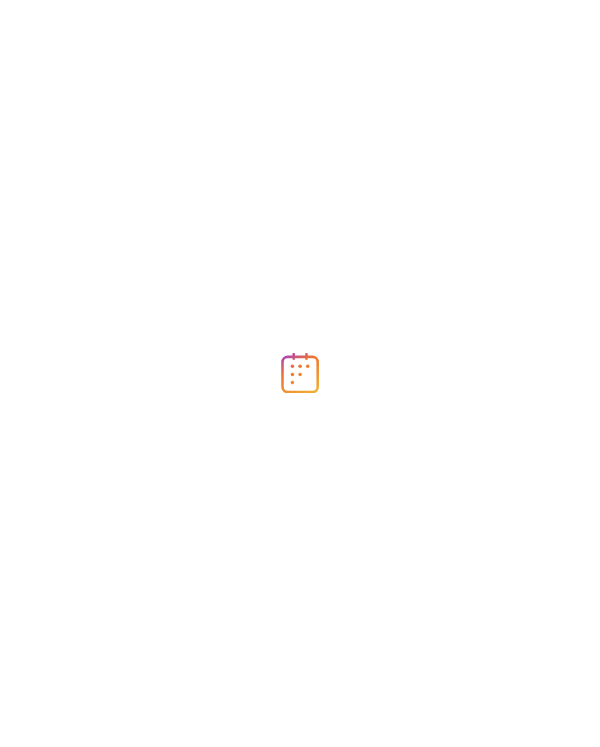 scroll, scrollTop: 0, scrollLeft: 0, axis: both 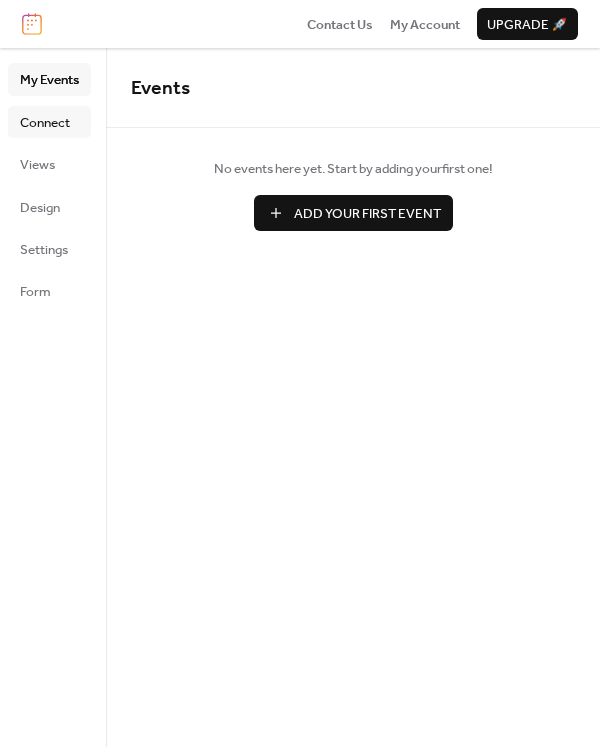click on "Connect" at bounding box center (45, 123) 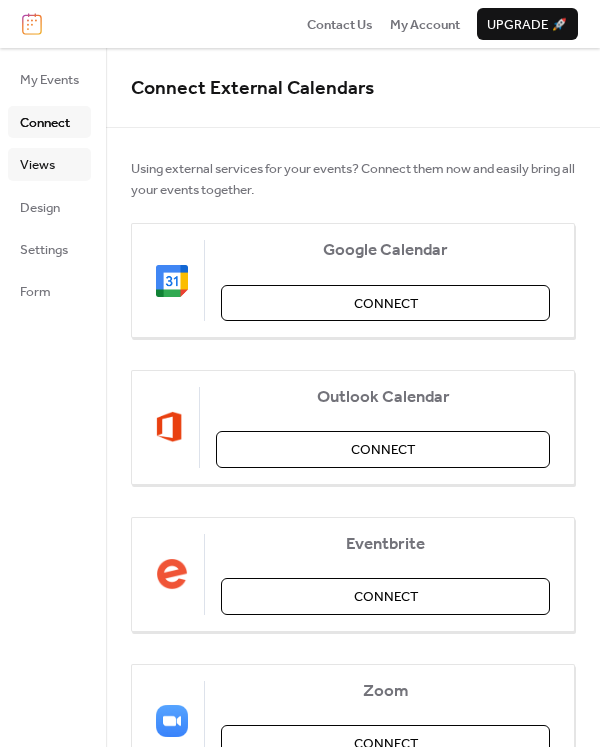 click on "Views" at bounding box center (37, 165) 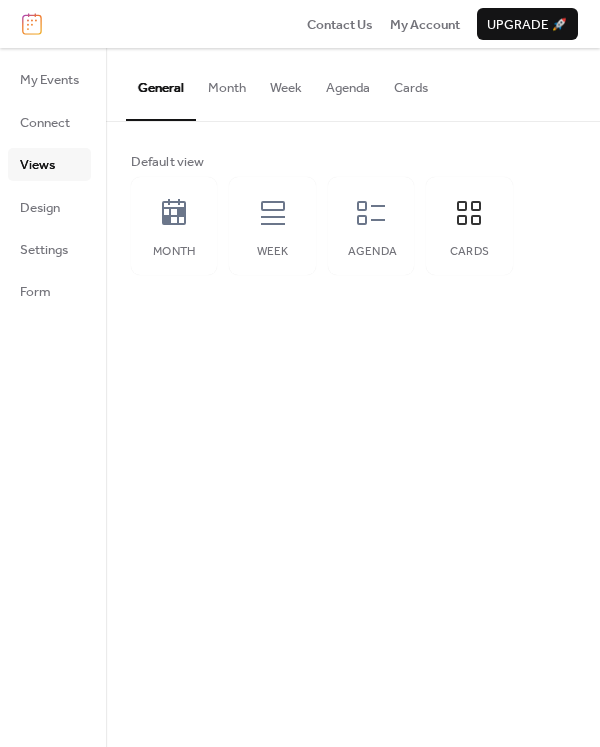 click on "Cards" at bounding box center (411, 83) 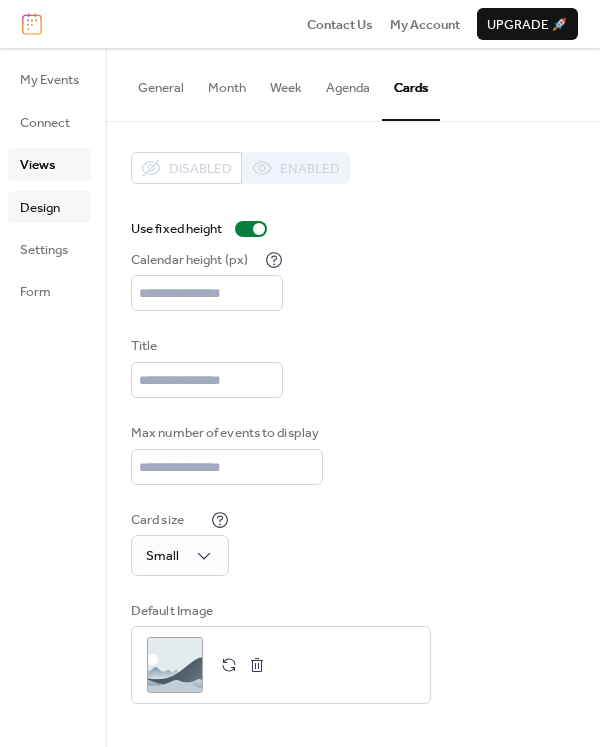 click on "Design" at bounding box center (40, 208) 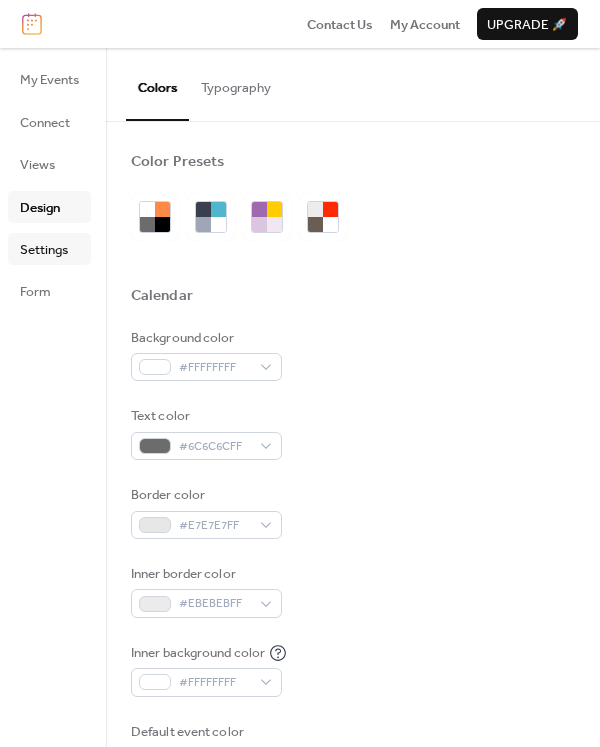 click on "Settings" at bounding box center [44, 250] 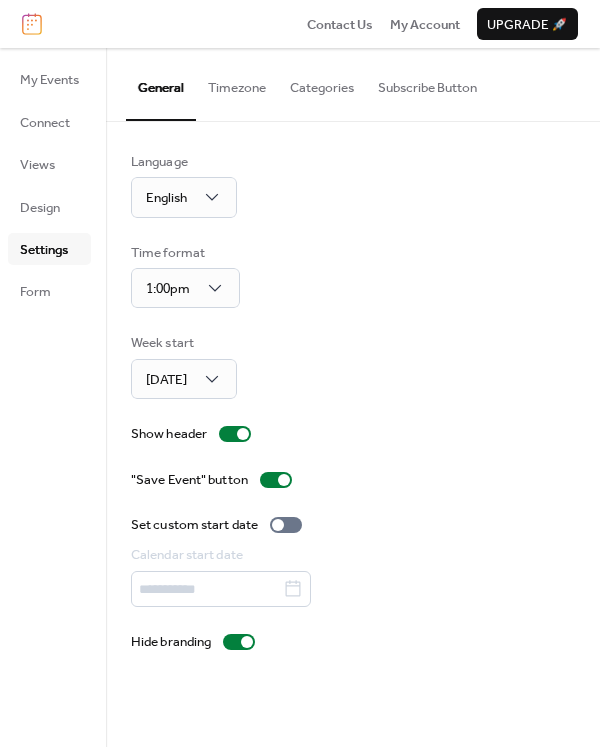 click on "Subscribe Button" at bounding box center [427, 83] 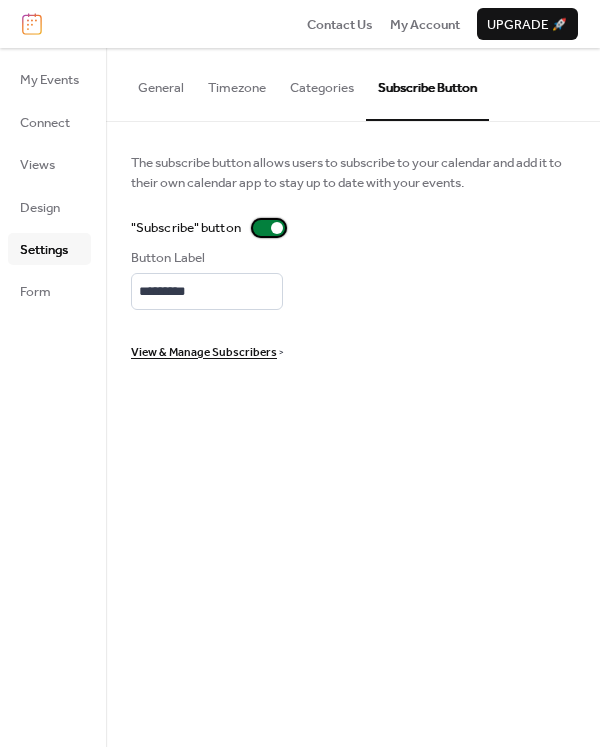 click at bounding box center (277, 228) 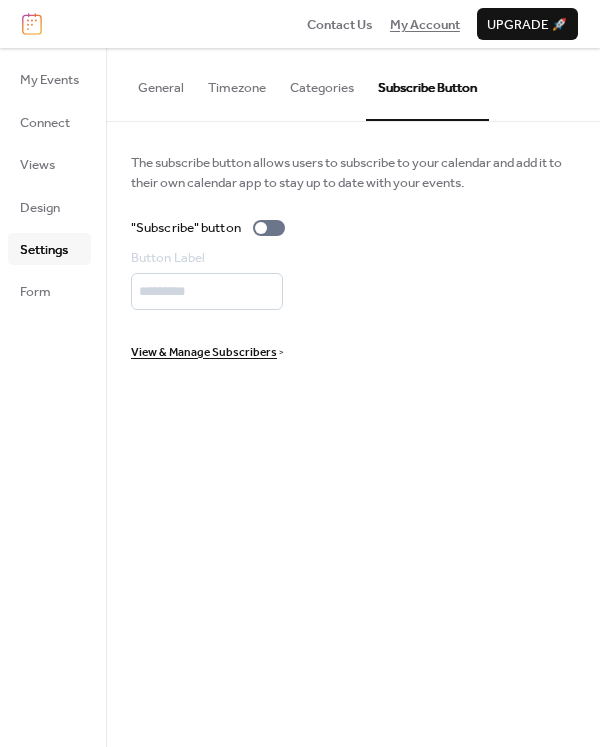 click on "My Account" at bounding box center [425, 25] 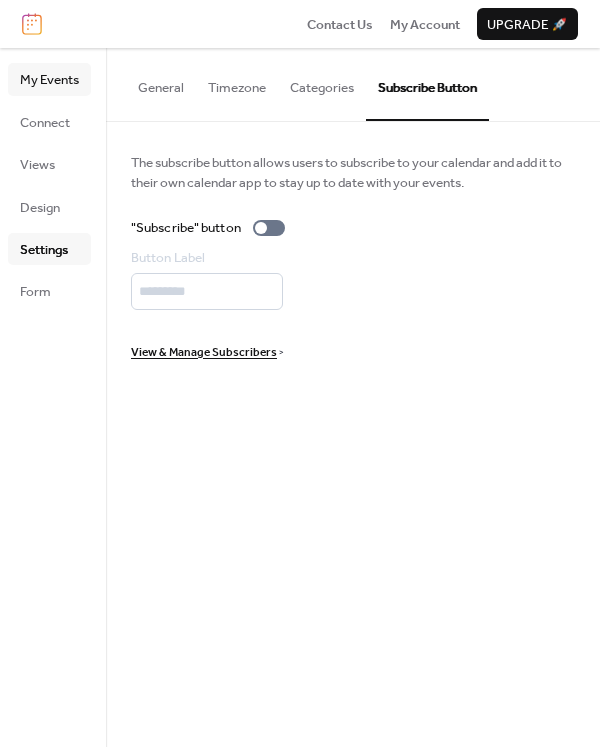 click on "My Events" at bounding box center (49, 80) 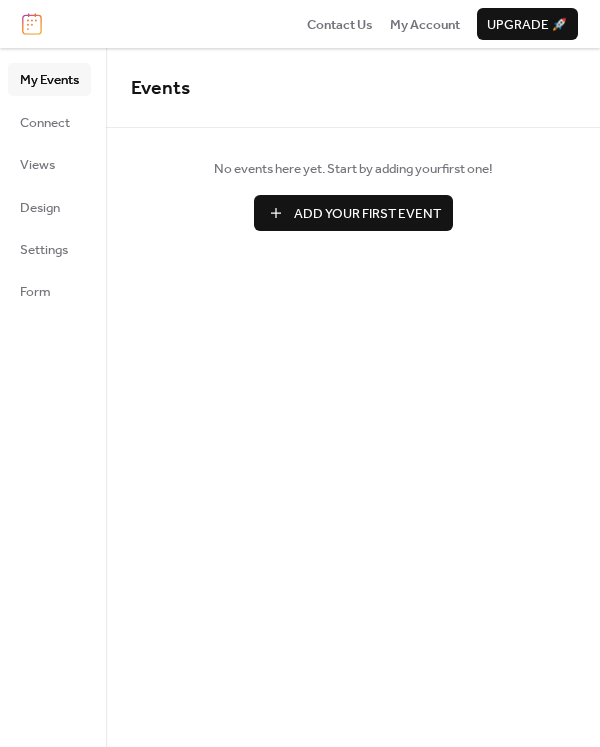 click on "Add Your First Event" at bounding box center (367, 214) 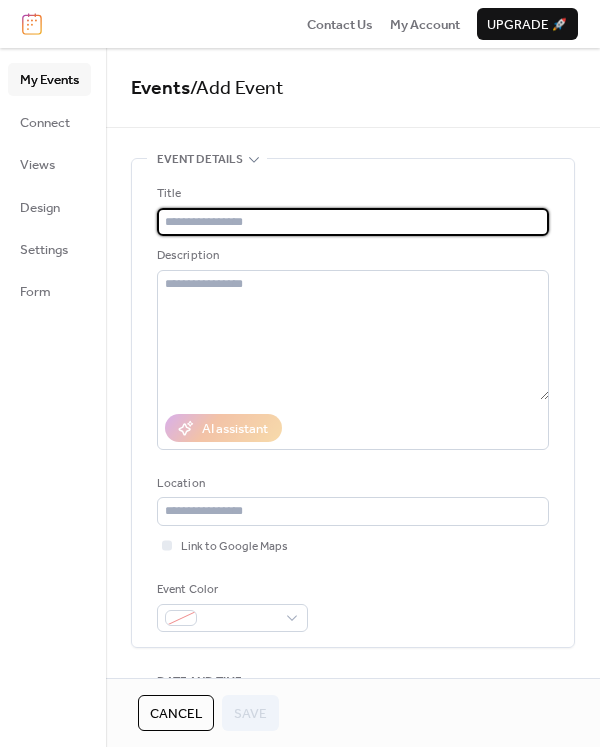 click at bounding box center [353, 222] 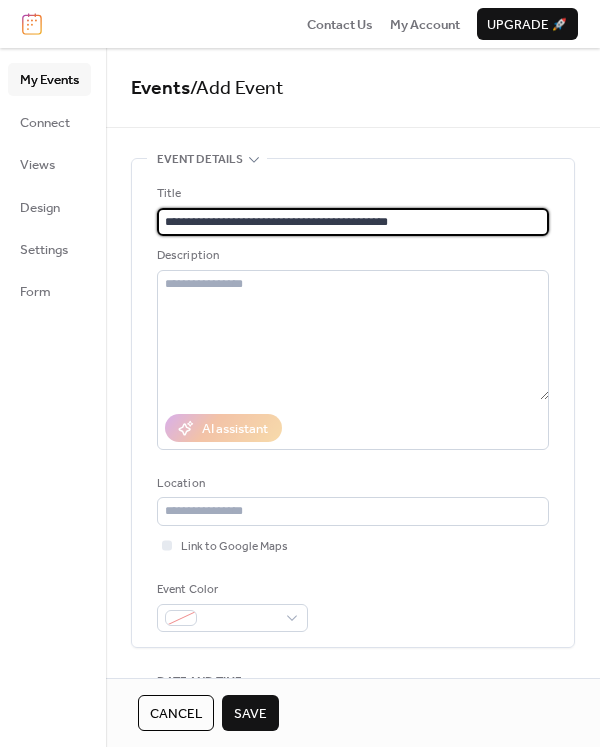 type on "**********" 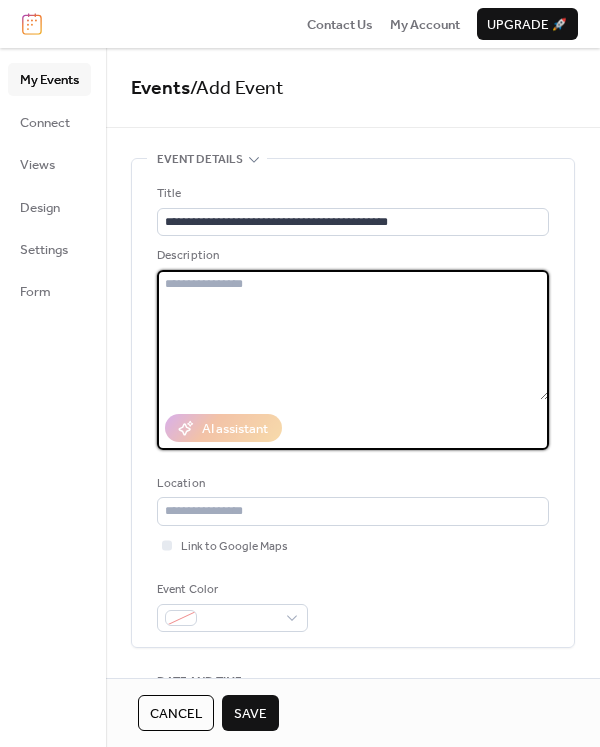 click at bounding box center (353, 335) 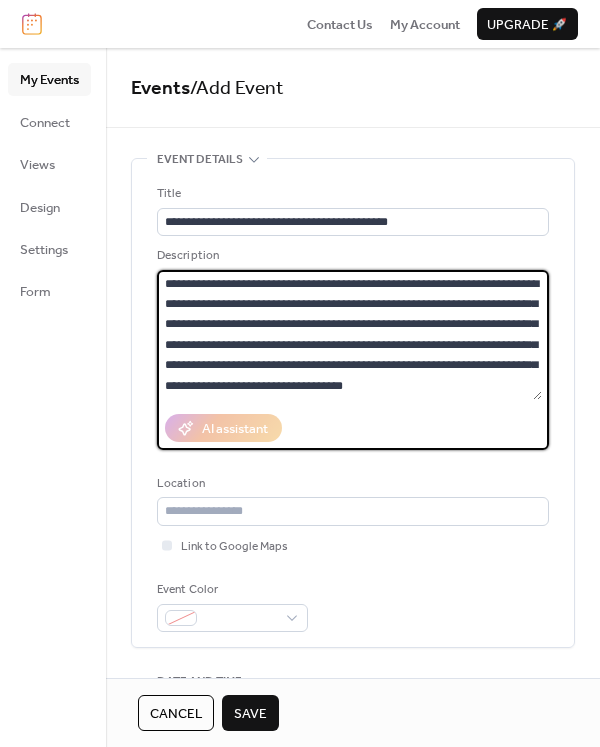 type on "**********" 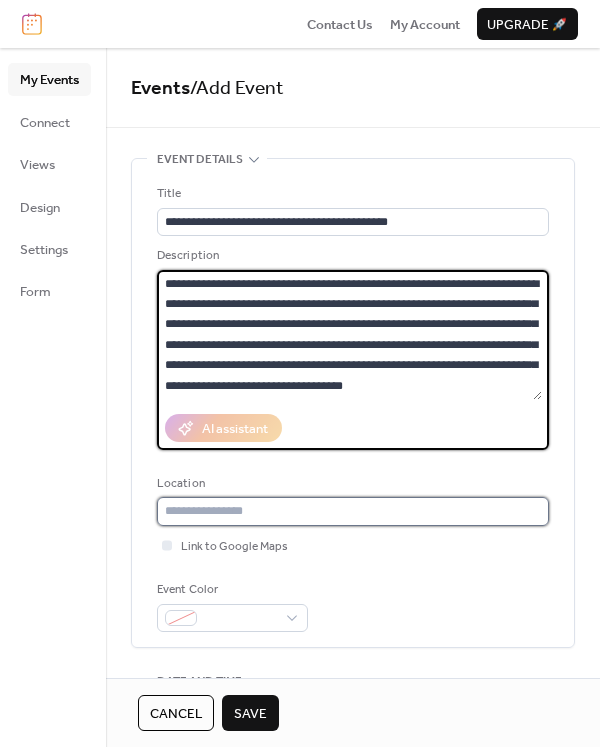 click at bounding box center [353, 511] 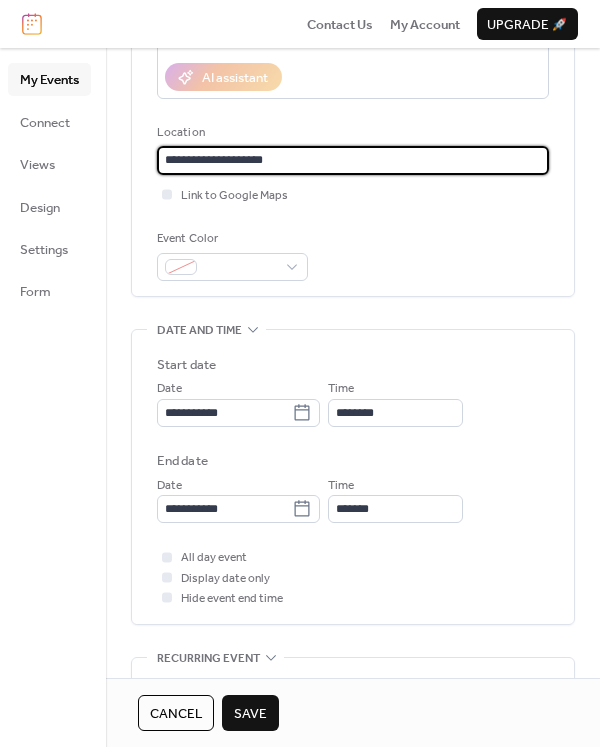 scroll, scrollTop: 400, scrollLeft: 0, axis: vertical 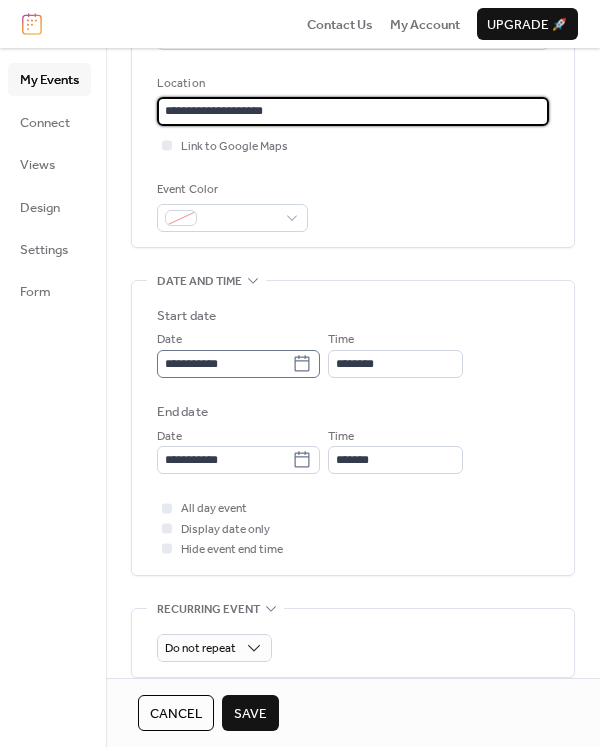 type on "**********" 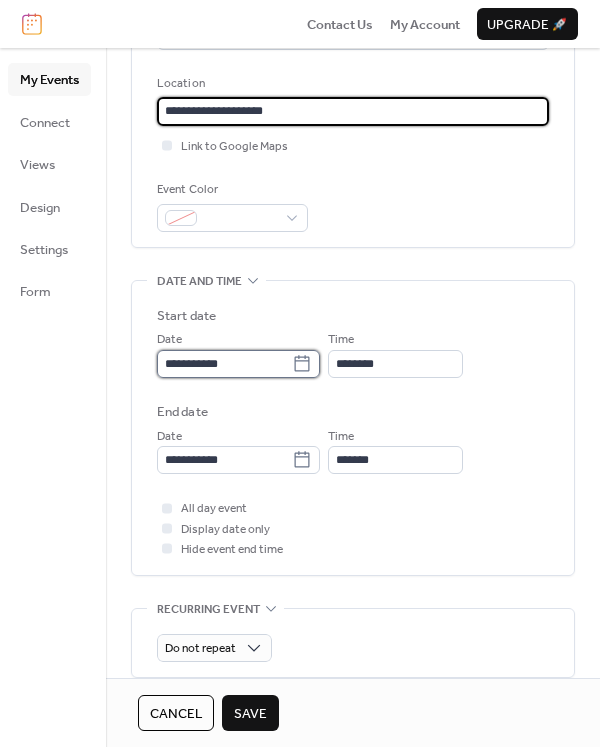 click on "**********" at bounding box center [224, 364] 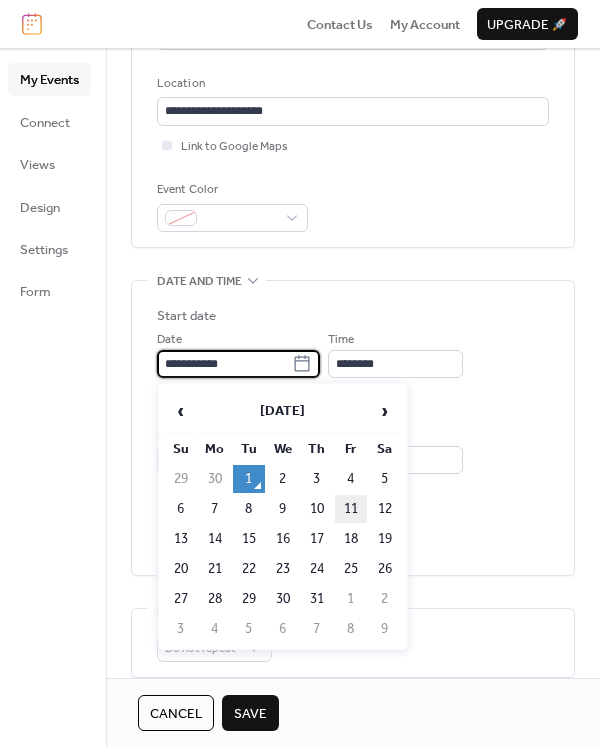 click on "11" at bounding box center (351, 509) 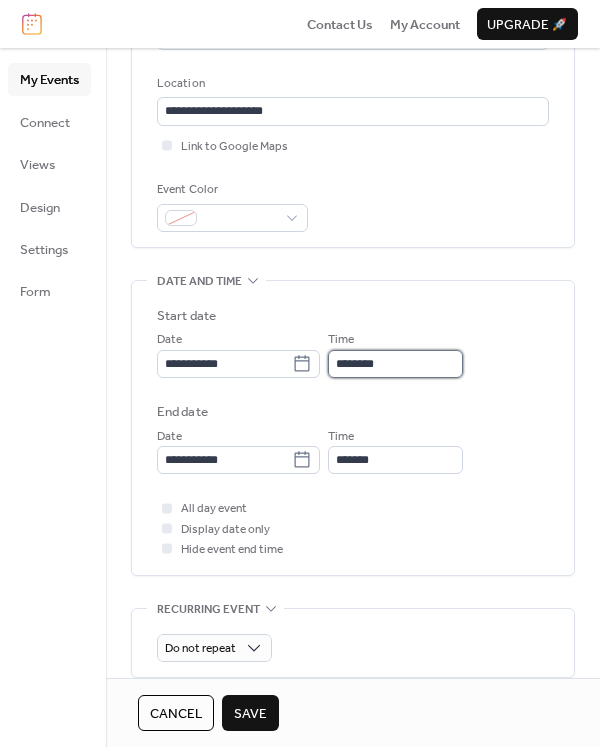 click on "********" at bounding box center [395, 364] 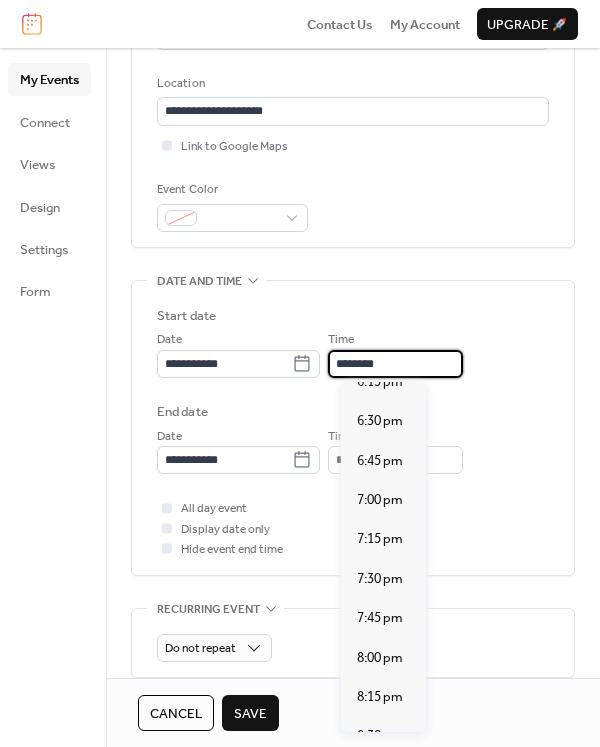 scroll, scrollTop: 2992, scrollLeft: 0, axis: vertical 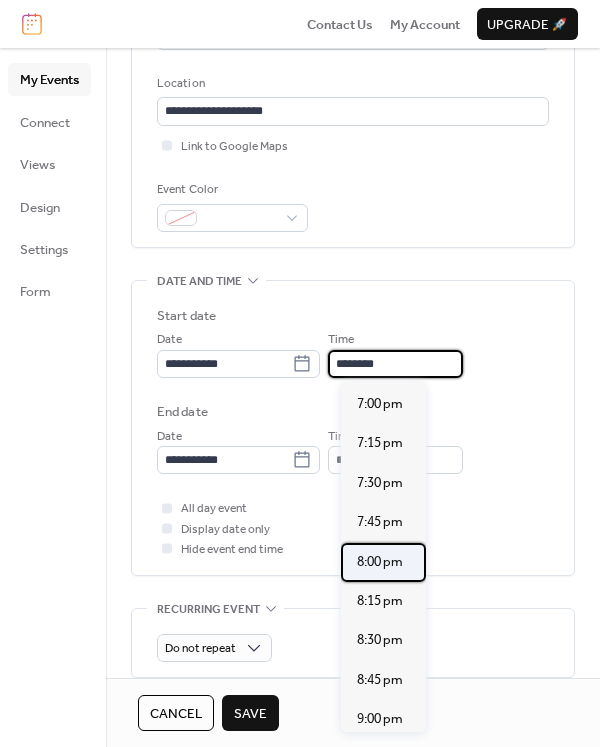 click on "8:00 pm" at bounding box center (380, 562) 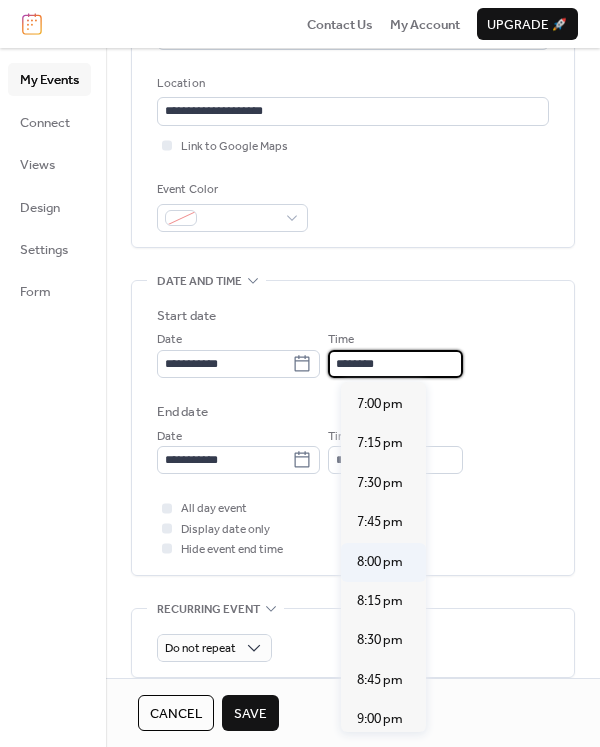 type on "*******" 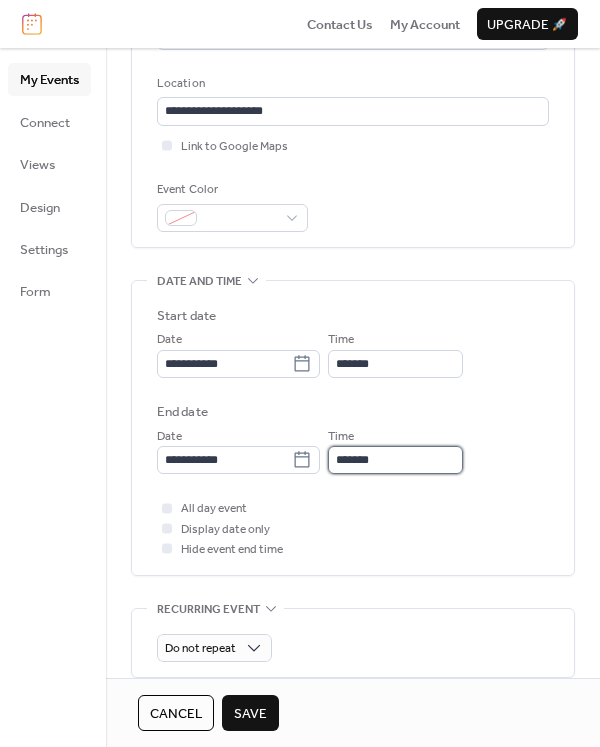 click on "*******" at bounding box center (395, 460) 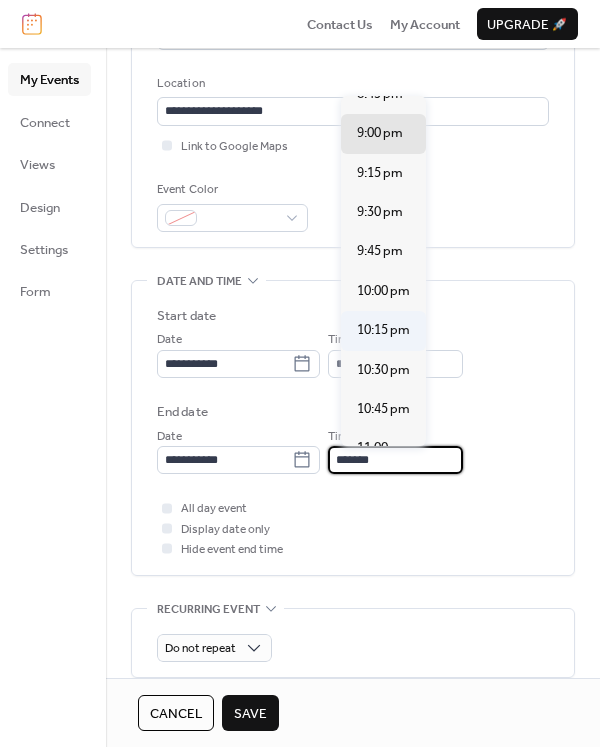 scroll, scrollTop: 200, scrollLeft: 0, axis: vertical 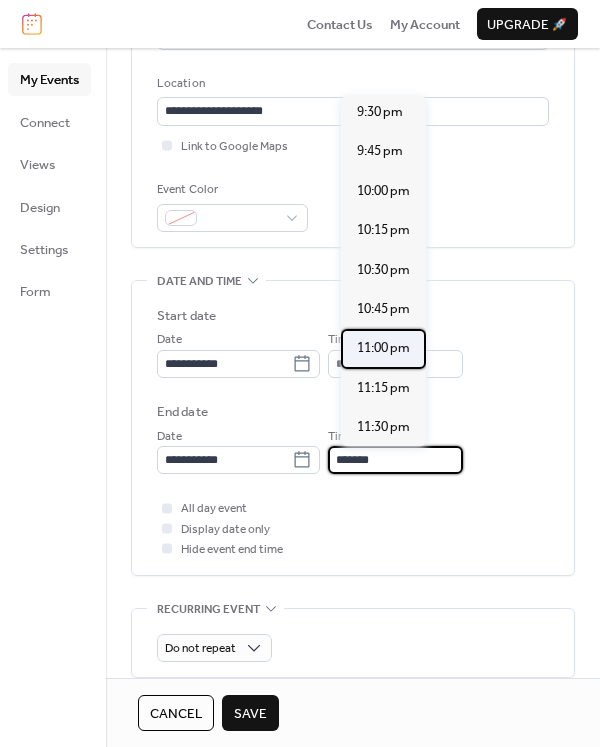 click on "11:00 pm" at bounding box center [383, 348] 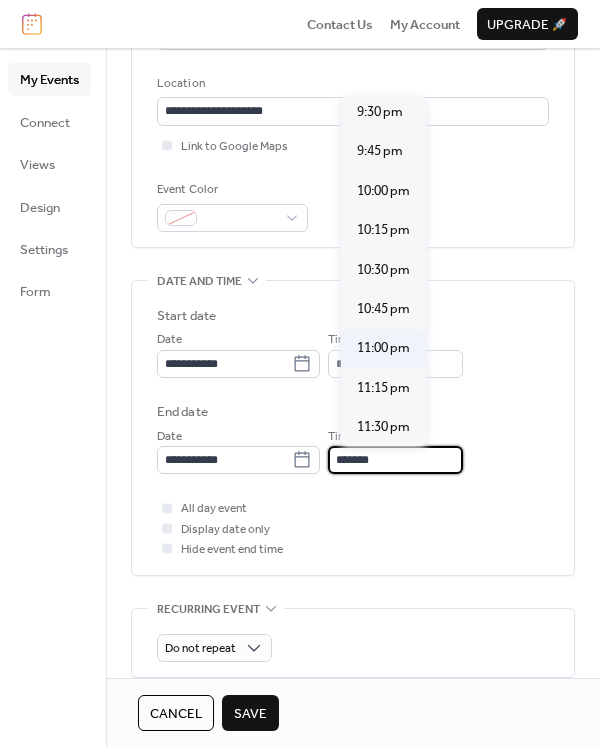 type on "********" 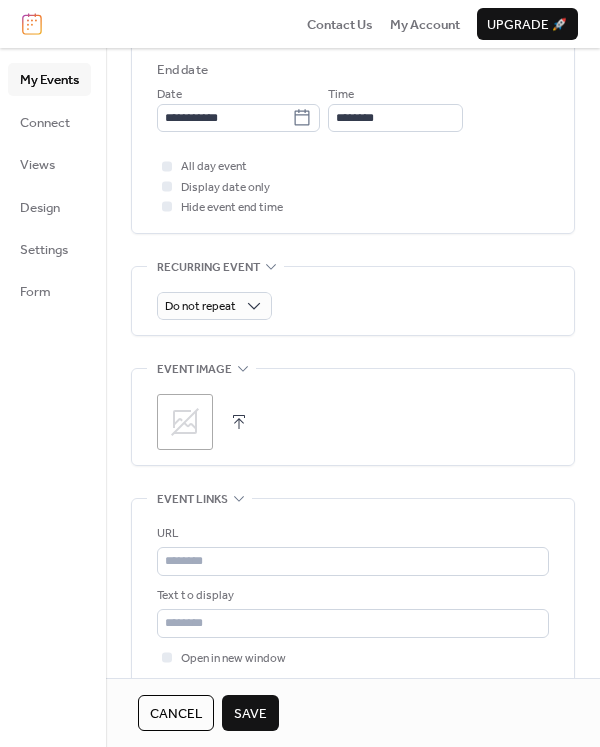 scroll, scrollTop: 800, scrollLeft: 0, axis: vertical 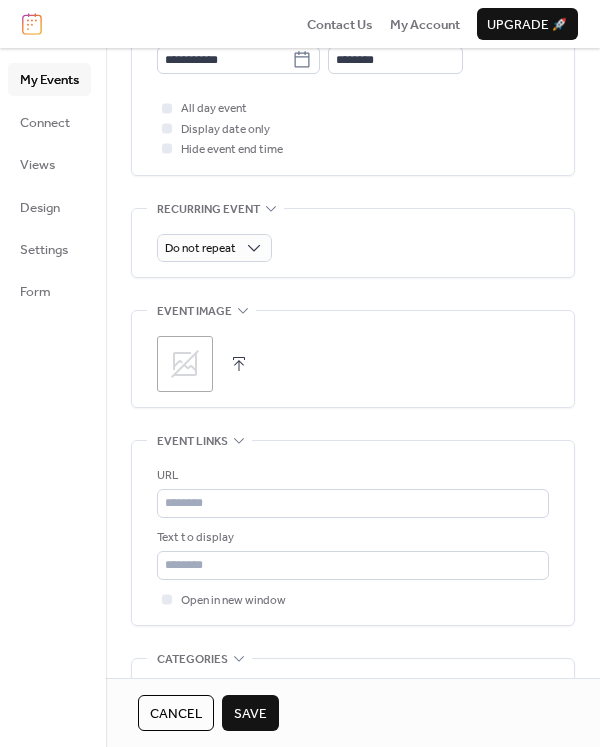 click 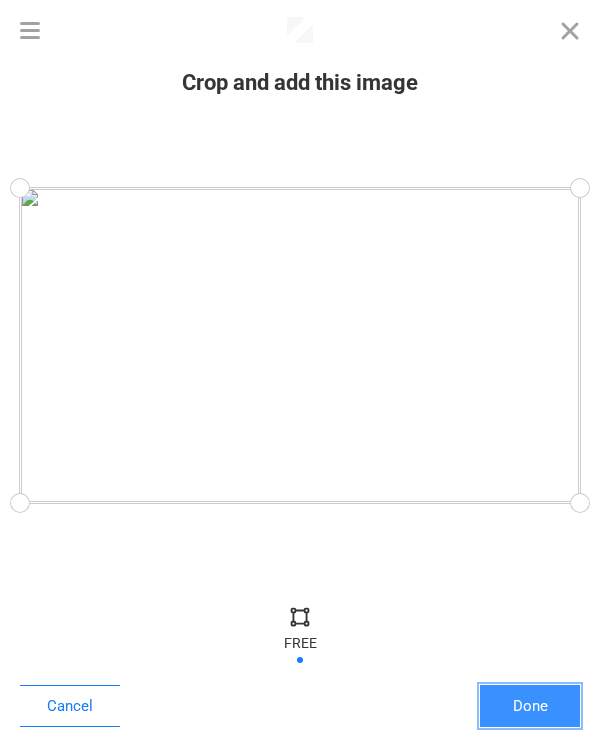 click on "Done" at bounding box center (530, 706) 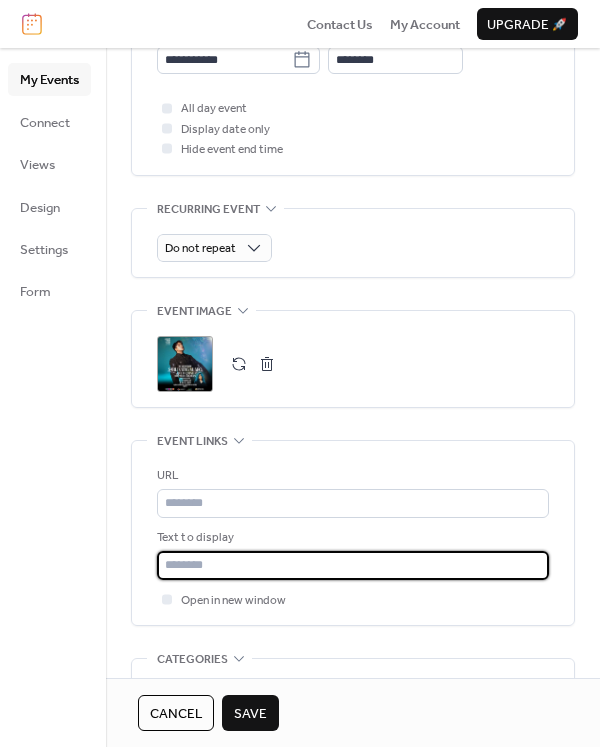 click at bounding box center (353, 565) 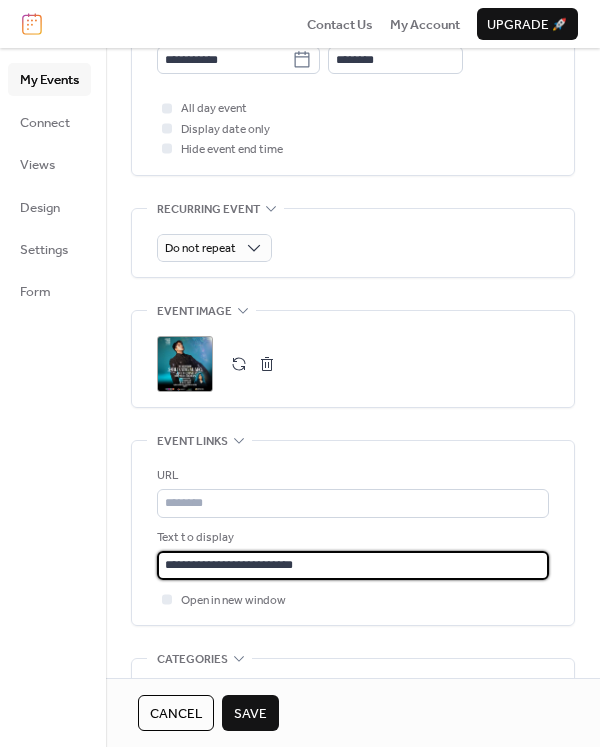 type on "**********" 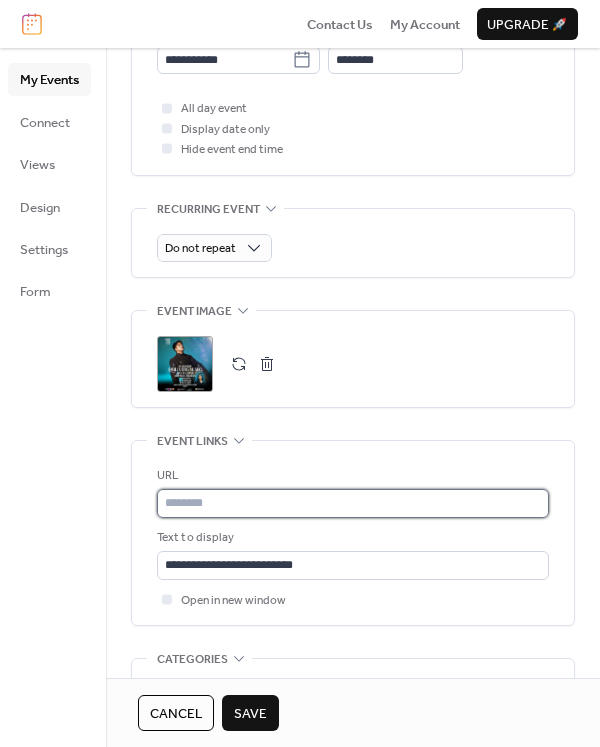 click at bounding box center (353, 503) 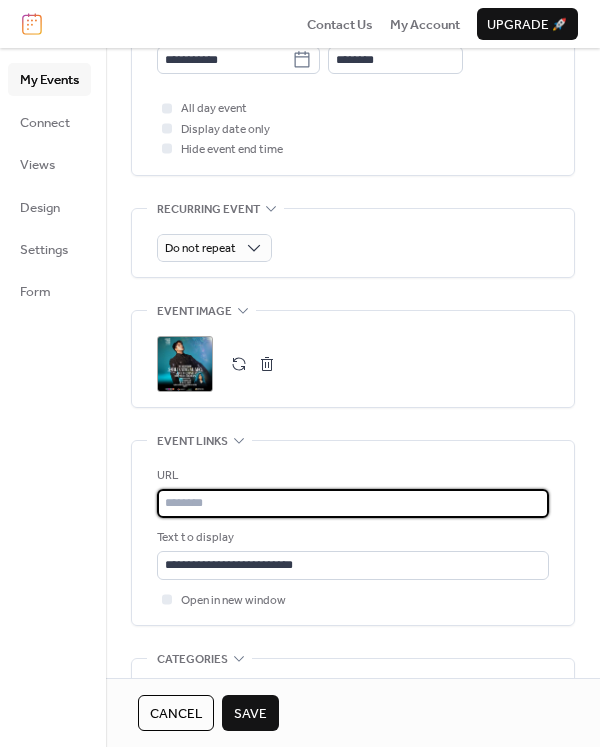 paste on "**********" 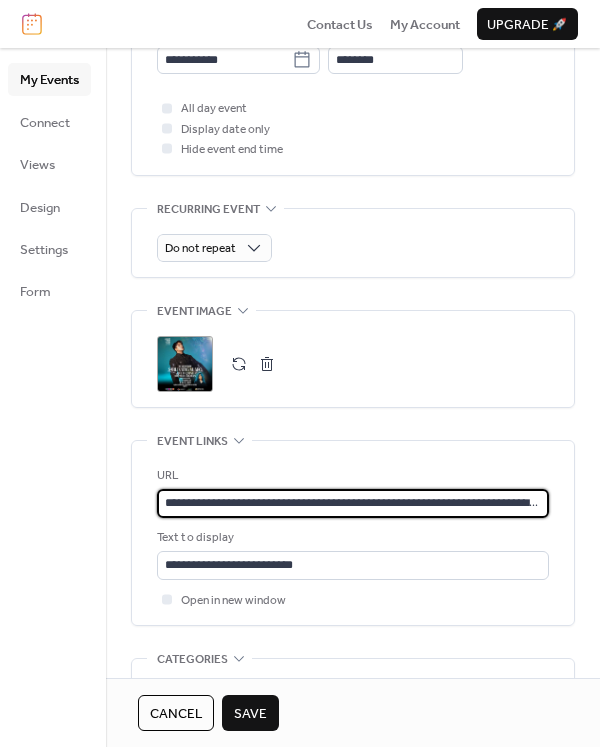 scroll, scrollTop: 0, scrollLeft: 190, axis: horizontal 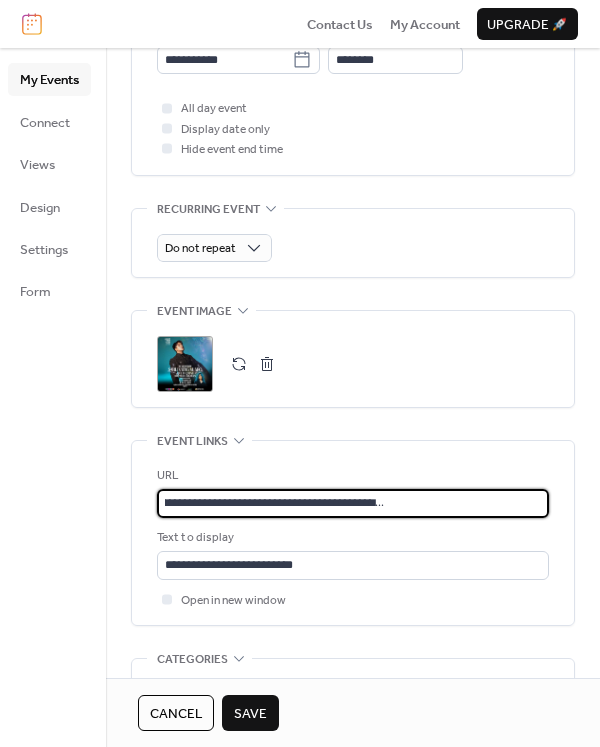 type on "**********" 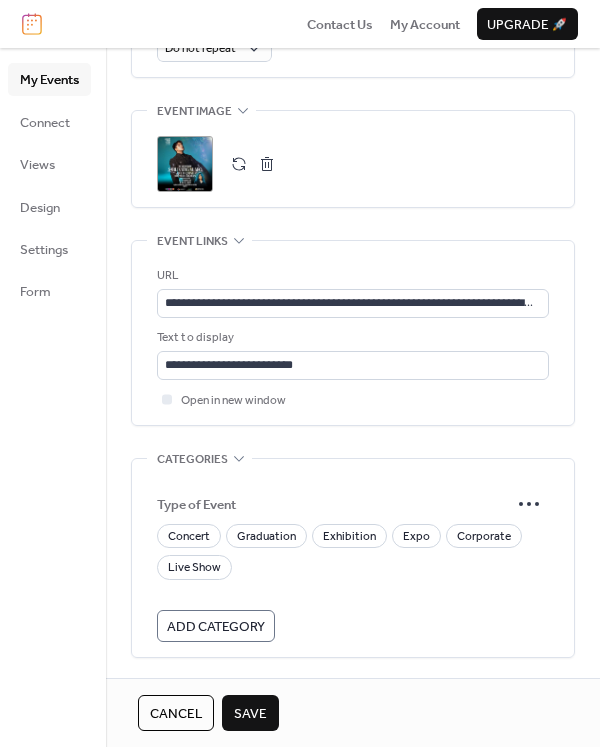 scroll, scrollTop: 1074, scrollLeft: 0, axis: vertical 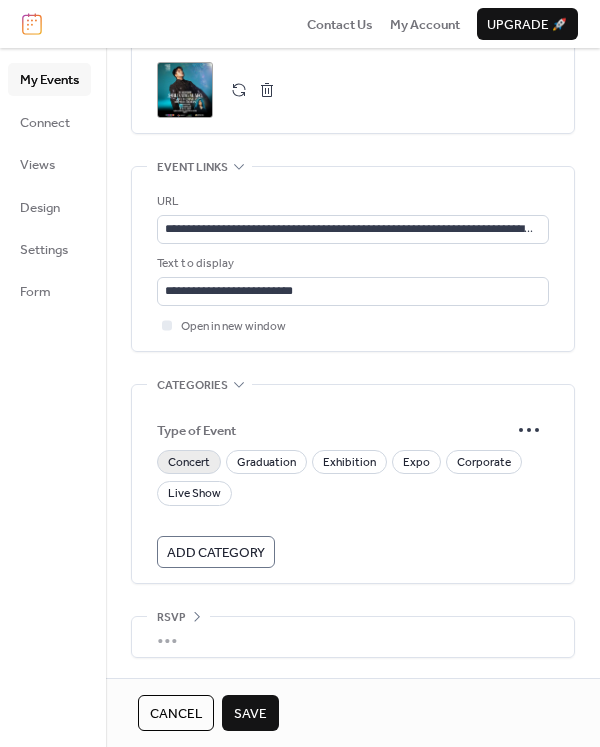 click on "Concert" at bounding box center [189, 463] 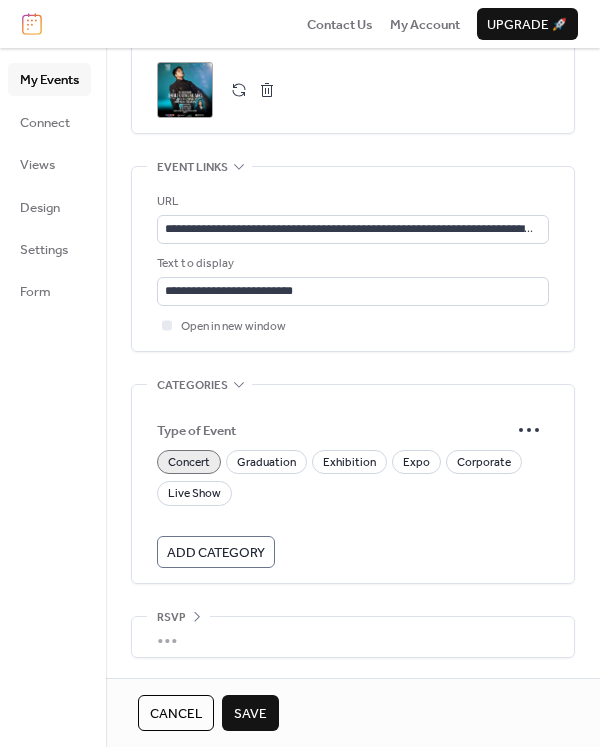 click on "Save" at bounding box center (250, 714) 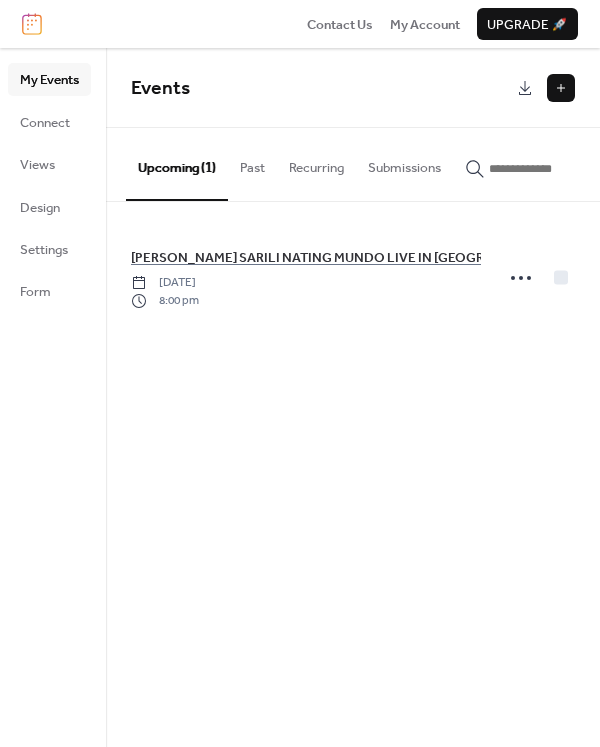 click at bounding box center (561, 88) 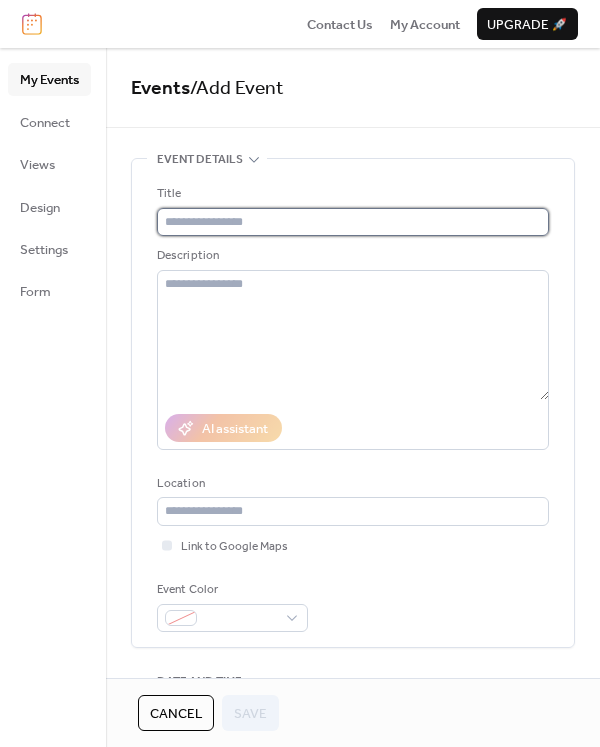 click at bounding box center [353, 222] 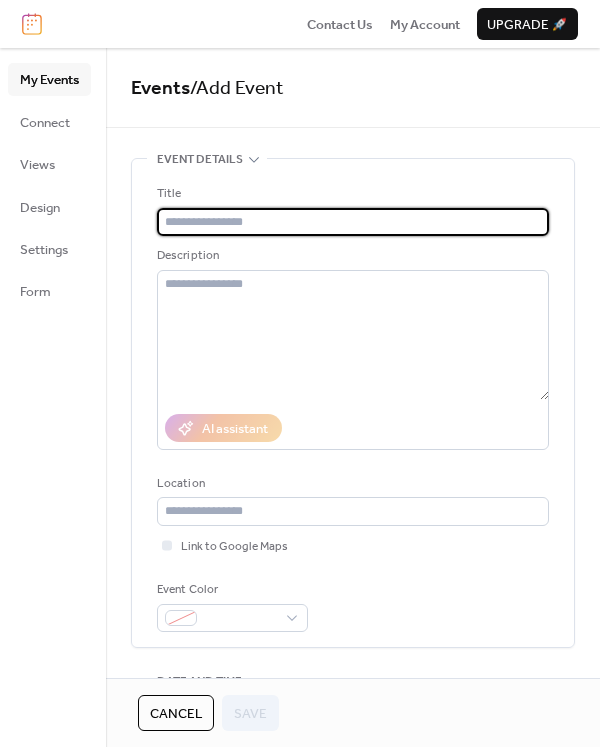 paste on "**********" 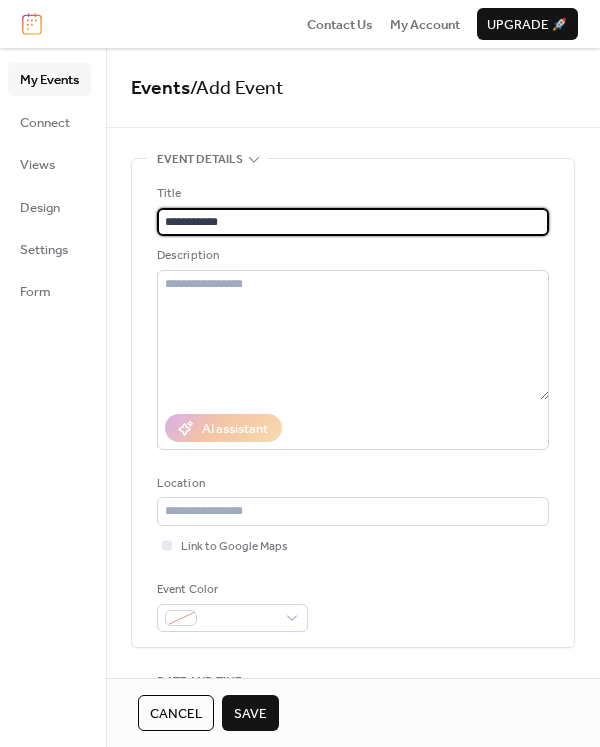 type on "**********" 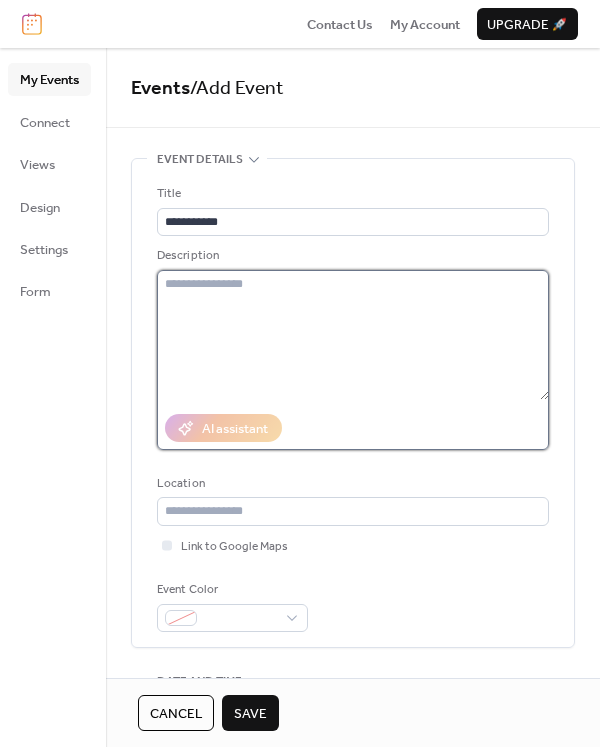 click at bounding box center (353, 335) 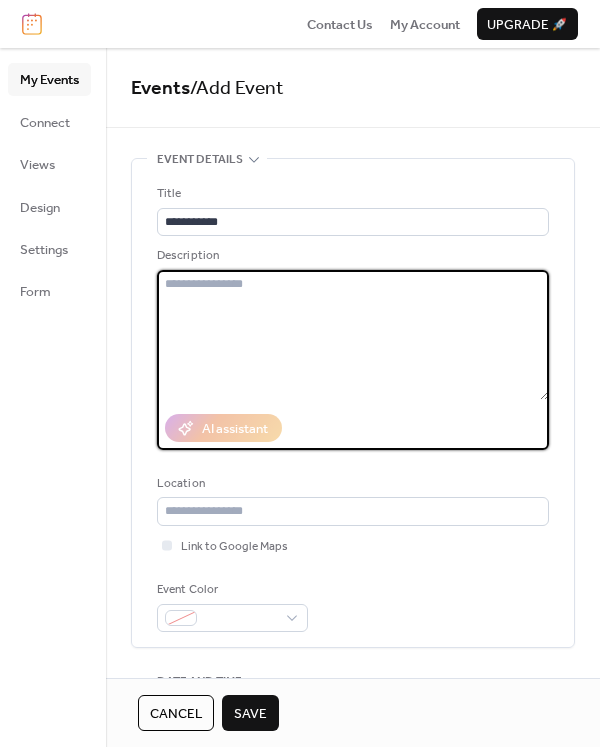 paste on "**********" 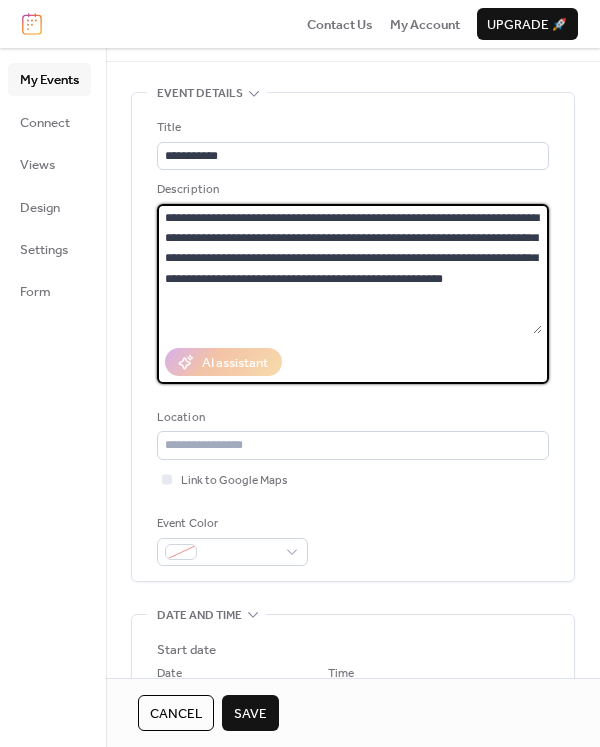scroll, scrollTop: 100, scrollLeft: 0, axis: vertical 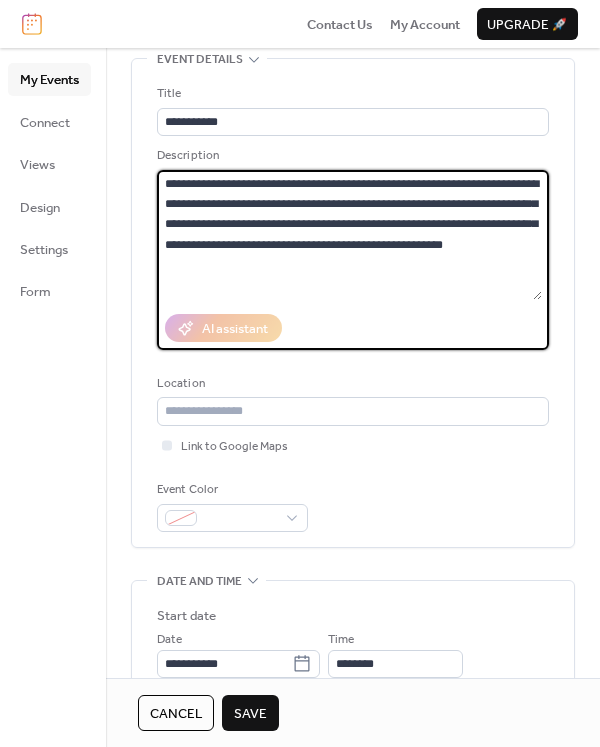 type on "**********" 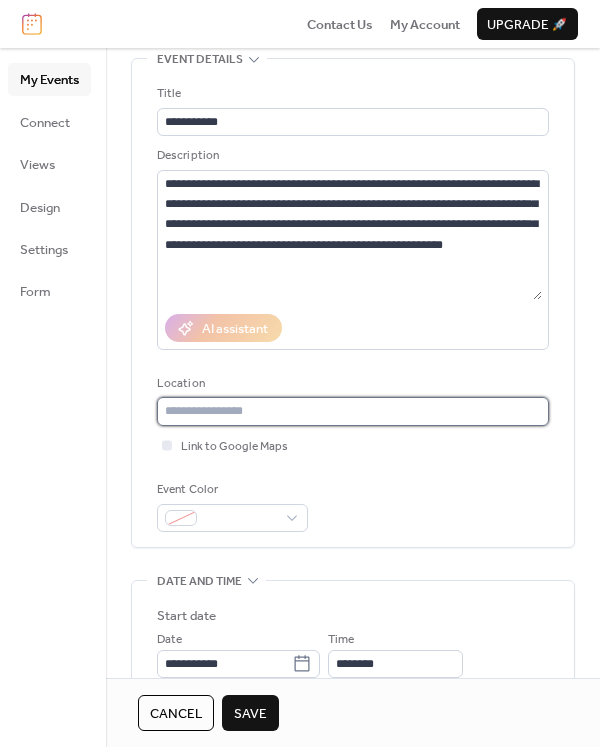 click at bounding box center (353, 411) 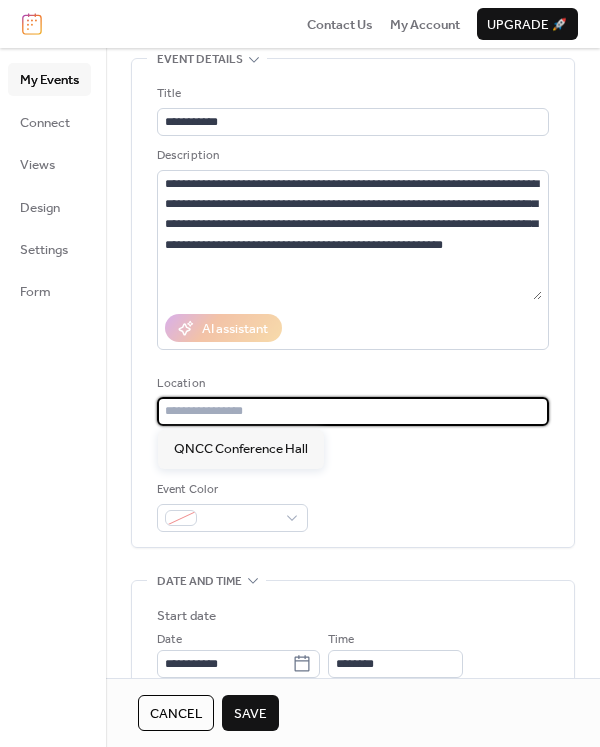 paste on "**********" 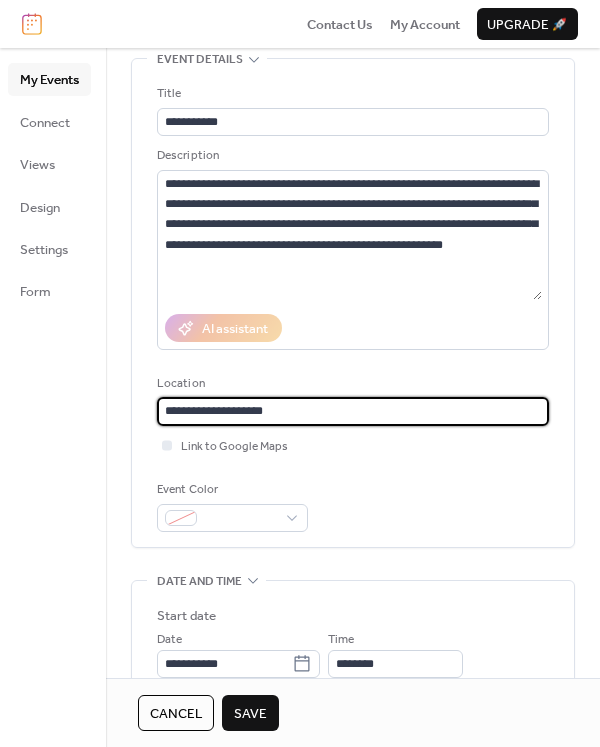 scroll, scrollTop: 200, scrollLeft: 0, axis: vertical 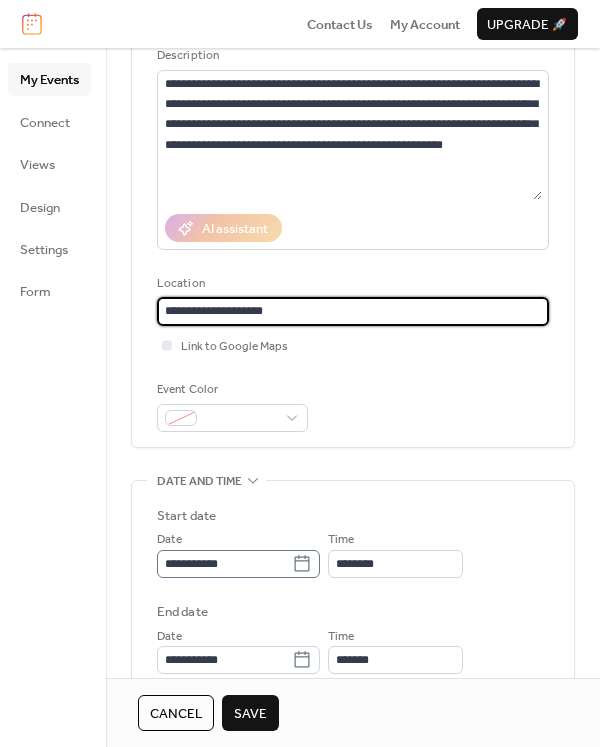 type on "**********" 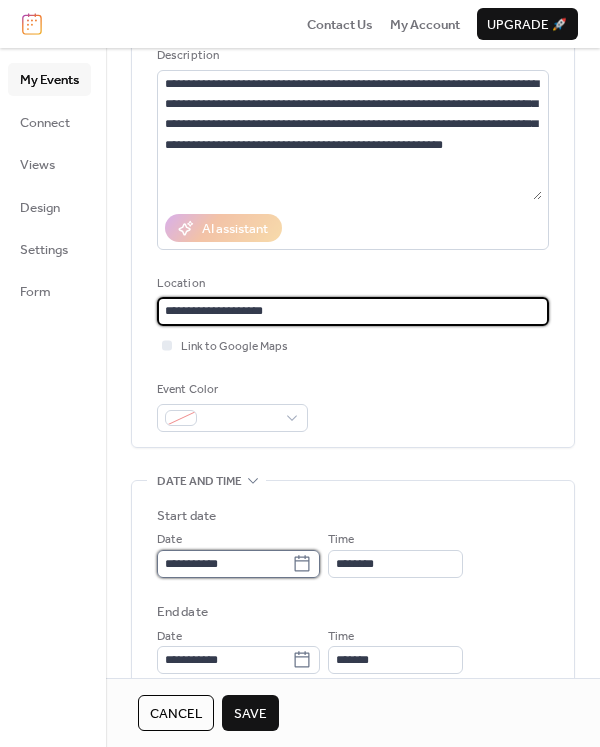 click on "**********" at bounding box center (224, 564) 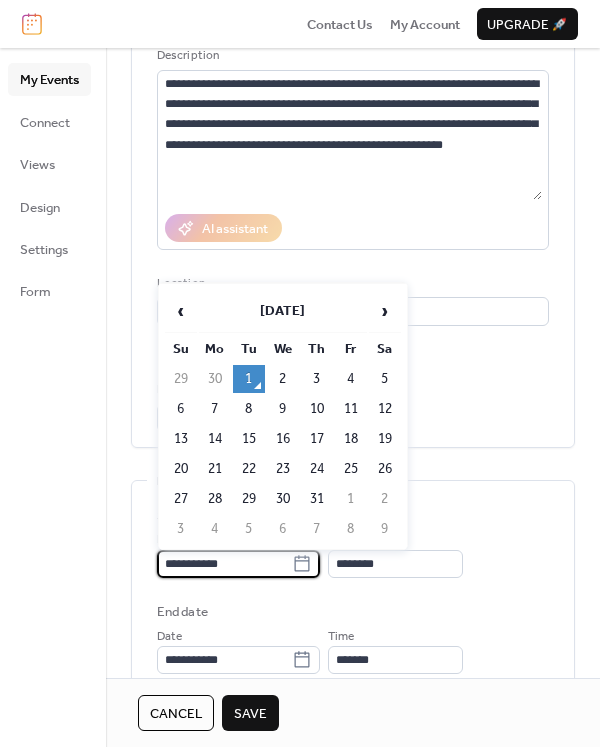click on "**********" at bounding box center (224, 564) 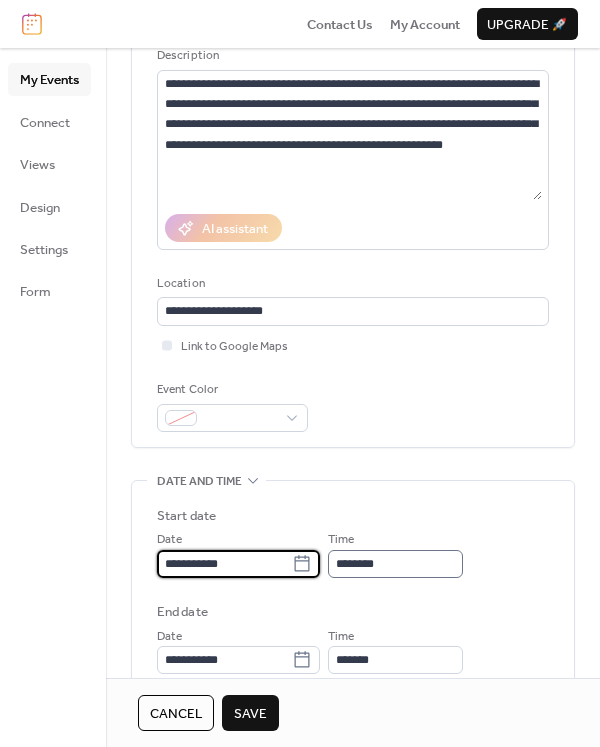 scroll, scrollTop: 1, scrollLeft: 0, axis: vertical 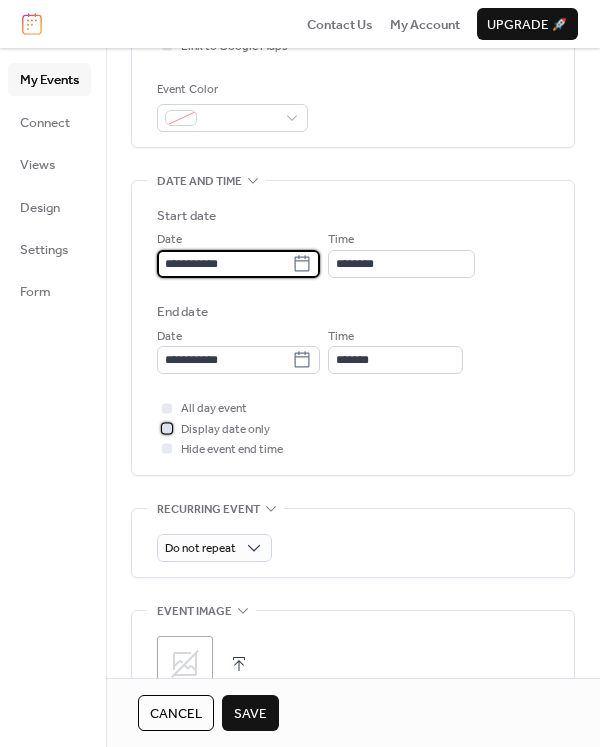 click on "Display date only" at bounding box center (225, 430) 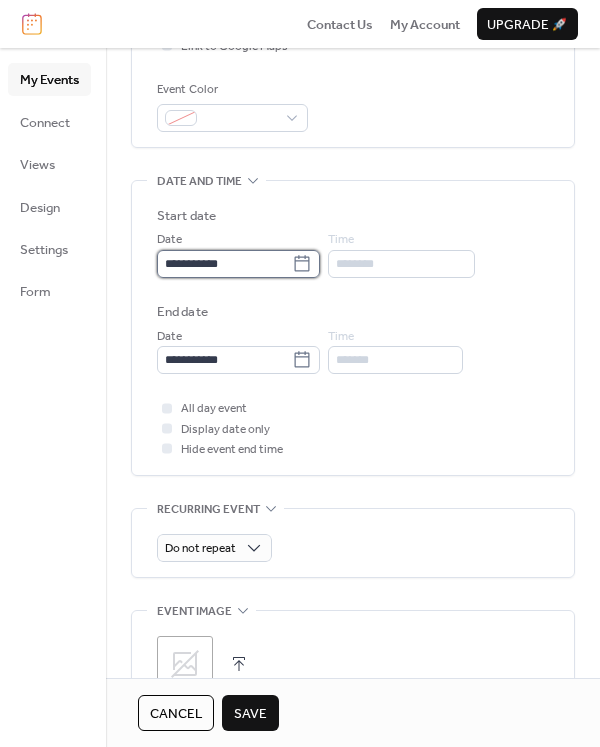 click on "**********" at bounding box center [224, 264] 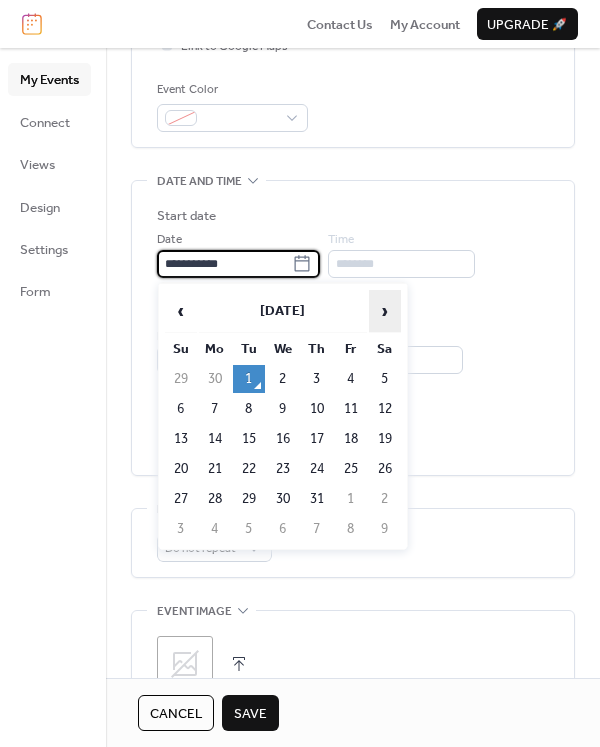 click on "›" at bounding box center [385, 311] 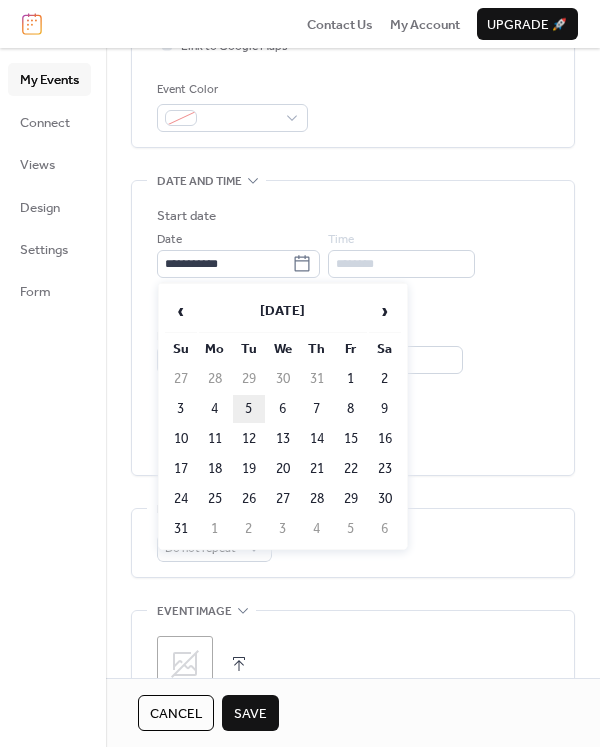 click on "5" at bounding box center [249, 409] 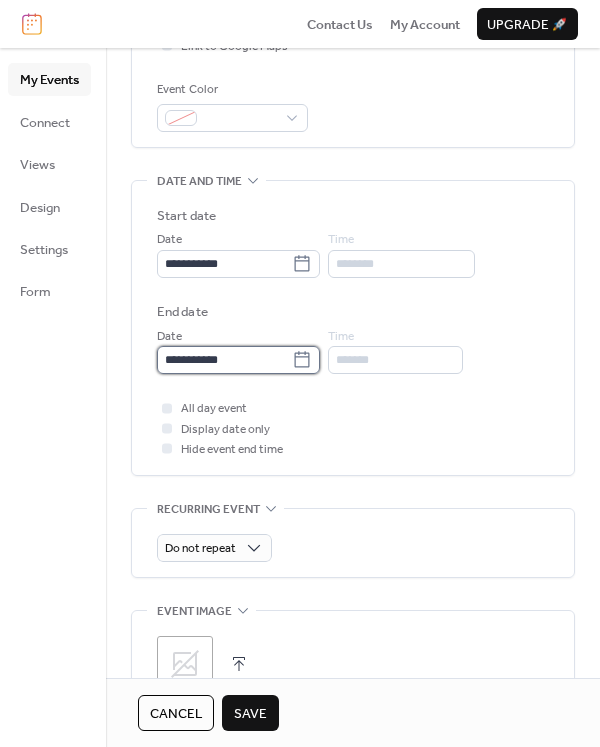 click on "**********" at bounding box center [224, 360] 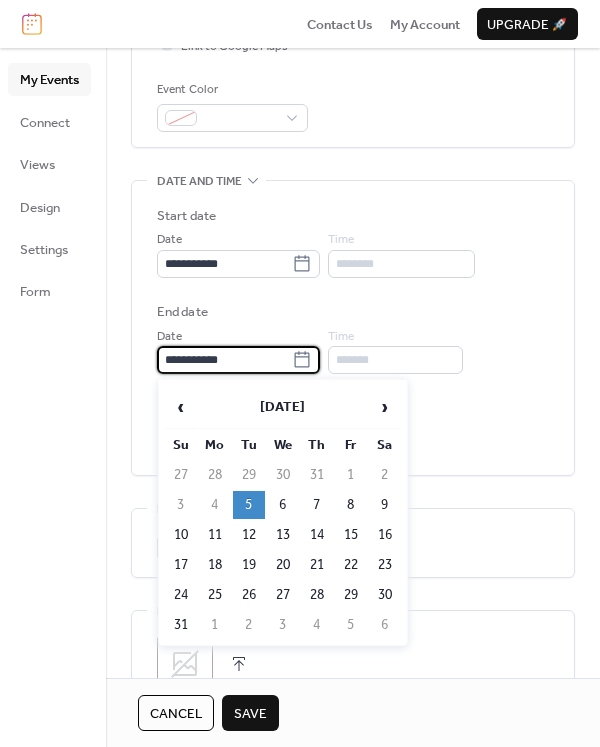 click on "28" at bounding box center [317, 595] 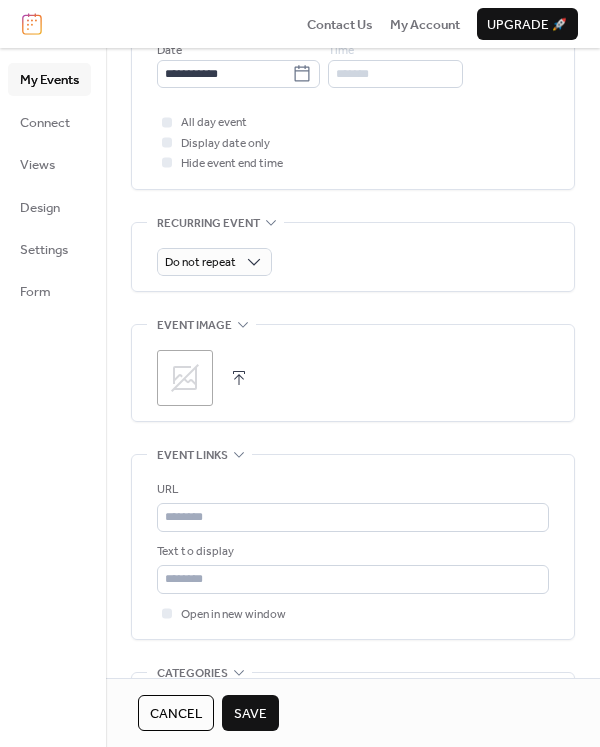 scroll, scrollTop: 774, scrollLeft: 0, axis: vertical 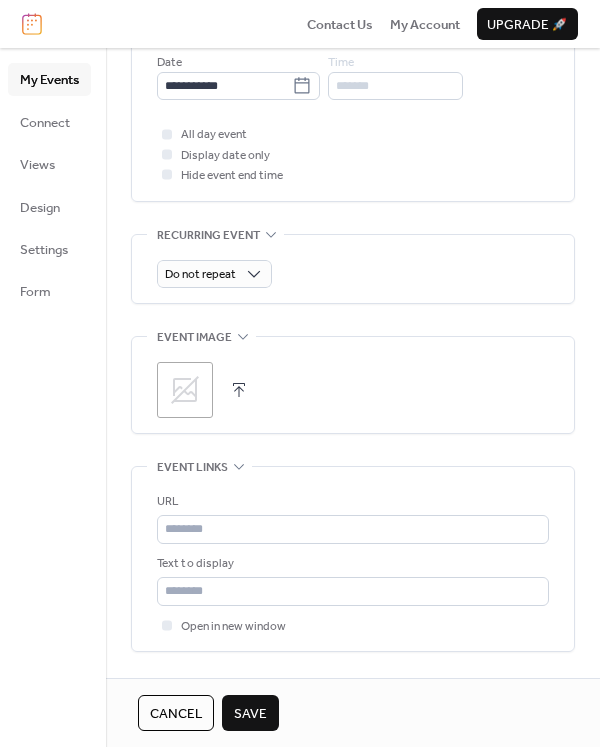 click 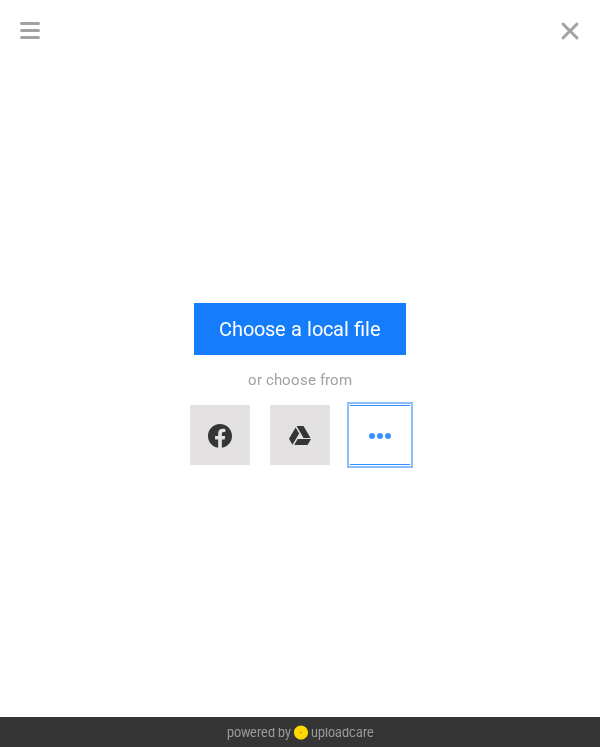click at bounding box center (380, 435) 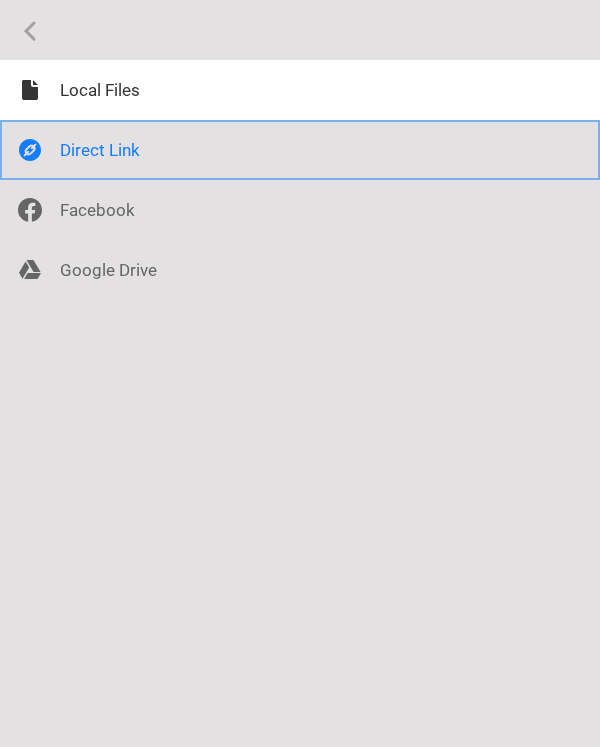 click at bounding box center [300, 150] 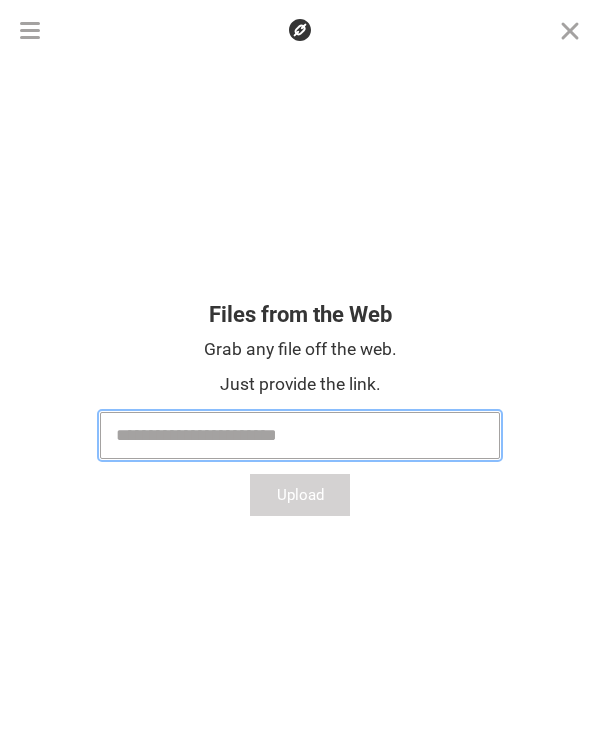 click at bounding box center [300, 435] 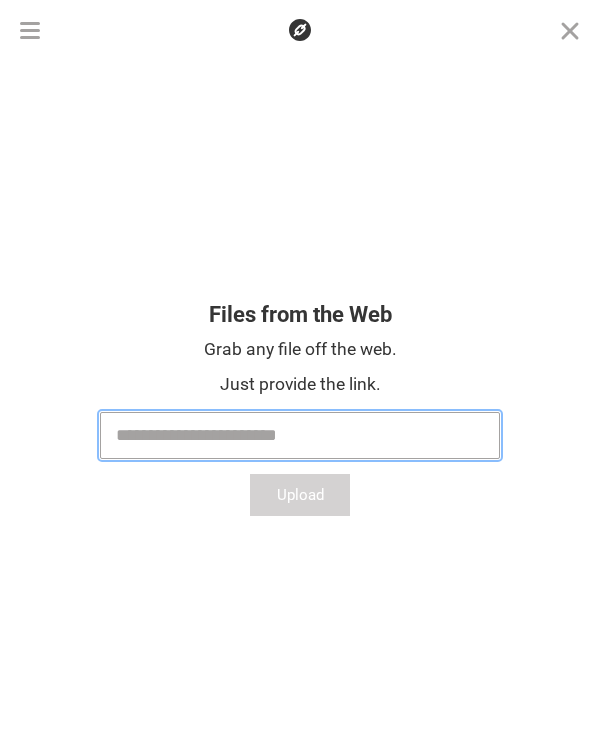 paste on "**********" 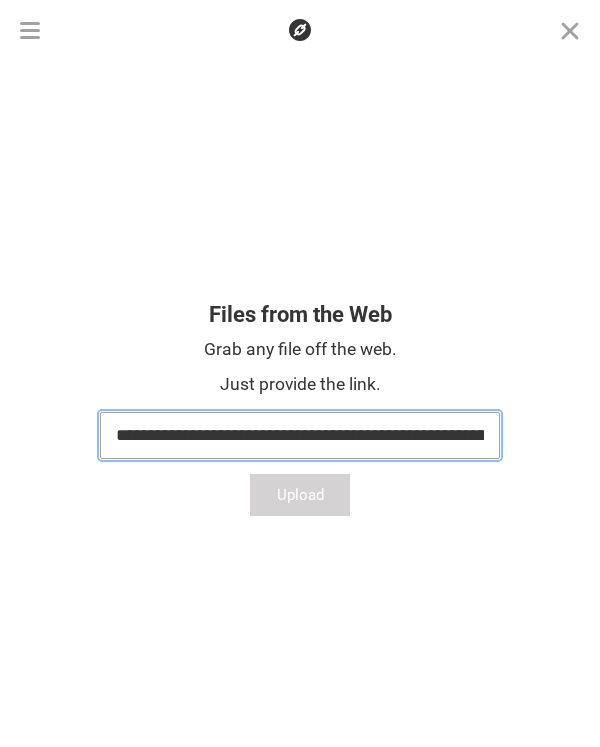 scroll, scrollTop: 0, scrollLeft: 1347, axis: horizontal 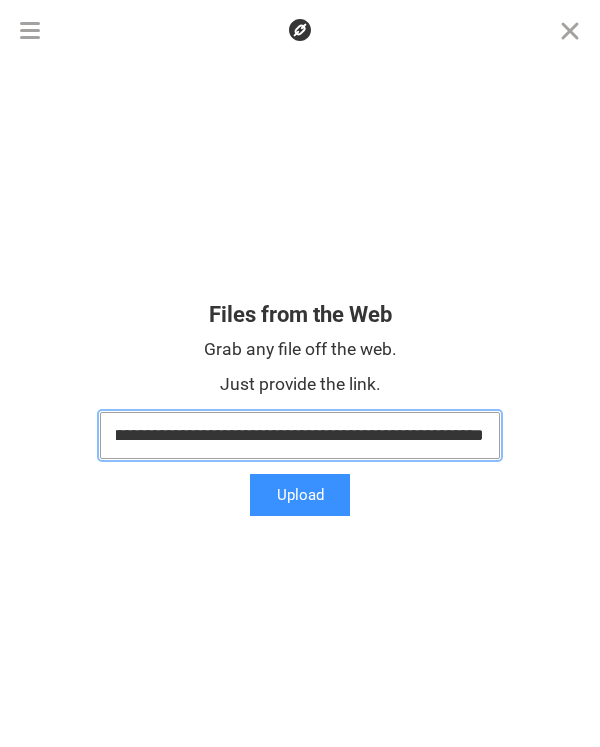 type on "**********" 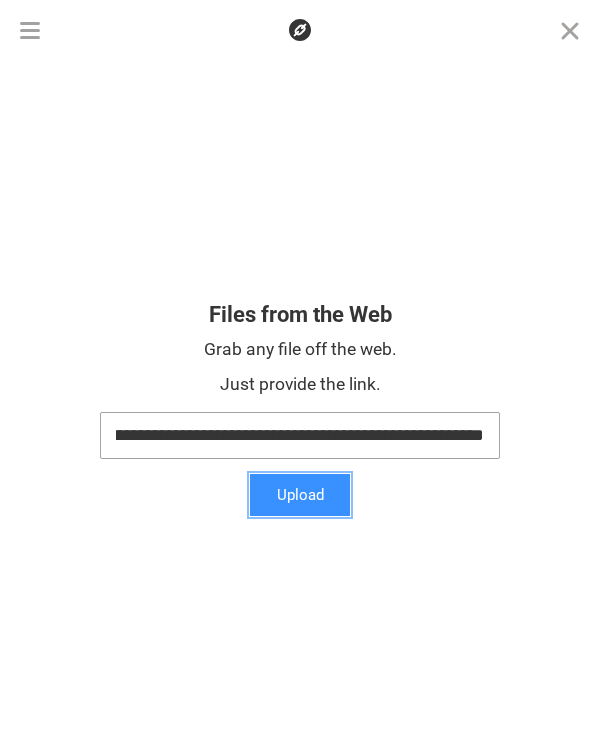click on "Upload" at bounding box center (300, 495) 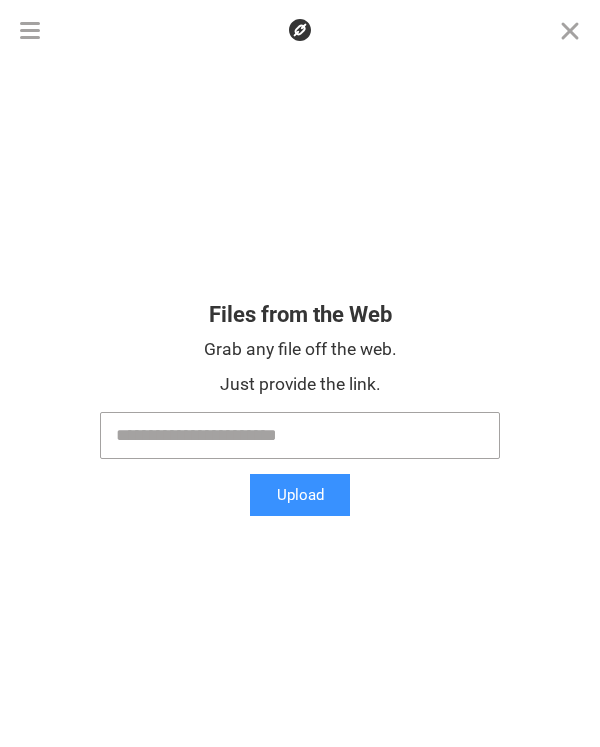 scroll, scrollTop: 0, scrollLeft: 0, axis: both 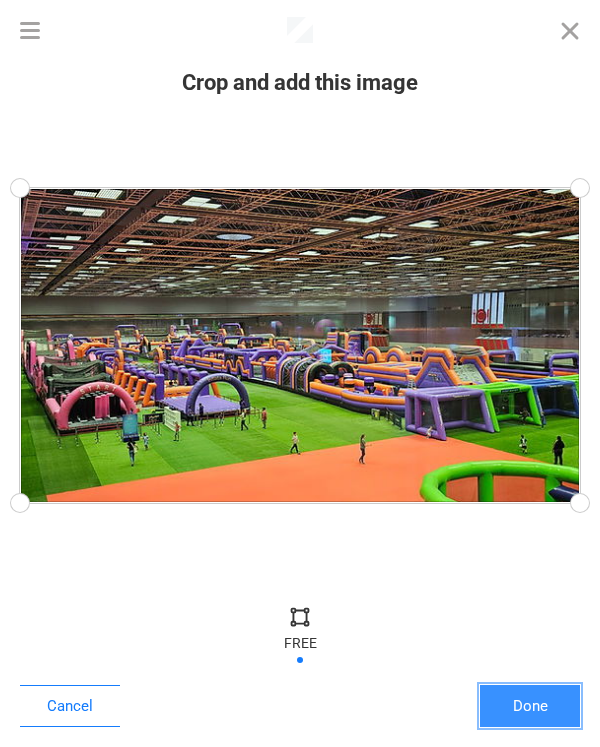click on "Done" at bounding box center [530, 706] 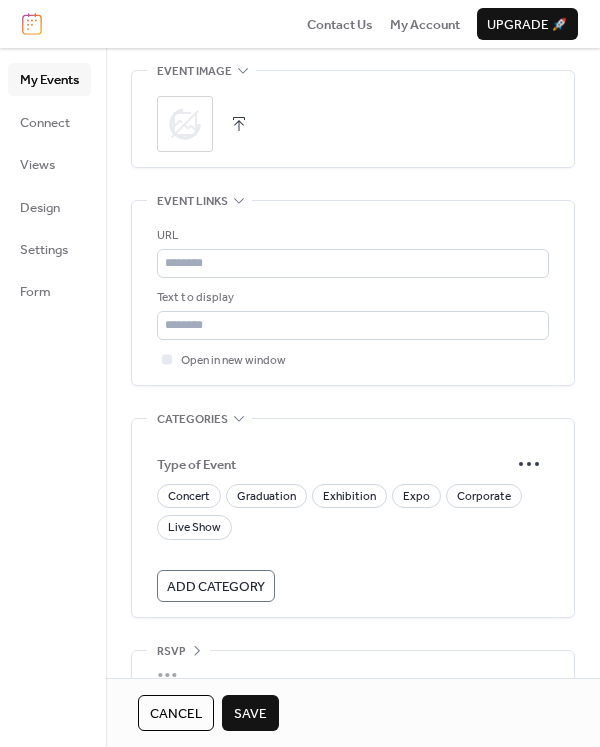 scroll, scrollTop: 1074, scrollLeft: 0, axis: vertical 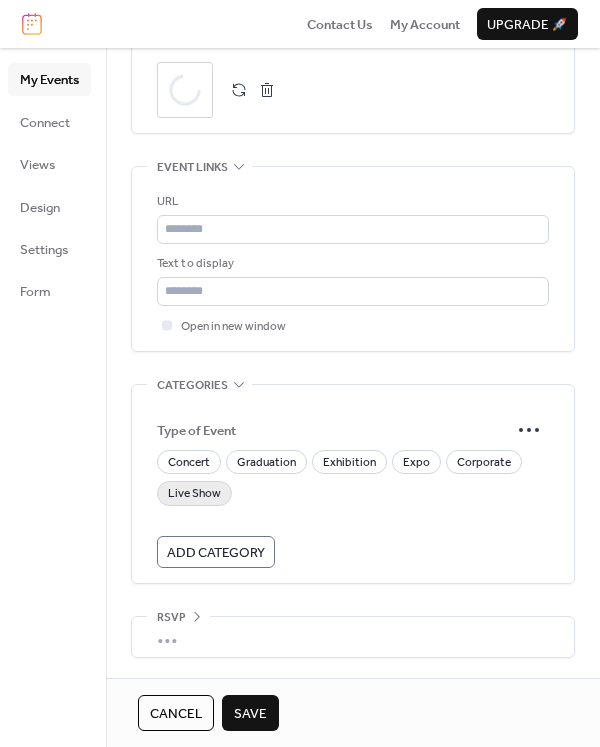 click on "Live Show" at bounding box center [194, 494] 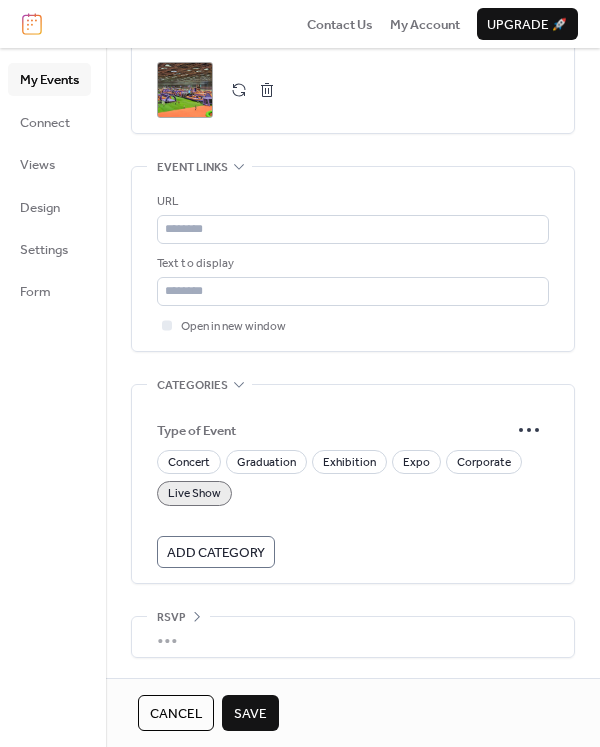 click on "Live Show" at bounding box center (194, 494) 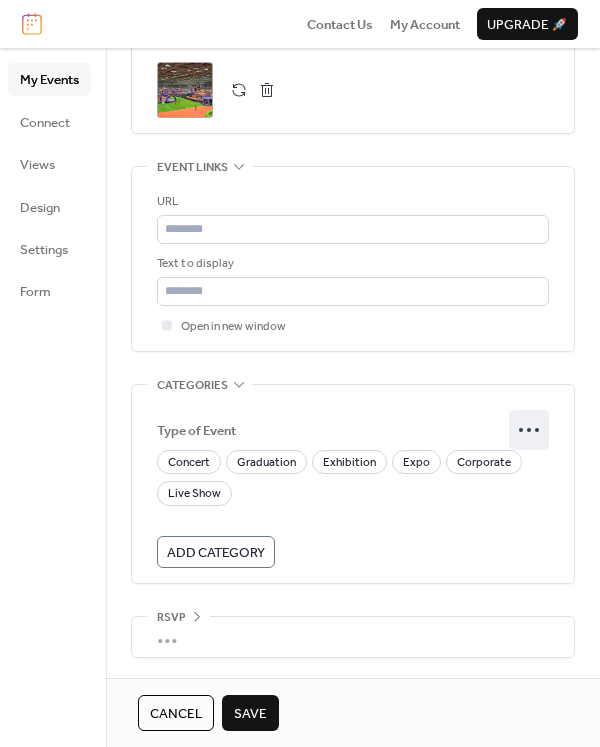 click 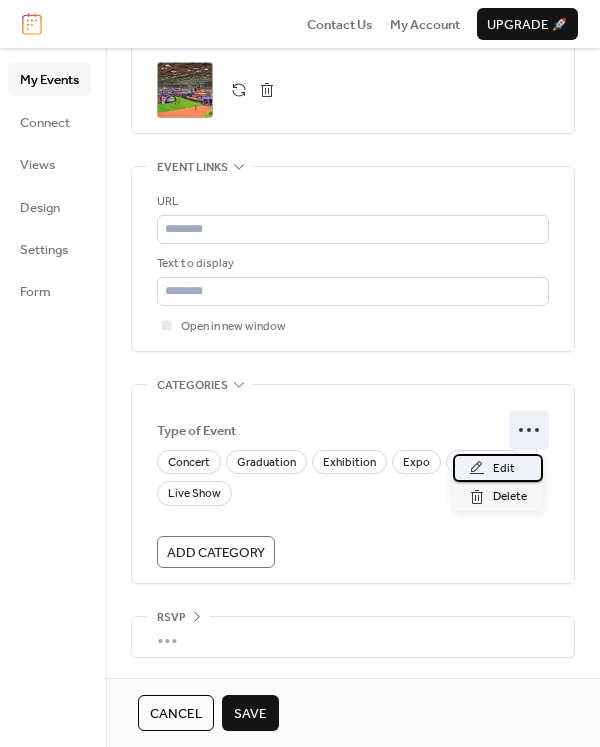 click on "Edit" at bounding box center [504, 469] 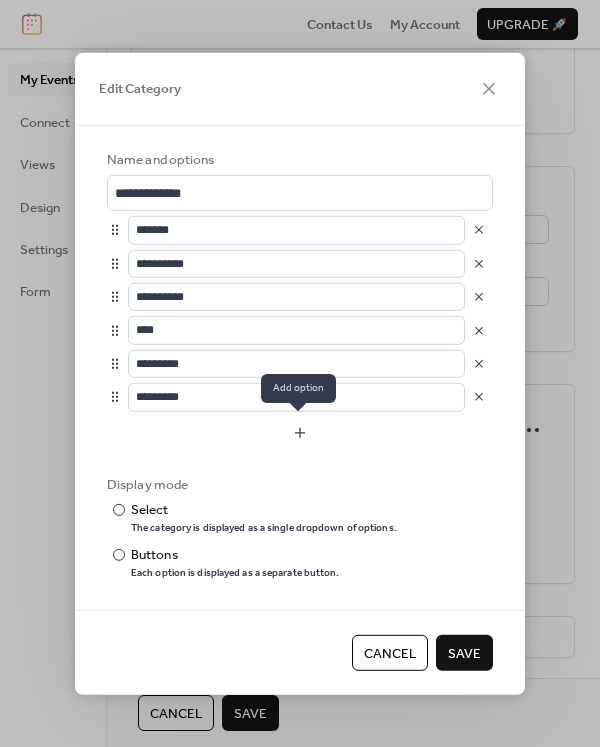 click at bounding box center [300, 432] 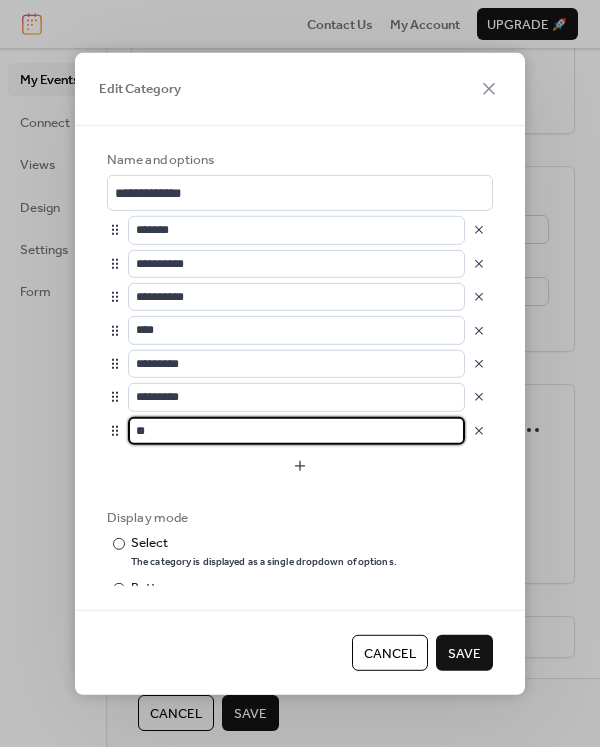 type on "*" 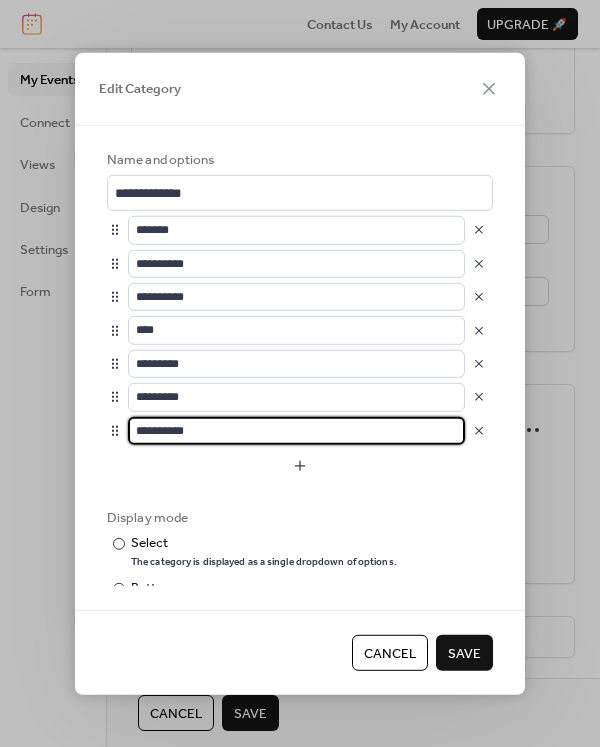 type on "**********" 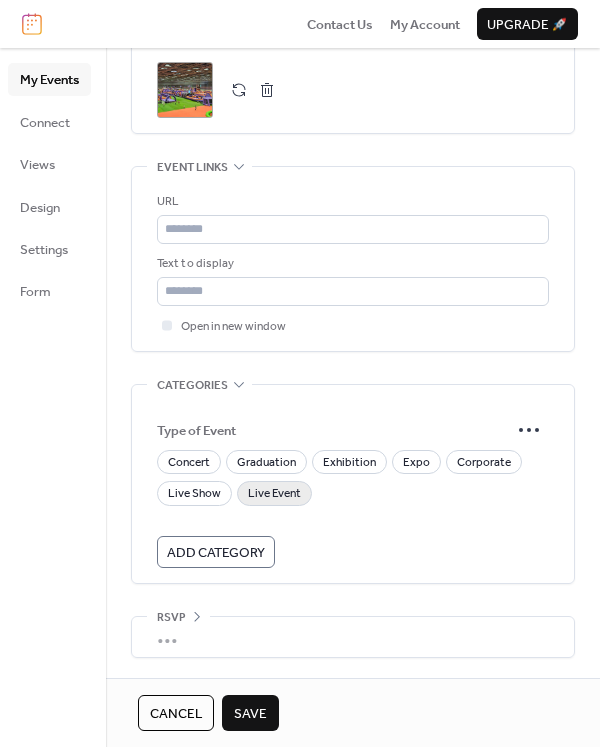 click on "Live Event" at bounding box center (274, 494) 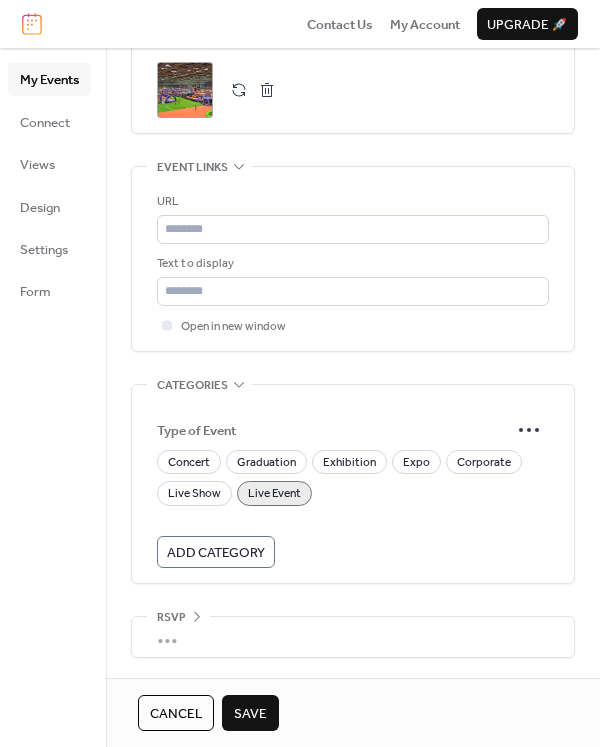 click on "Save" at bounding box center (250, 714) 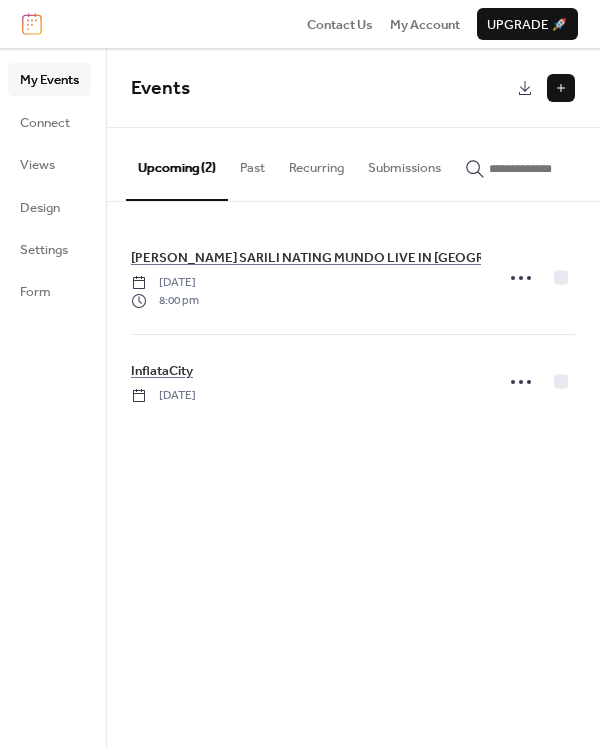 click at bounding box center [561, 88] 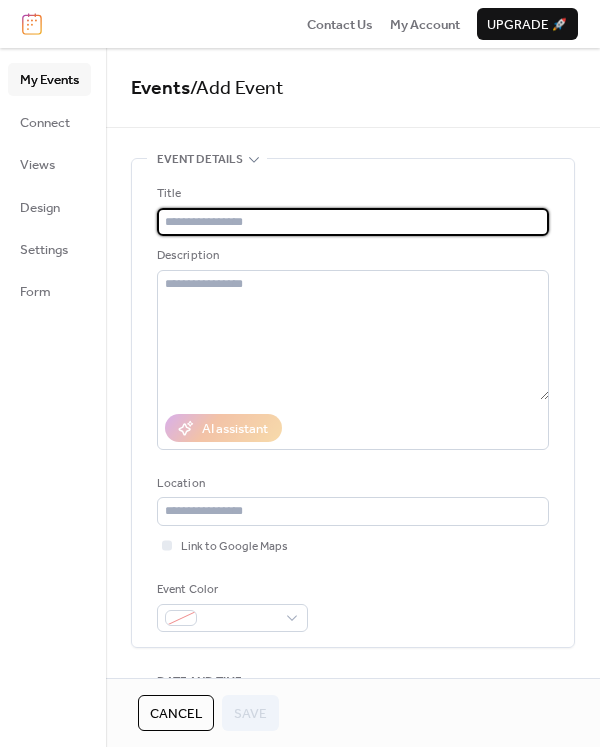 click at bounding box center [353, 222] 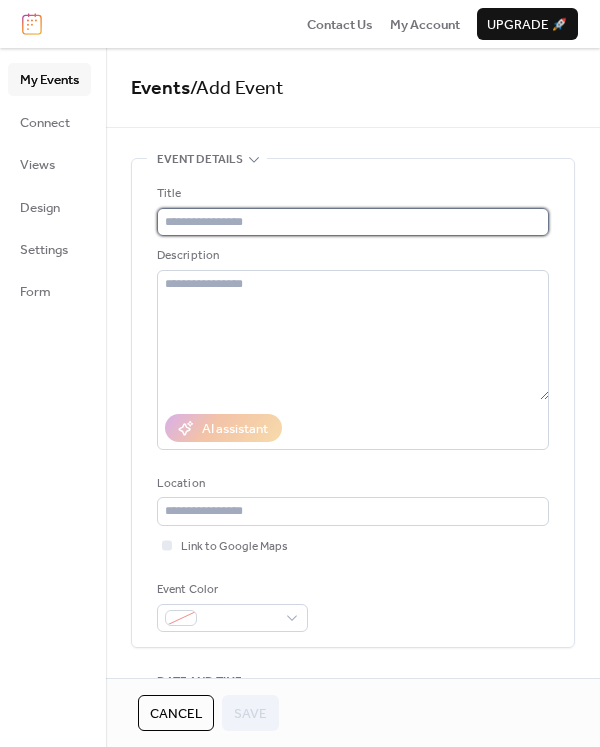 click at bounding box center (353, 222) 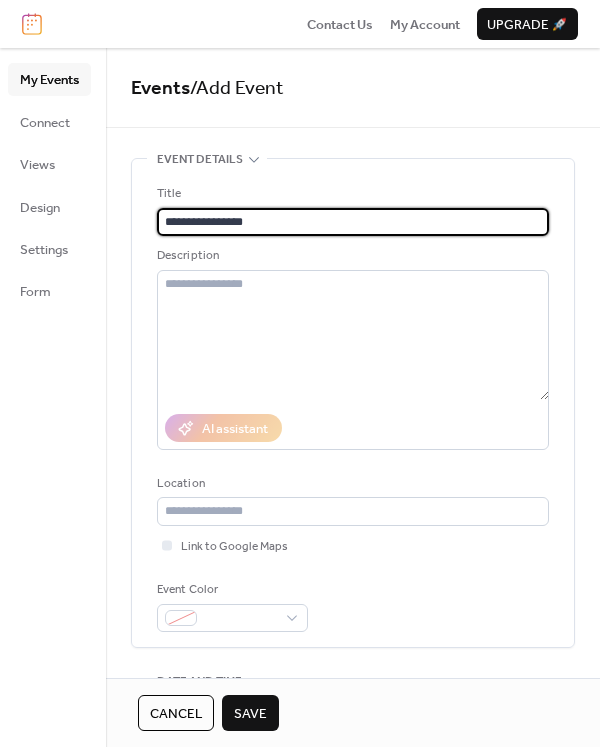 type on "**********" 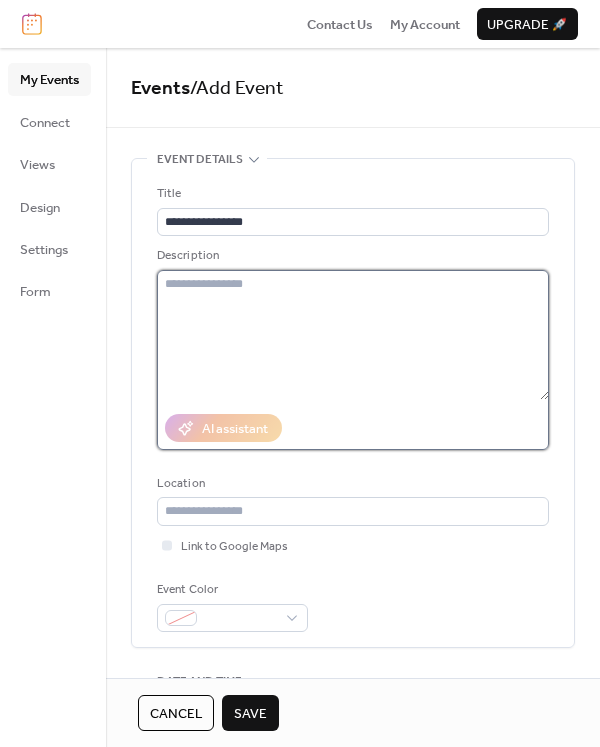 click at bounding box center [353, 335] 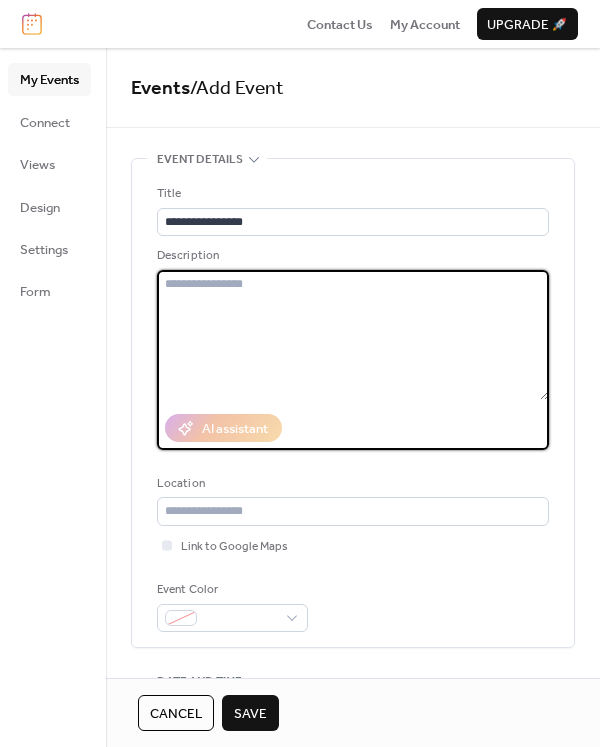 paste on "**********" 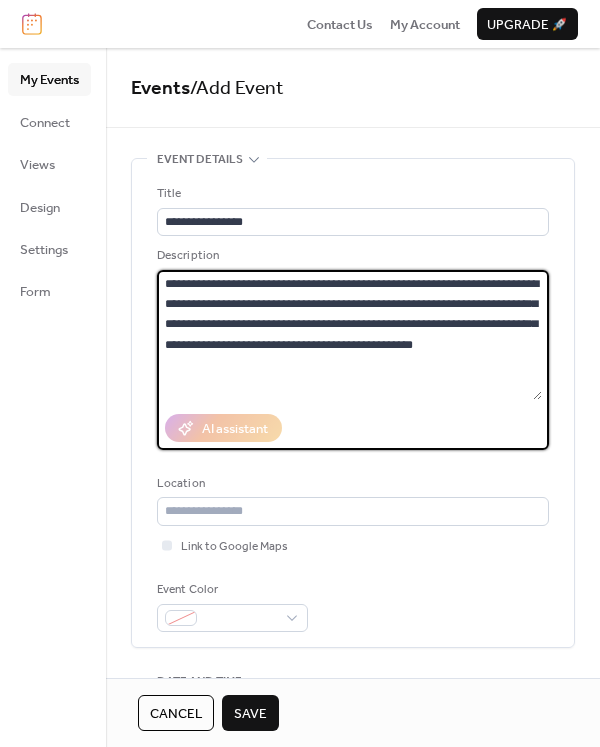 type on "**********" 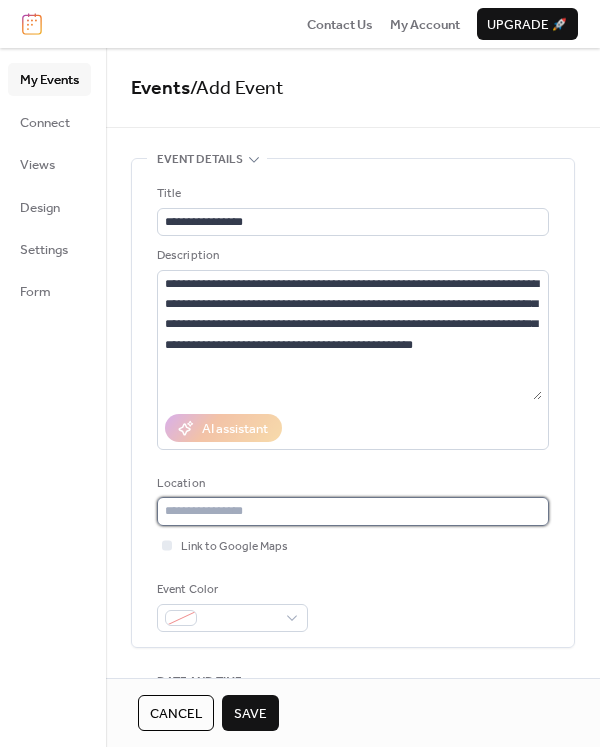 click at bounding box center (353, 511) 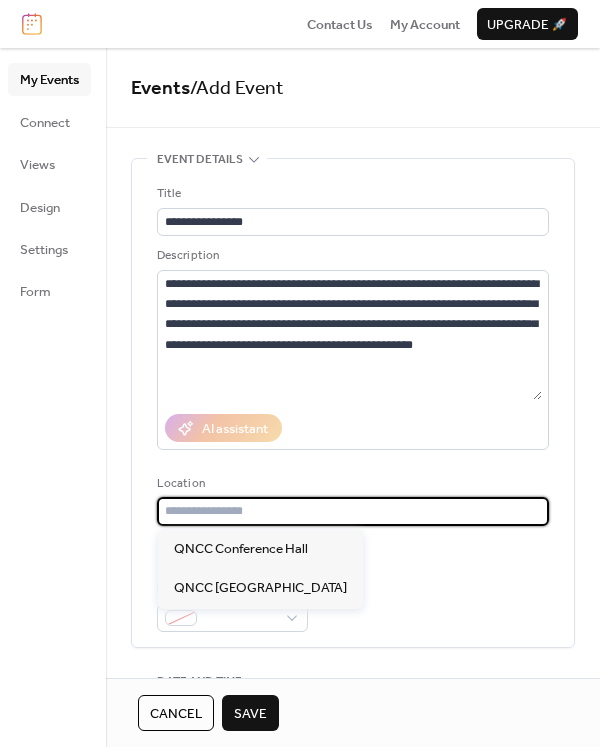paste on "**********" 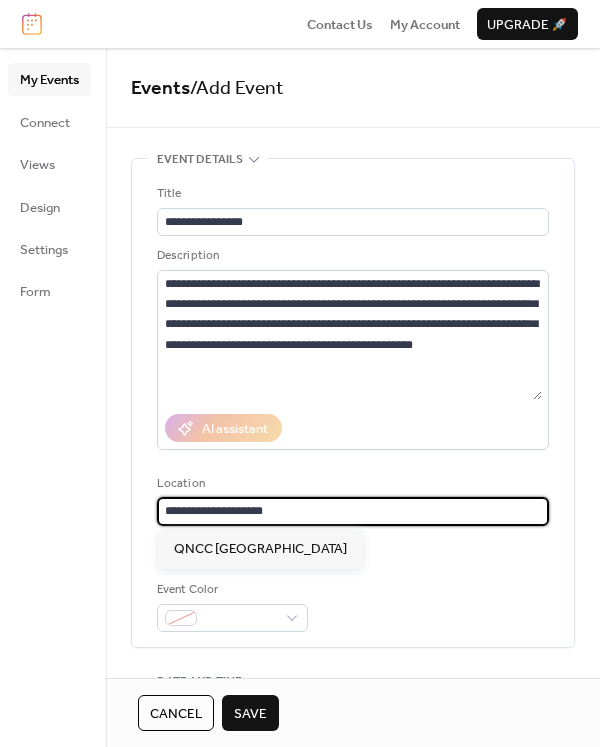 type on "**********" 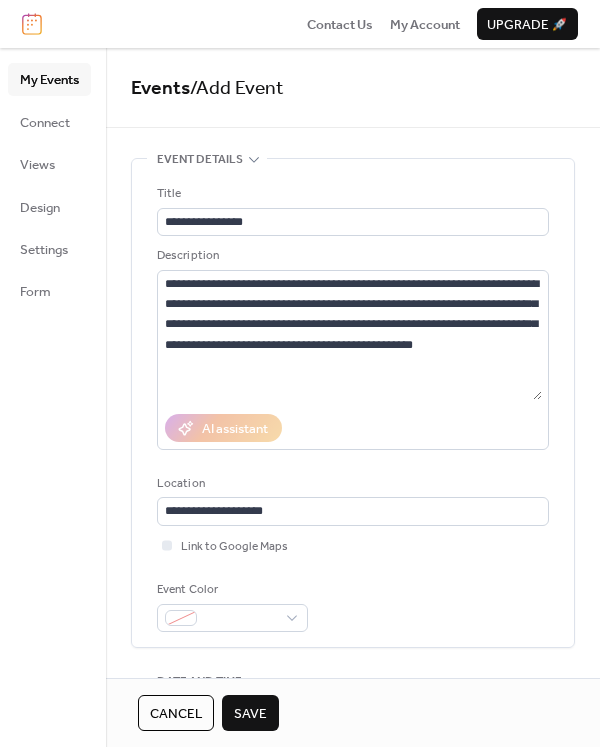 click on "**********" at bounding box center (353, 408) 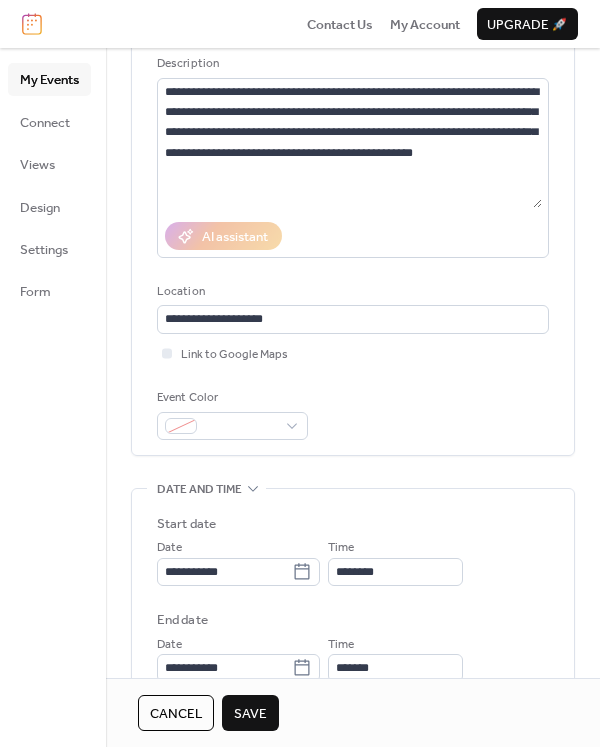 scroll, scrollTop: 200, scrollLeft: 0, axis: vertical 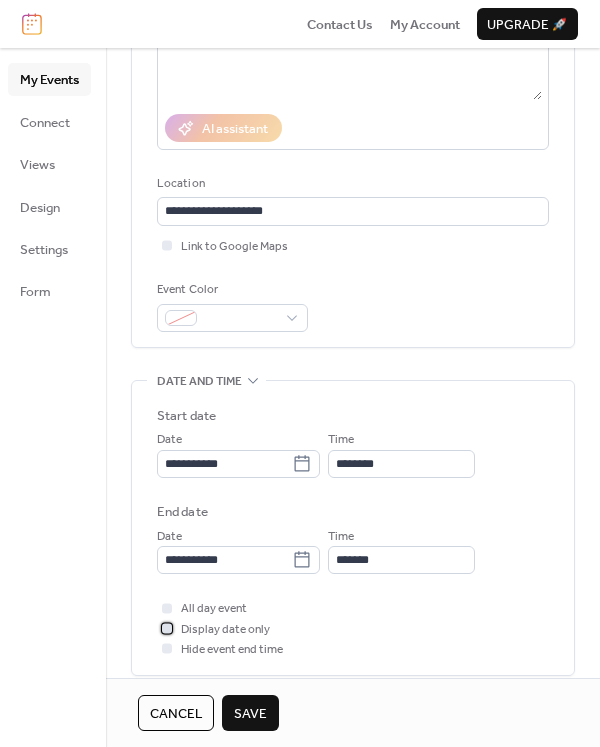 click on "Display date only" at bounding box center (225, 630) 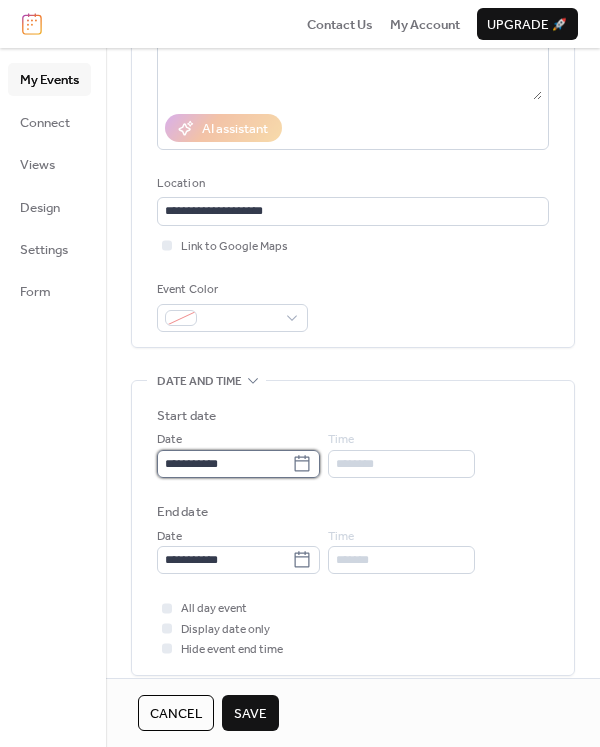 click on "**********" at bounding box center [224, 464] 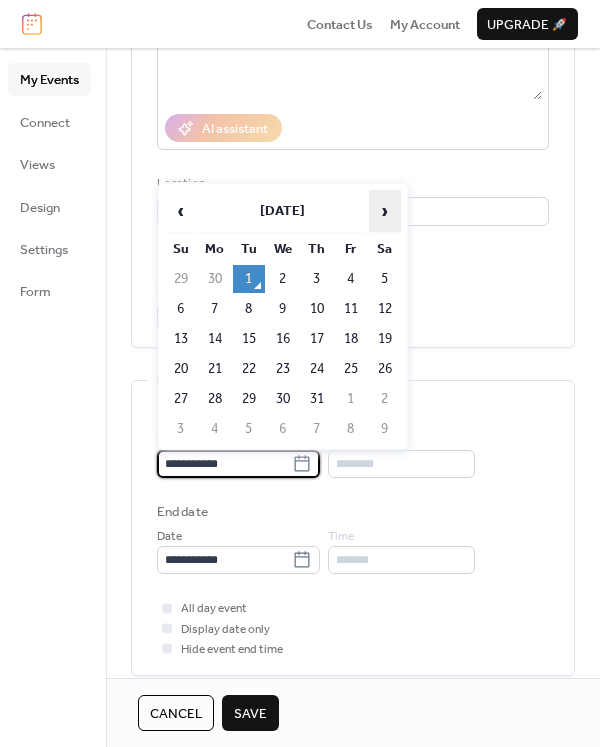 click on "›" at bounding box center (385, 211) 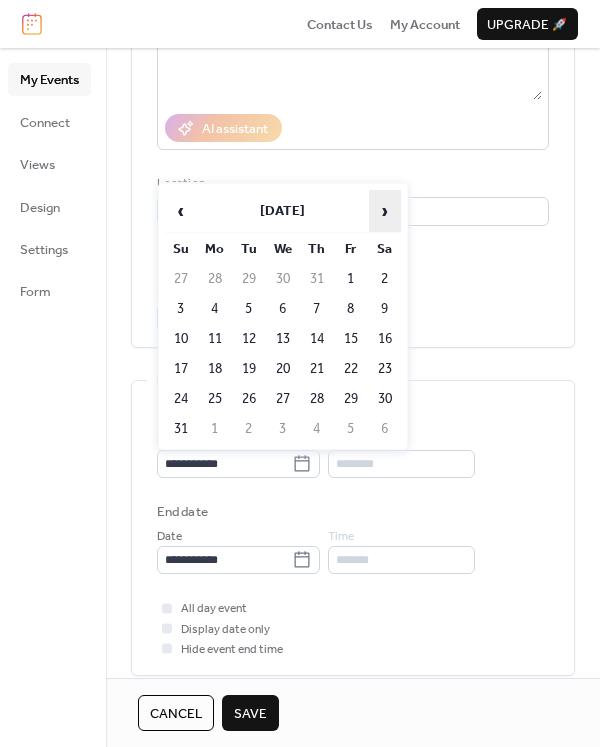 click on "›" at bounding box center (385, 211) 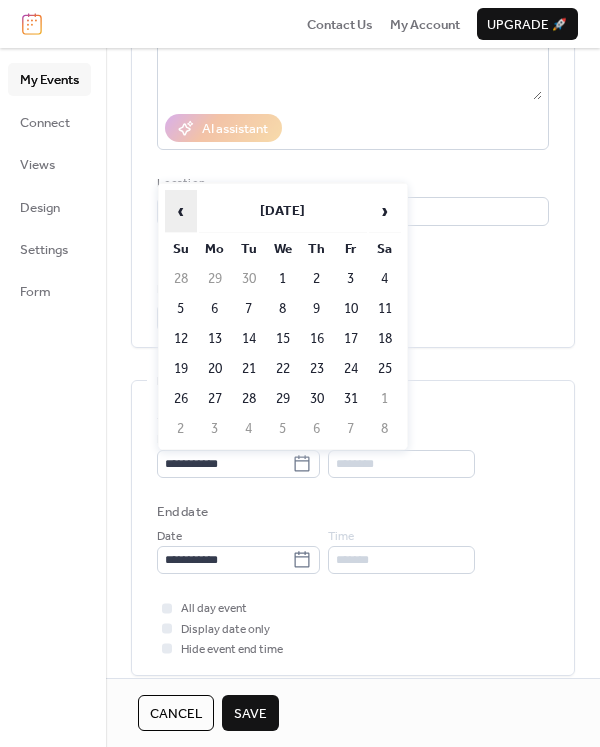 click on "‹" at bounding box center [181, 211] 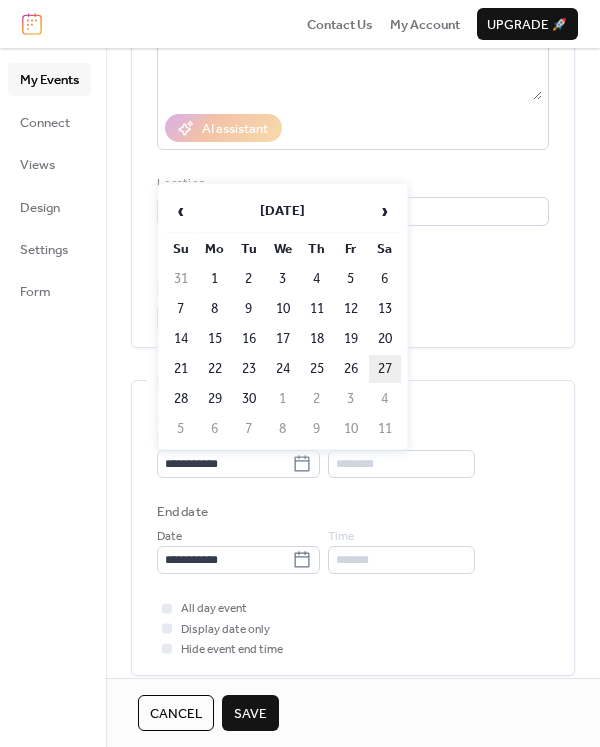 click on "27" at bounding box center (385, 369) 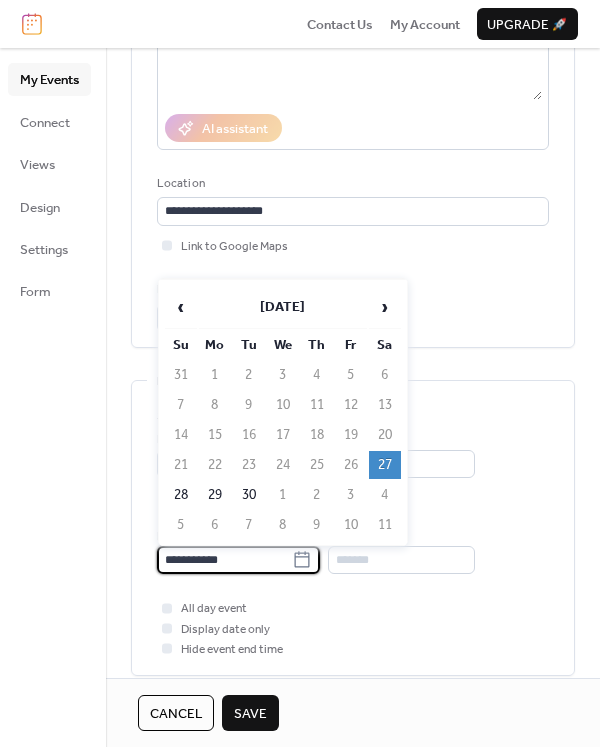 click on "**********" at bounding box center [224, 560] 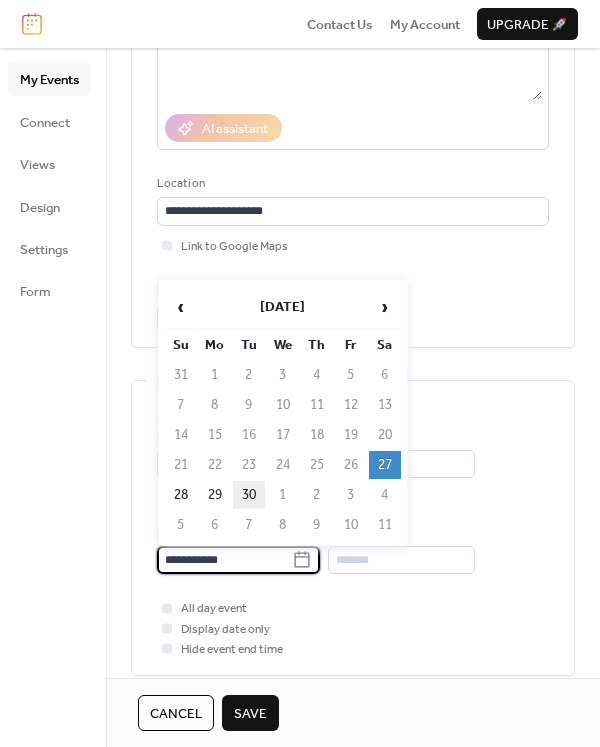 click on "30" at bounding box center (249, 495) 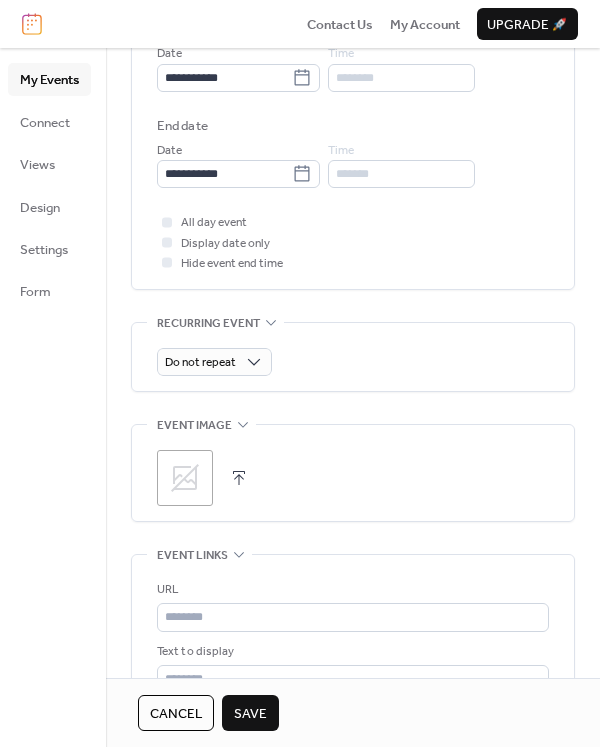 scroll, scrollTop: 800, scrollLeft: 0, axis: vertical 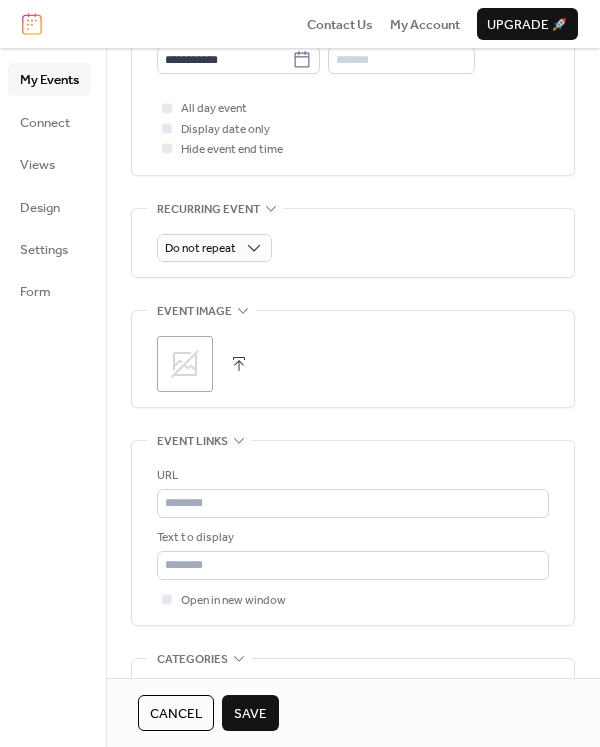 click on ";" at bounding box center [185, 364] 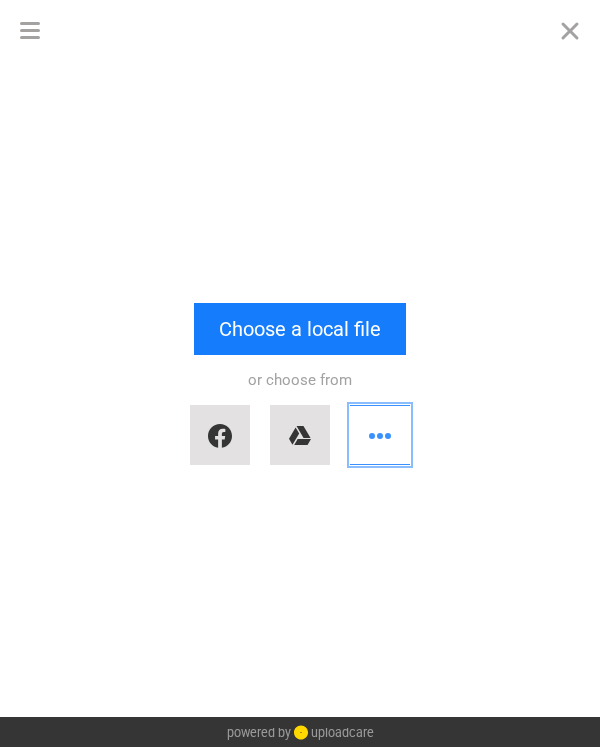 click at bounding box center (380, 435) 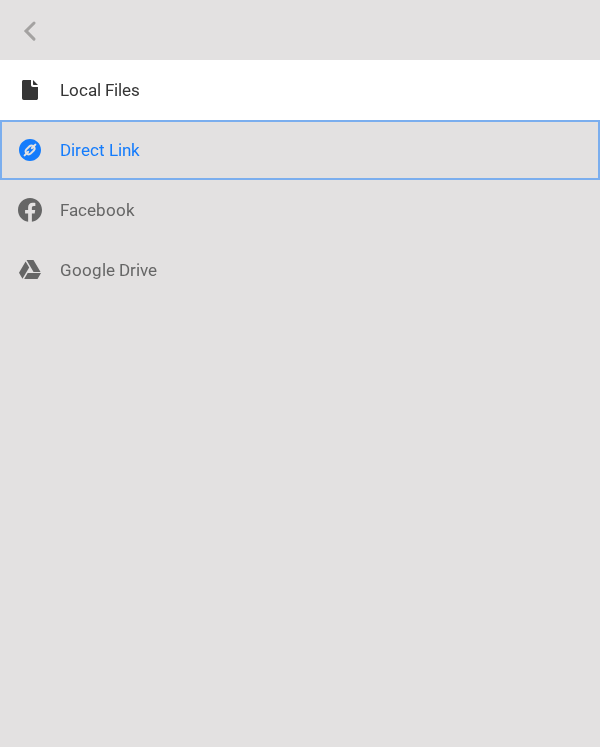 click at bounding box center (300, 150) 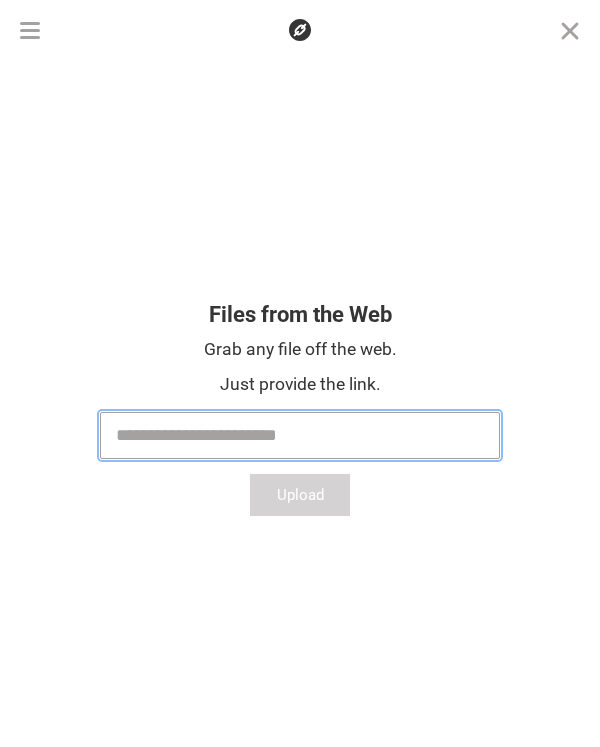 click at bounding box center [300, 435] 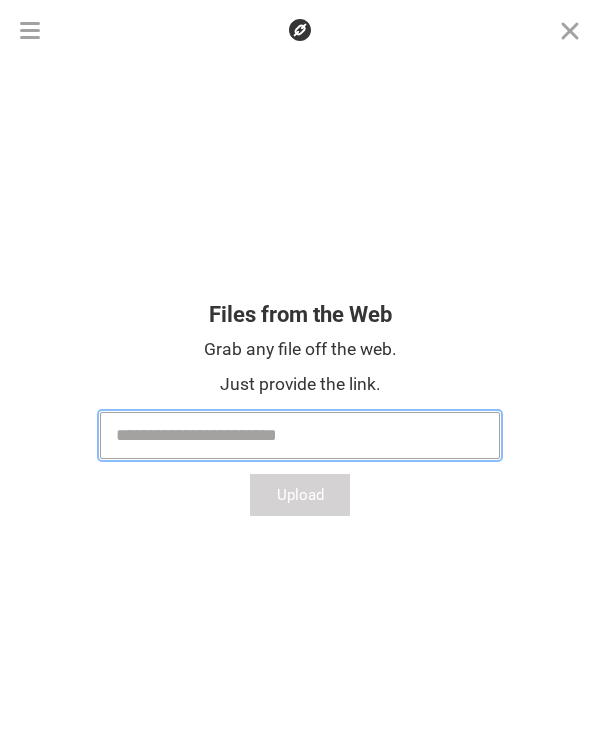 paste on "**********" 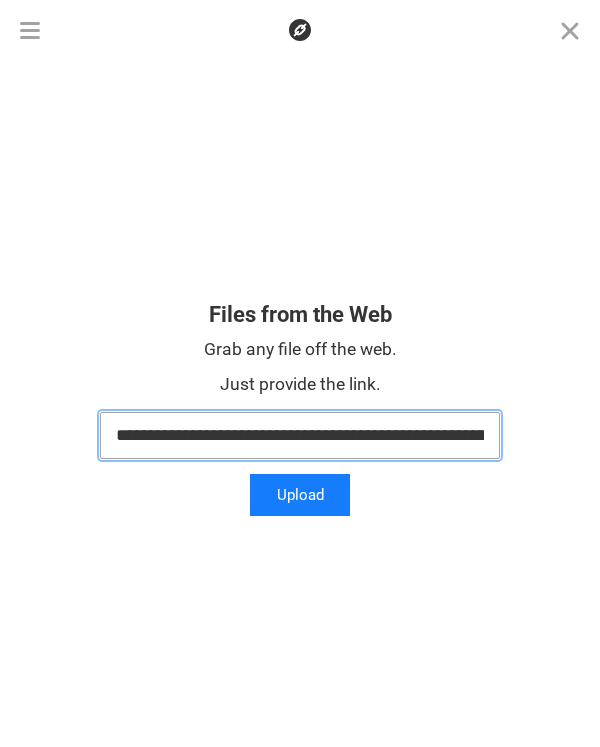 scroll, scrollTop: 0, scrollLeft: 502, axis: horizontal 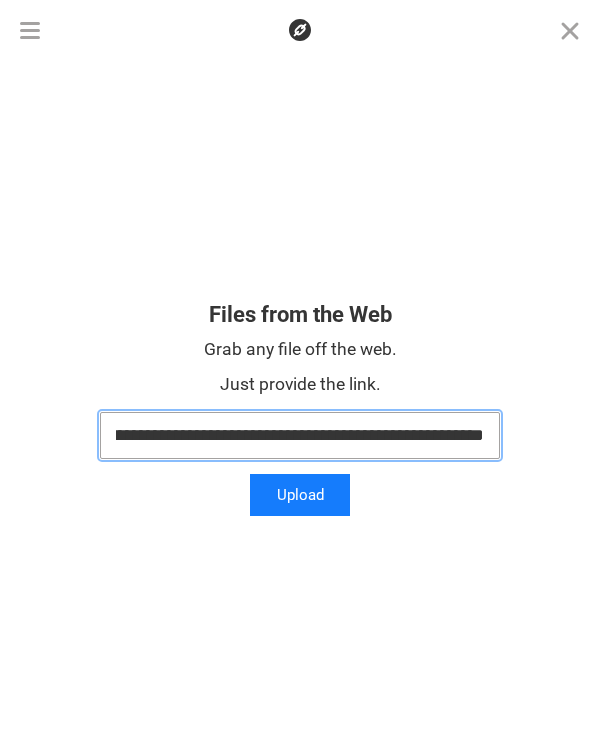 click on "Upload" at bounding box center (300, 495) 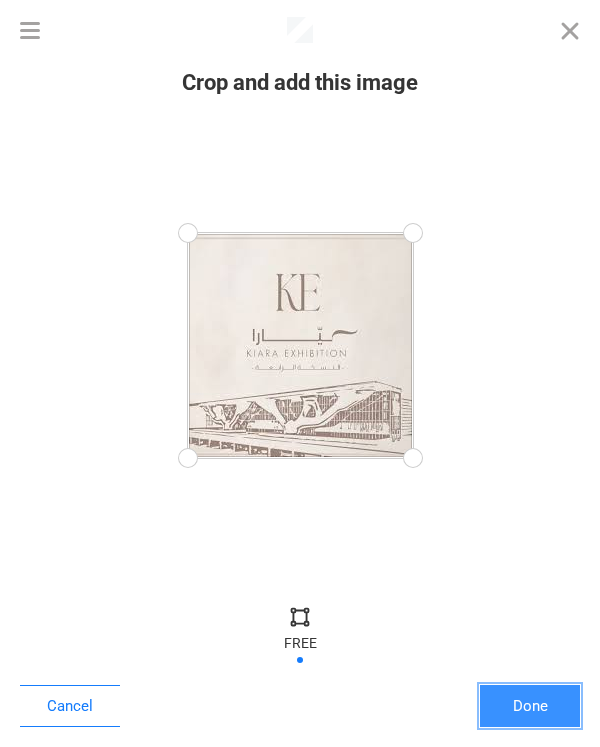 click on "Done" at bounding box center (530, 706) 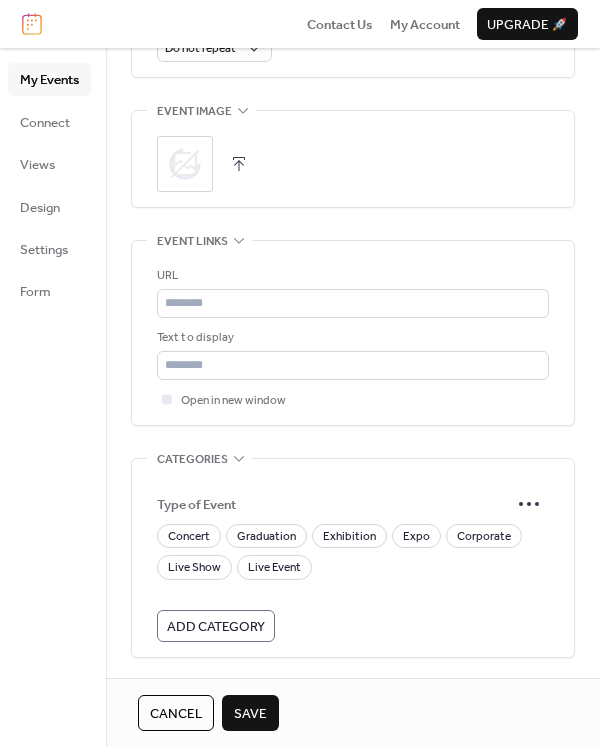 scroll, scrollTop: 1074, scrollLeft: 0, axis: vertical 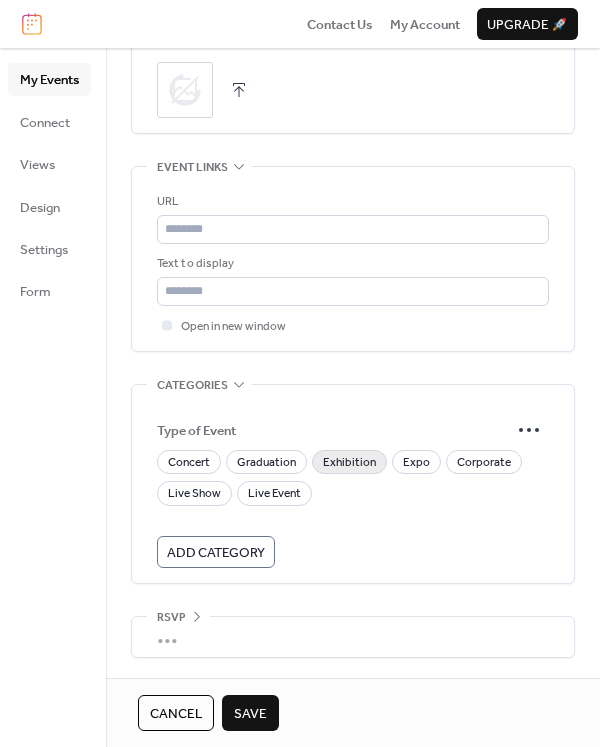 click on "Exhibition" at bounding box center [349, 463] 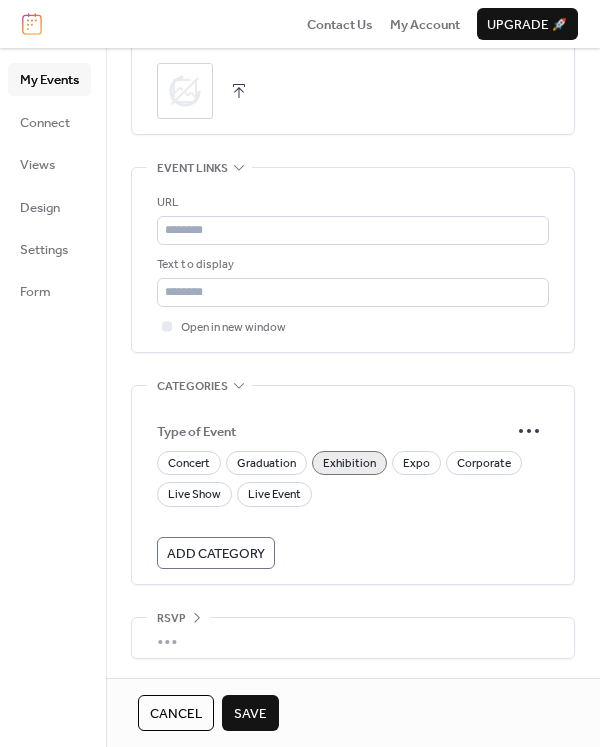 scroll, scrollTop: 1074, scrollLeft: 0, axis: vertical 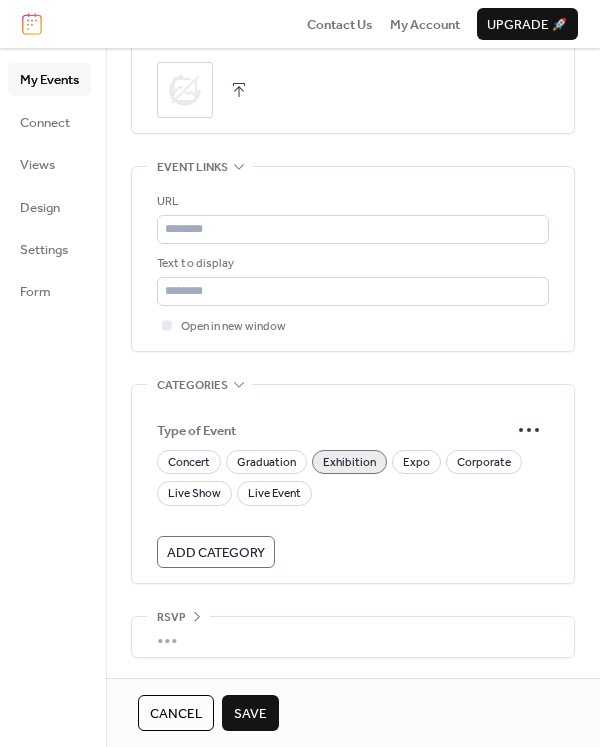 click on "Save" at bounding box center [250, 714] 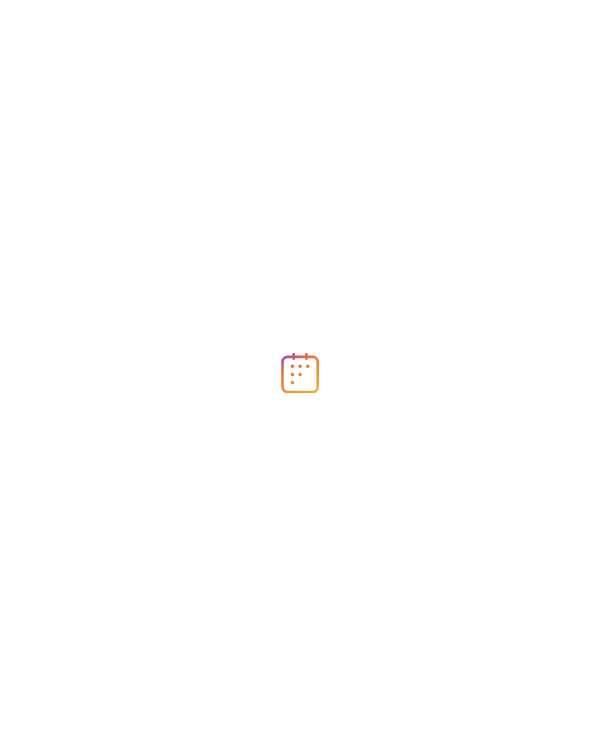 scroll, scrollTop: 0, scrollLeft: 0, axis: both 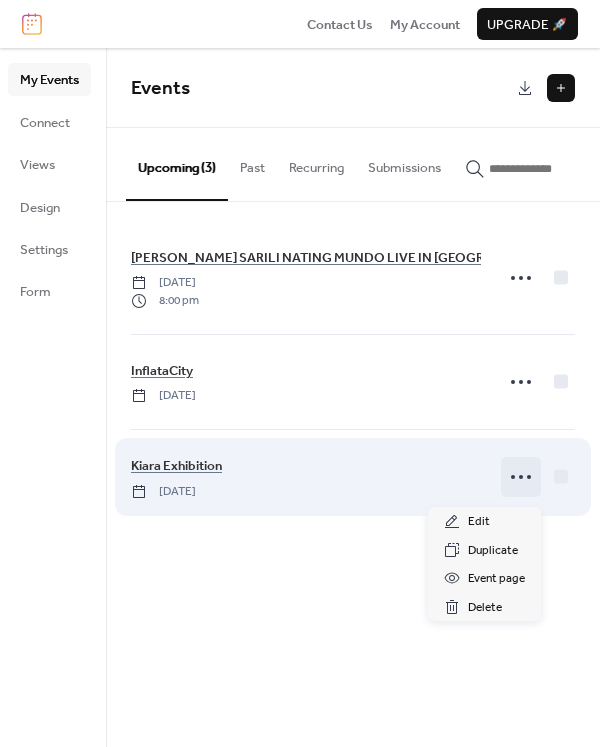click 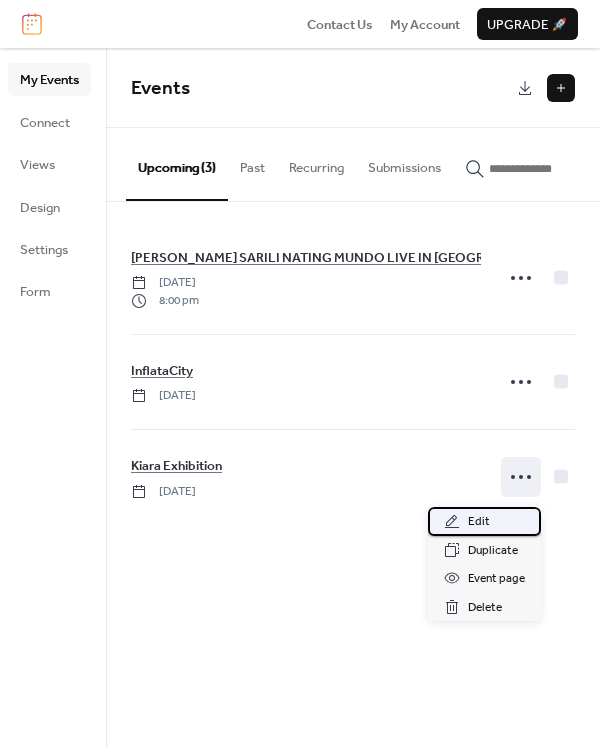 click on "Edit" at bounding box center [479, 522] 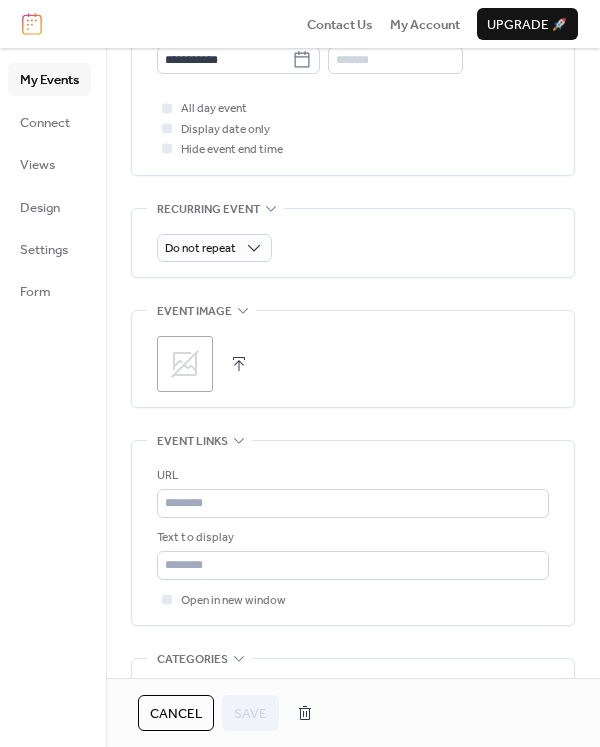 scroll, scrollTop: 900, scrollLeft: 0, axis: vertical 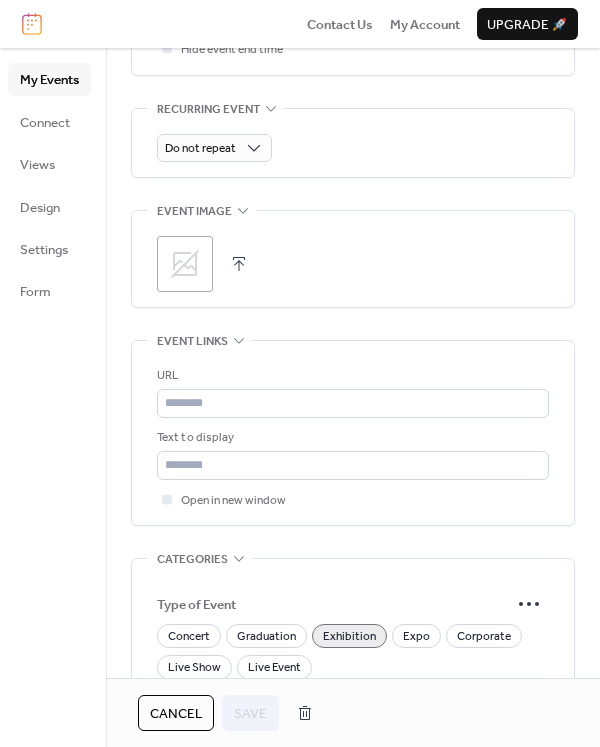click on ";" at bounding box center [185, 264] 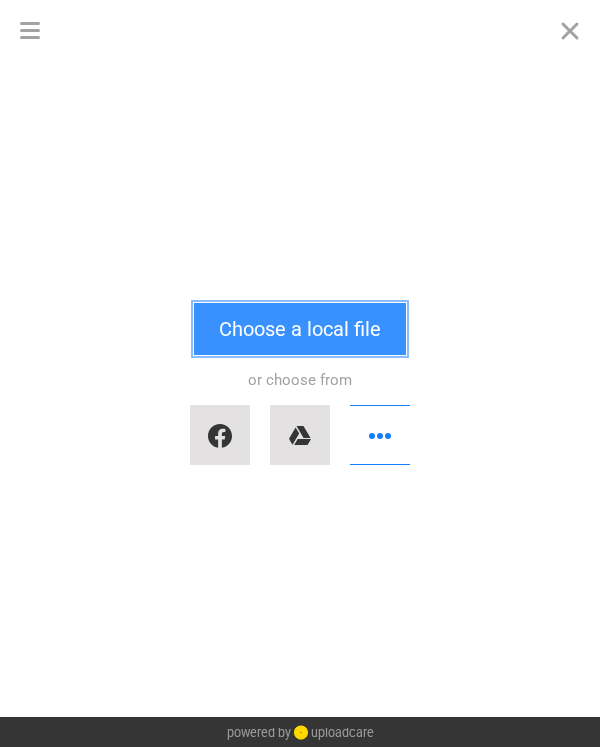 click on "Choose a local file" at bounding box center [300, 329] 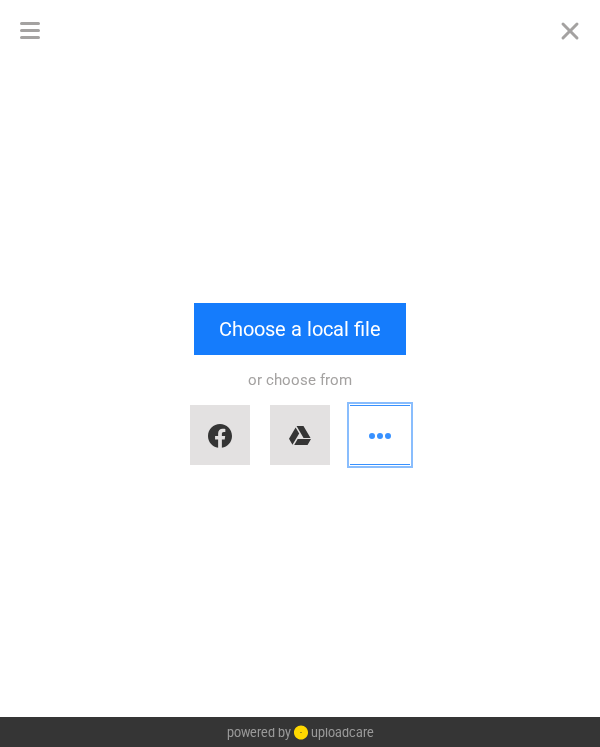 click at bounding box center [380, 435] 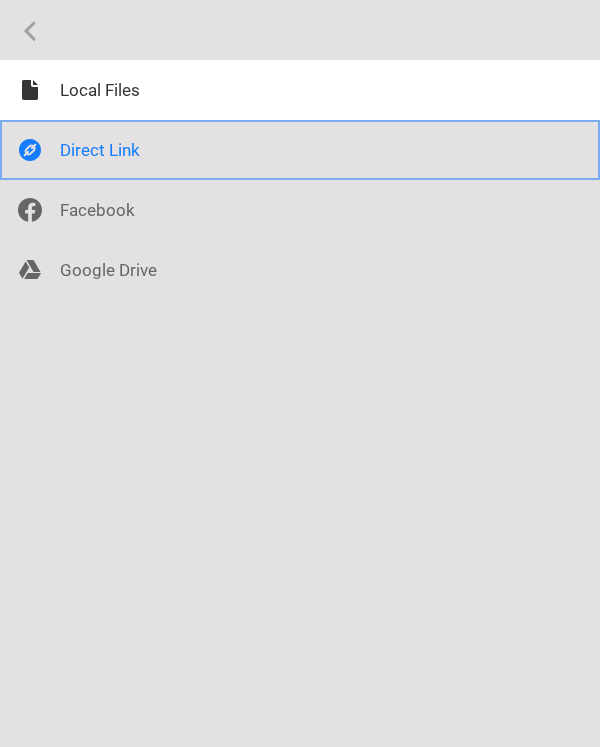 click at bounding box center (300, 150) 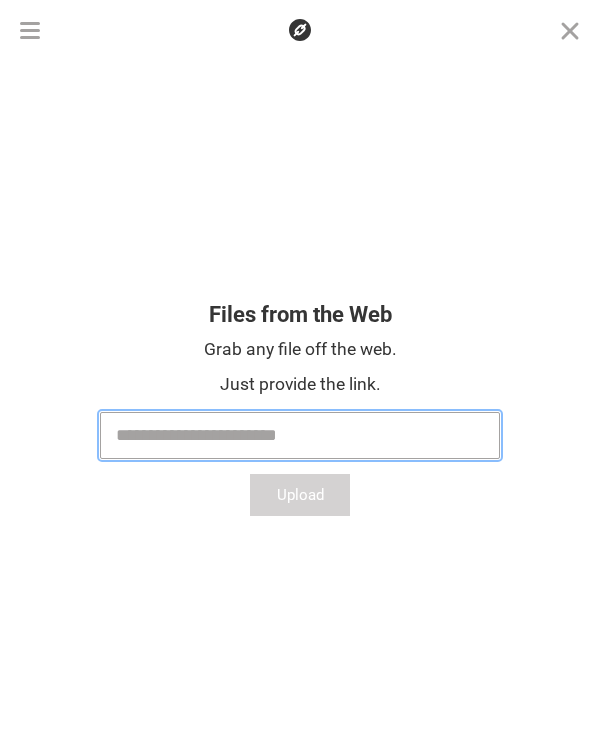 click at bounding box center [300, 435] 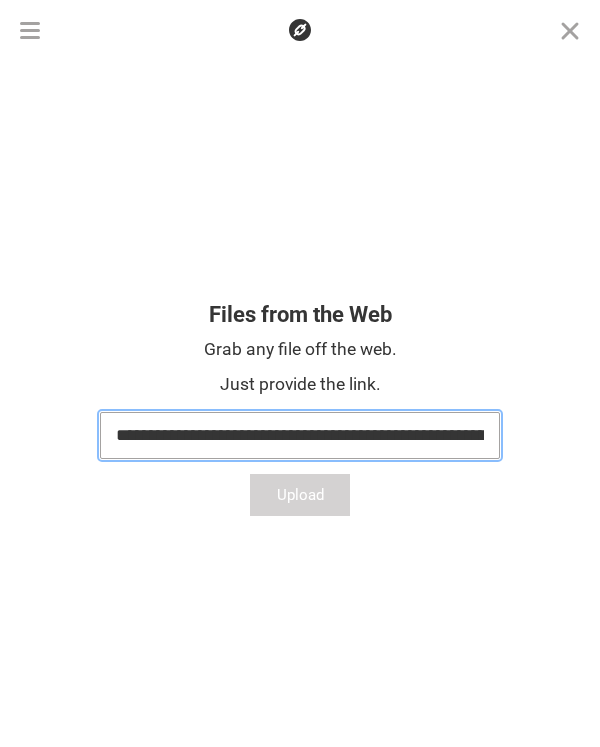 scroll, scrollTop: 0, scrollLeft: 502, axis: horizontal 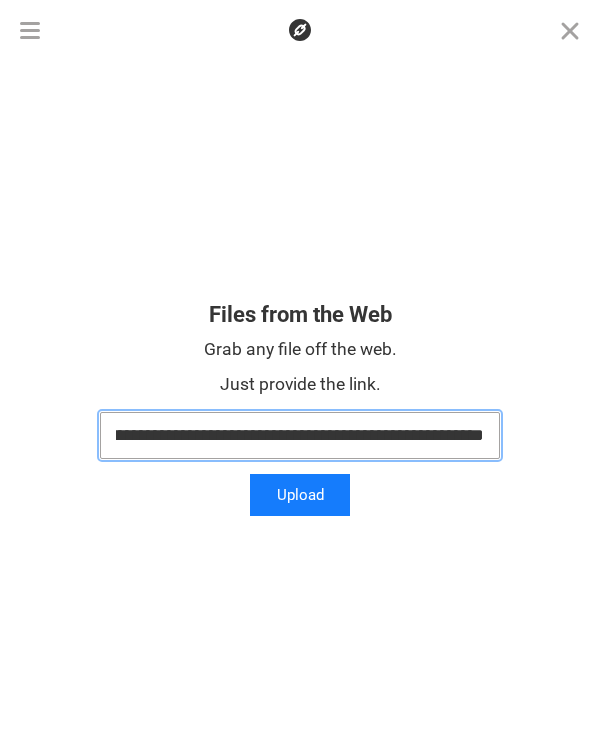 click on "Upload" at bounding box center (300, 495) 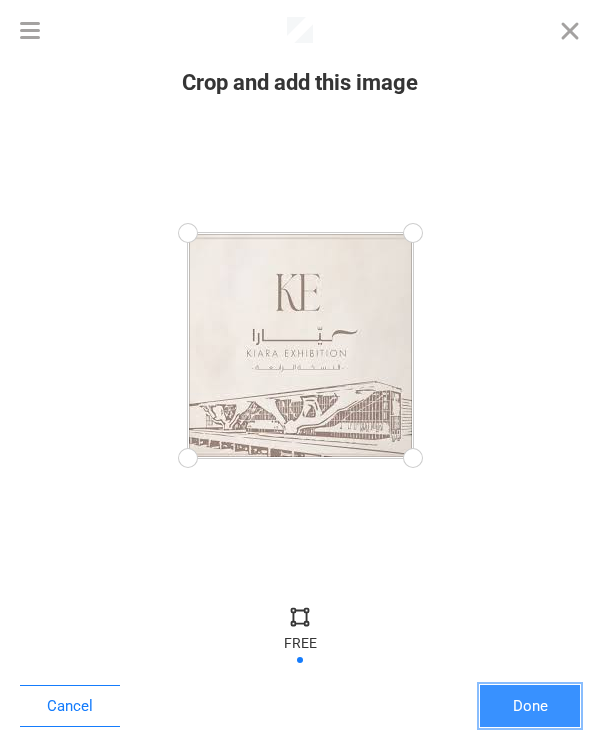 click on "Done" at bounding box center [530, 706] 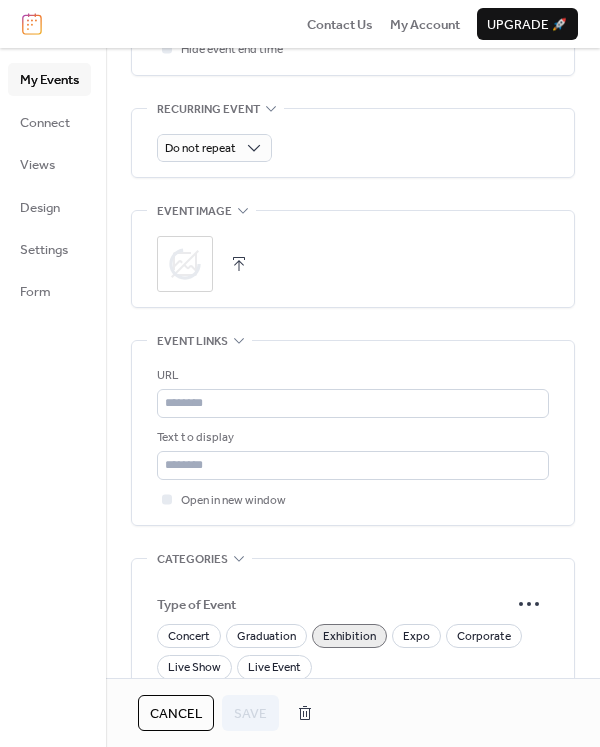 scroll, scrollTop: 1074, scrollLeft: 0, axis: vertical 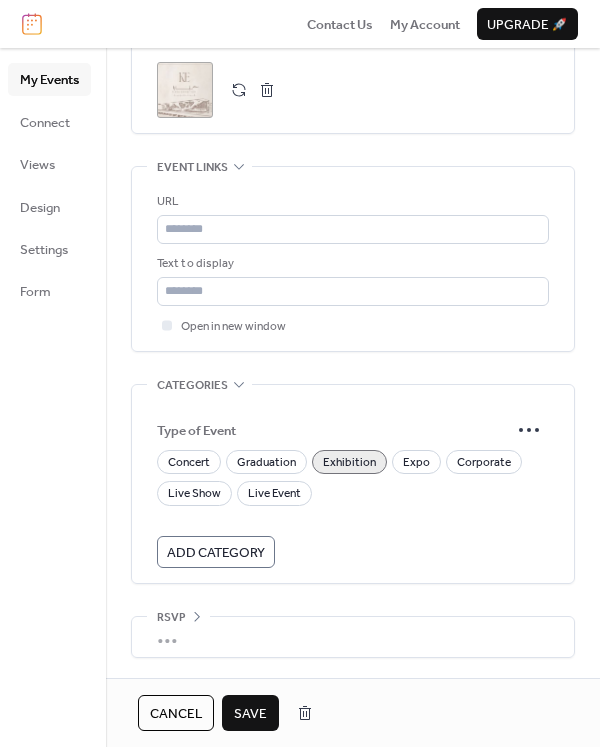 click on "Save" at bounding box center [250, 714] 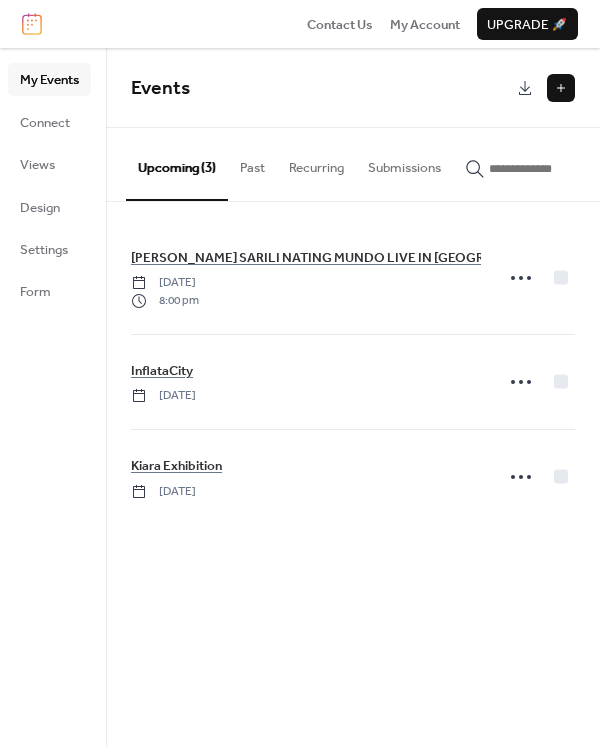 click at bounding box center [561, 88] 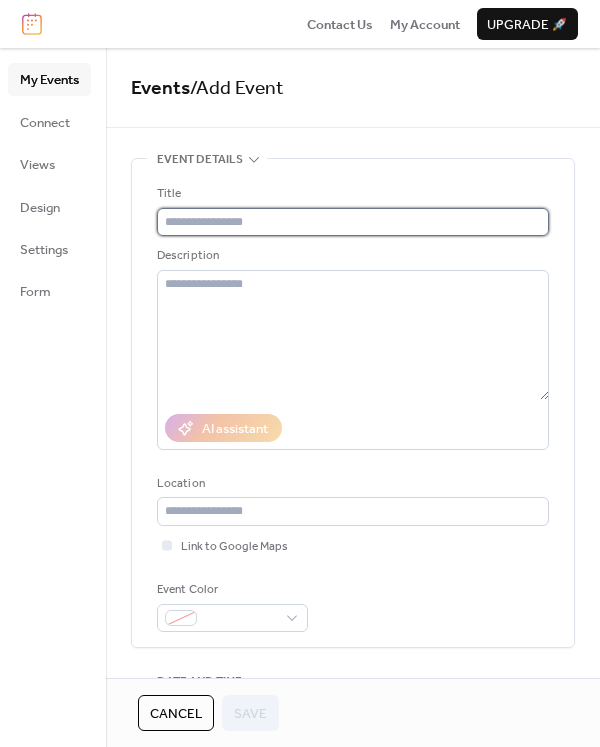 click at bounding box center (353, 222) 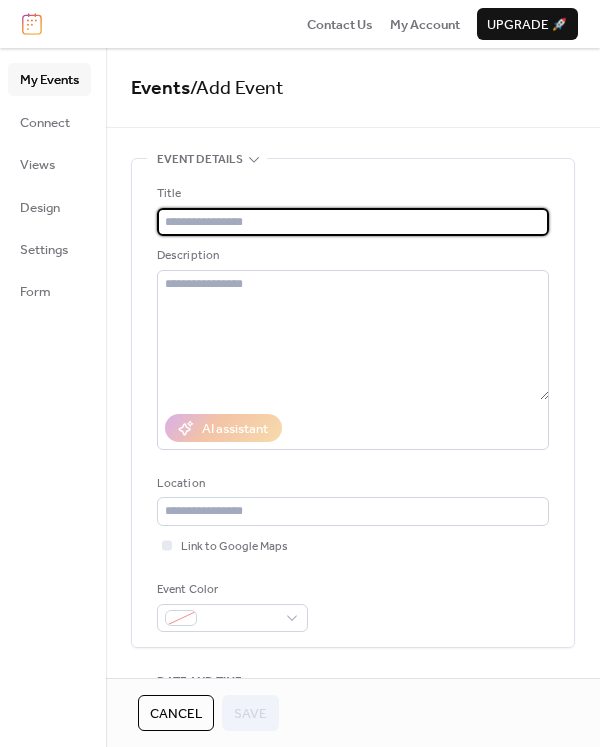 paste on "**********" 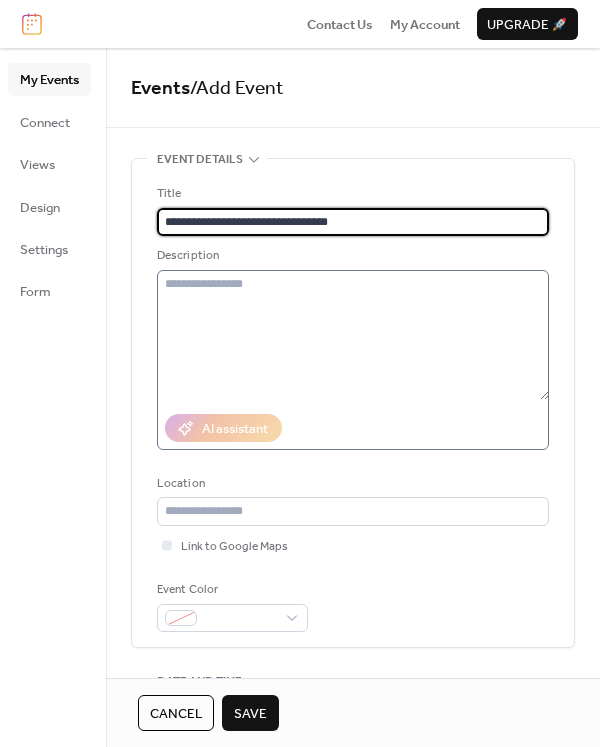 type on "**********" 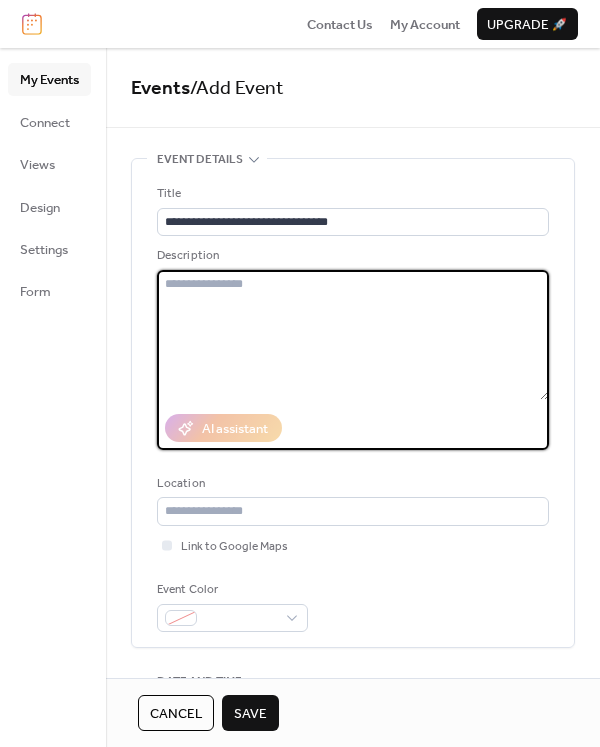 click at bounding box center (353, 335) 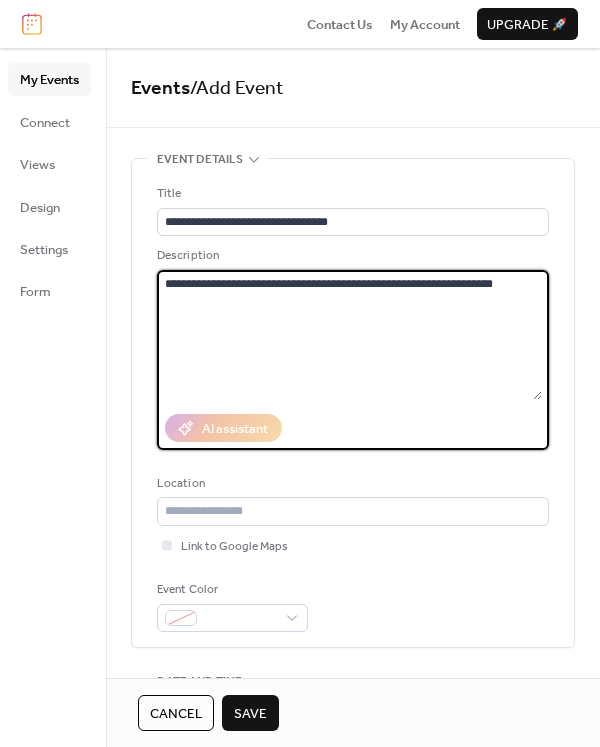 type on "**********" 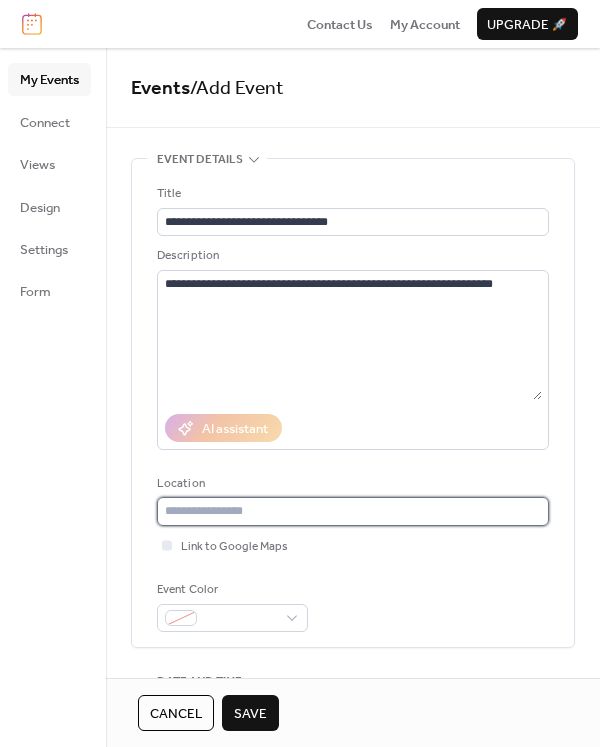 click at bounding box center (353, 511) 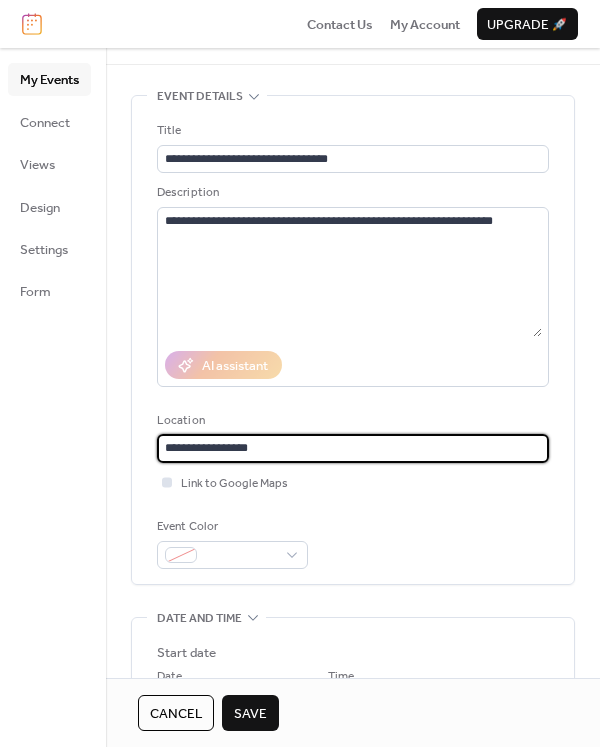 scroll, scrollTop: 300, scrollLeft: 0, axis: vertical 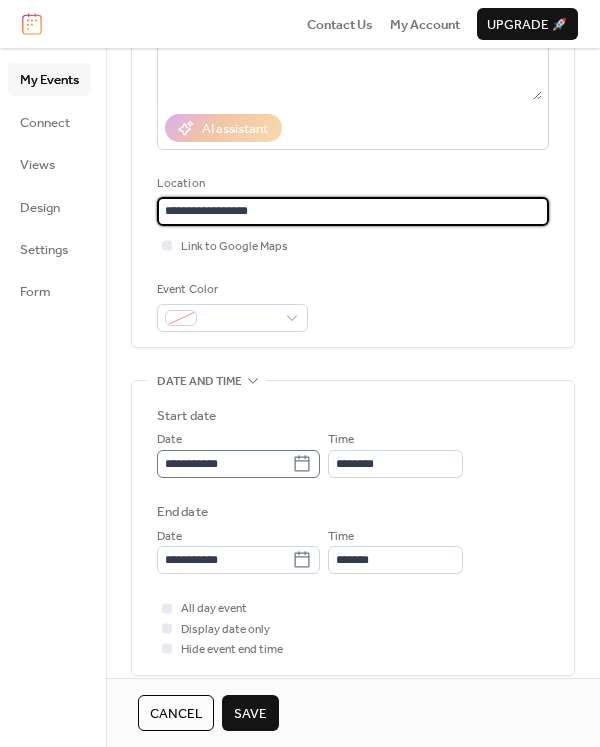 type on "**********" 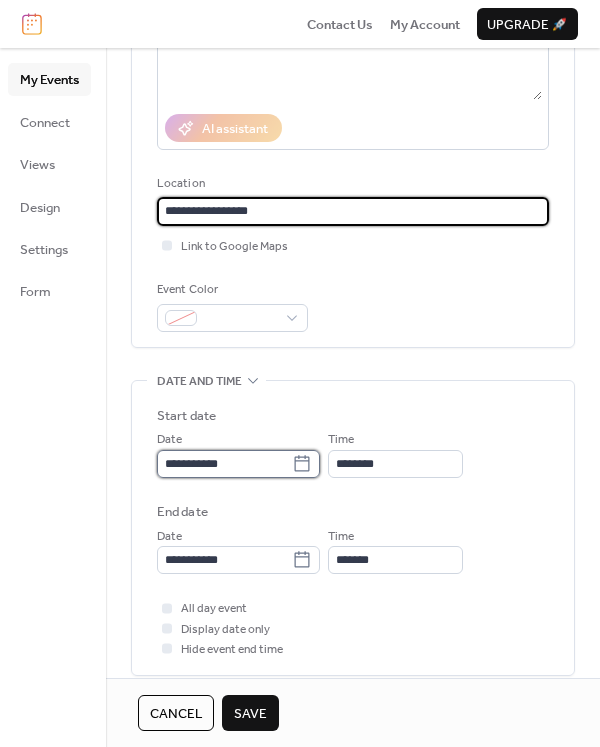 click on "**********" at bounding box center [224, 464] 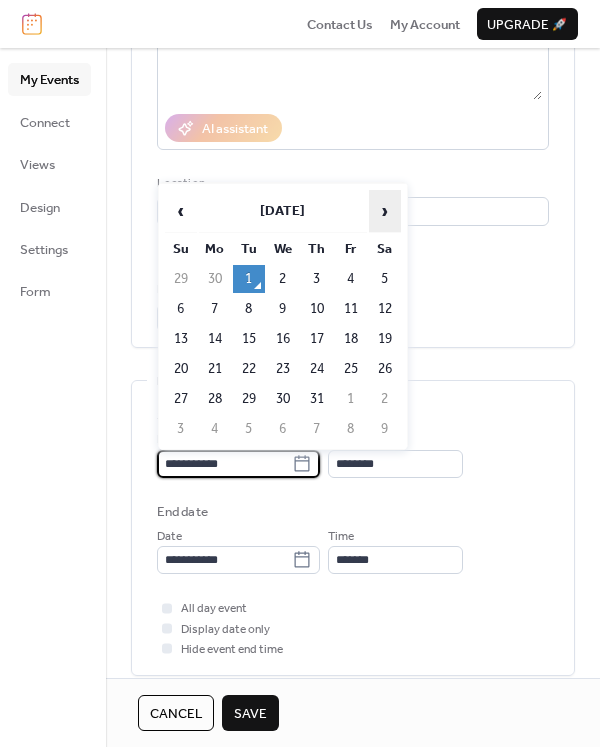 click on "›" at bounding box center (385, 211) 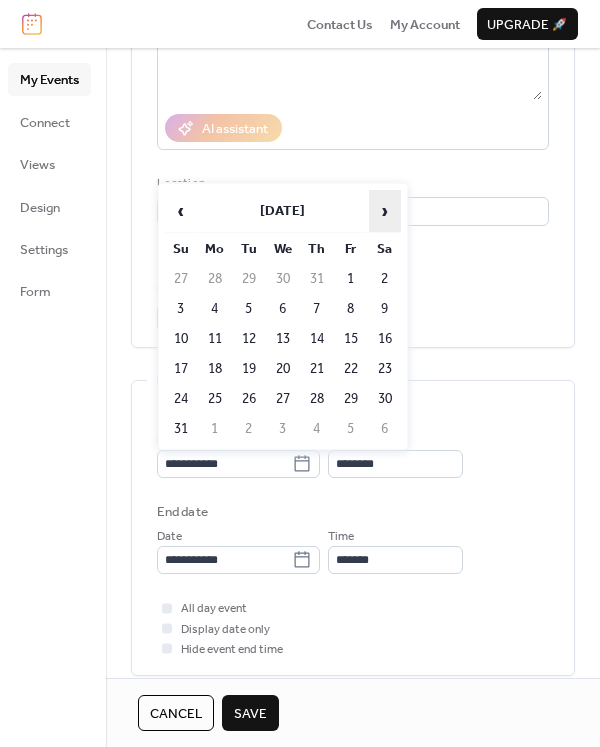 click on "›" at bounding box center [385, 211] 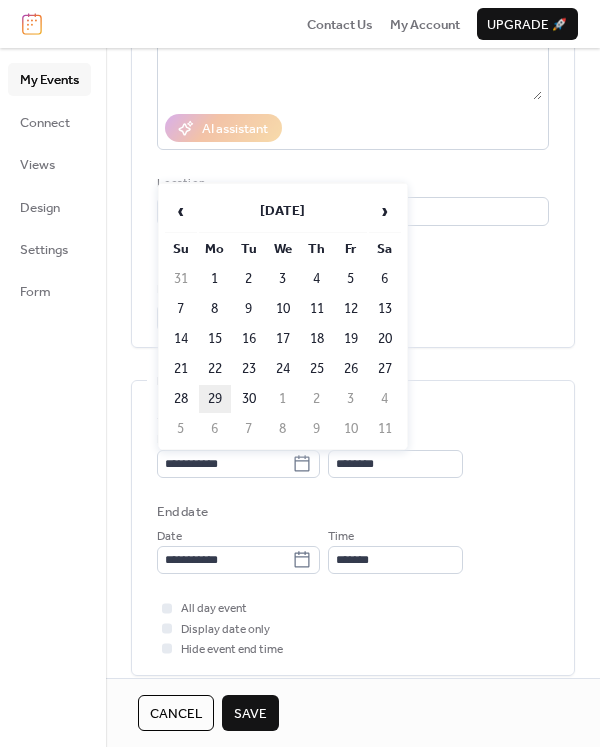 click on "29" at bounding box center (215, 399) 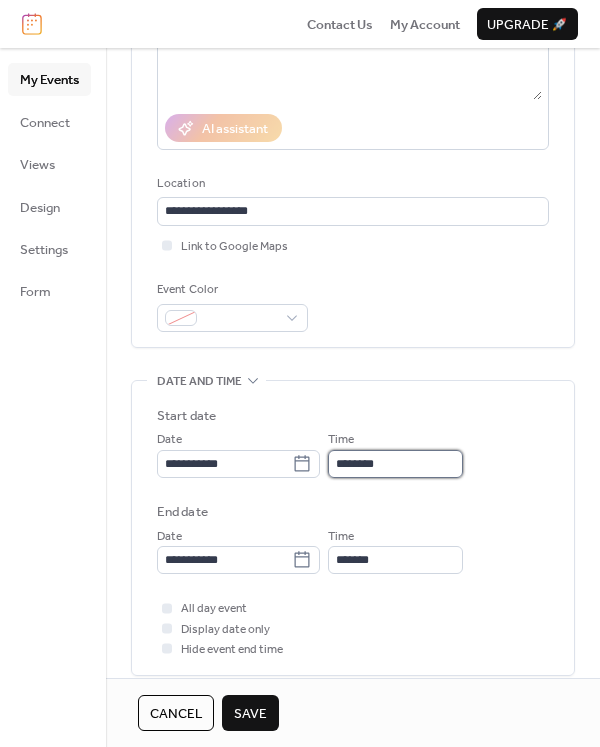 click on "********" at bounding box center [395, 464] 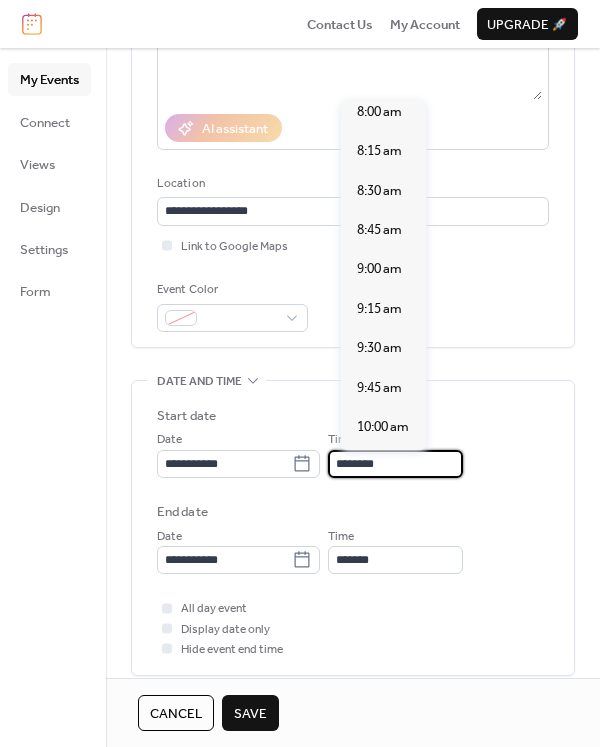 scroll, scrollTop: 1092, scrollLeft: 0, axis: vertical 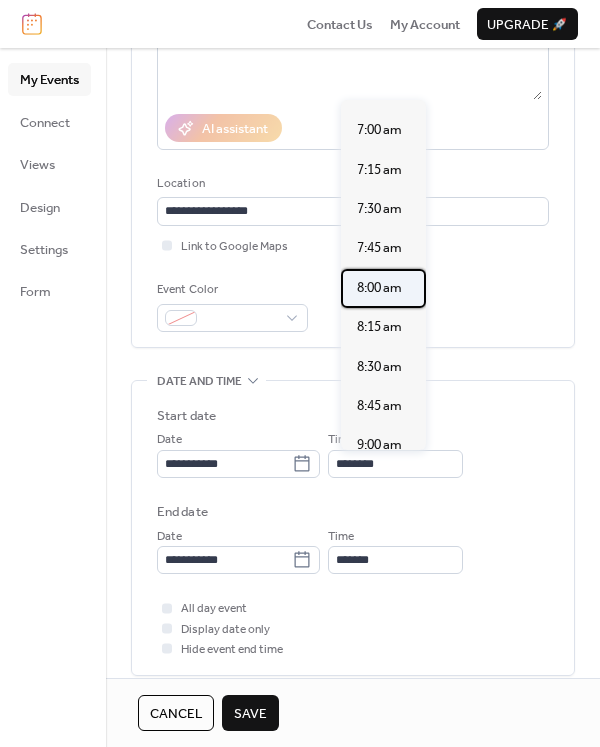 click on "8:00 am" at bounding box center [379, 288] 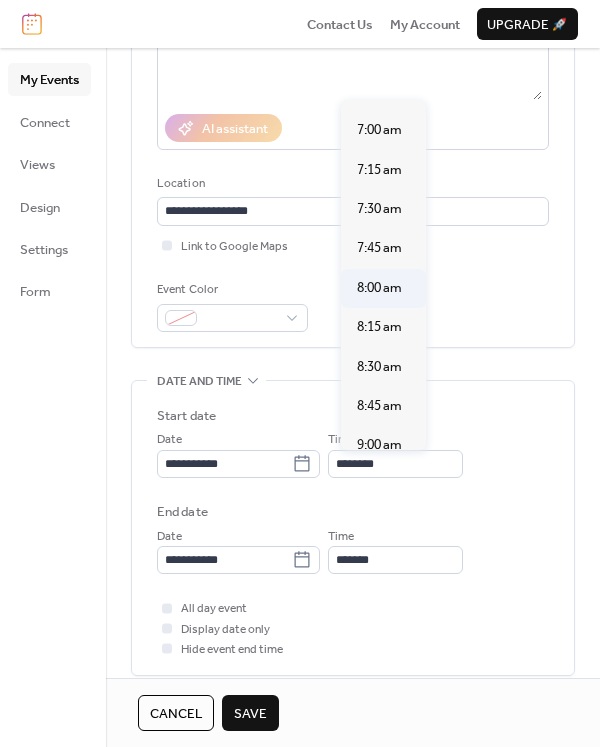 type on "*******" 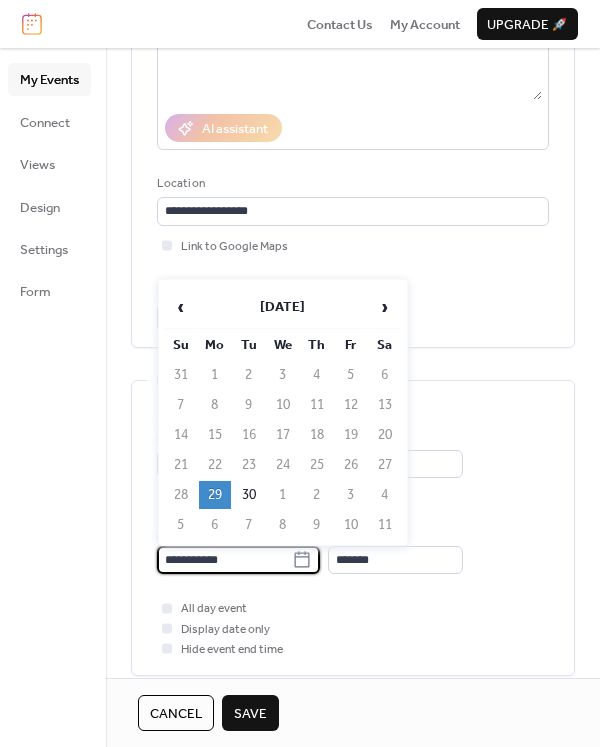 click on "**********" at bounding box center [224, 560] 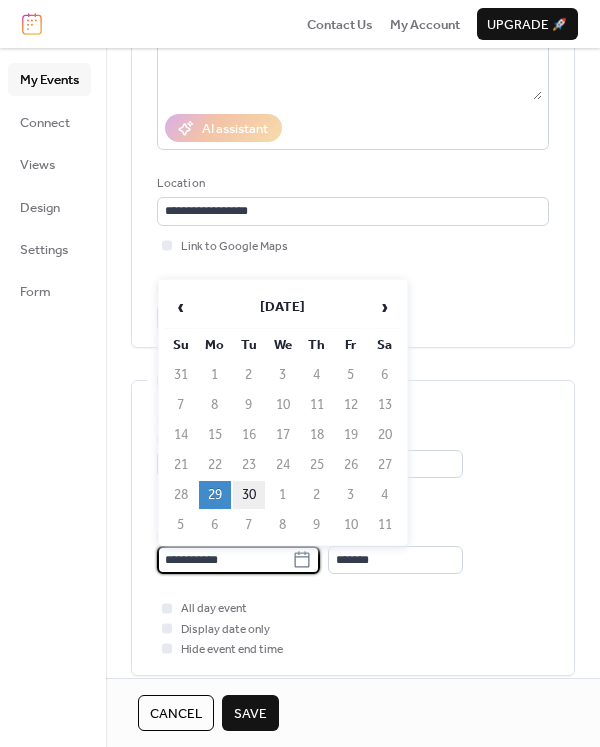 click on "30" at bounding box center [249, 495] 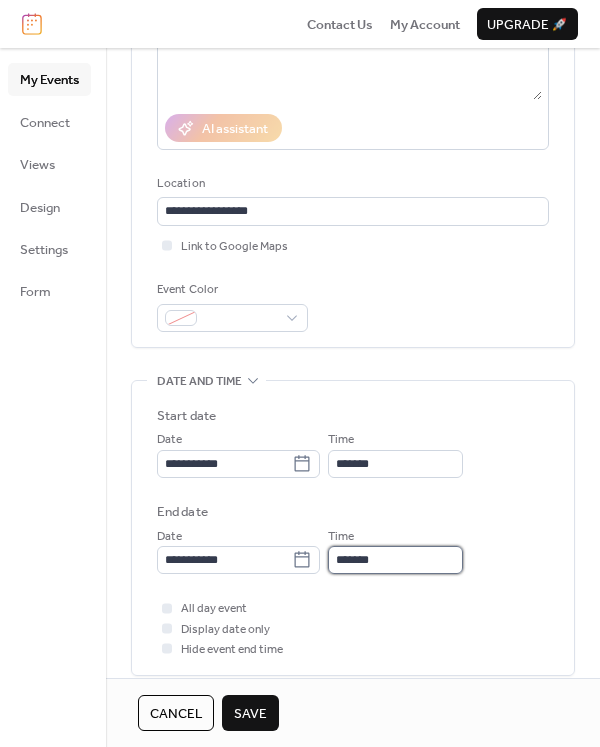 click on "*******" at bounding box center [395, 560] 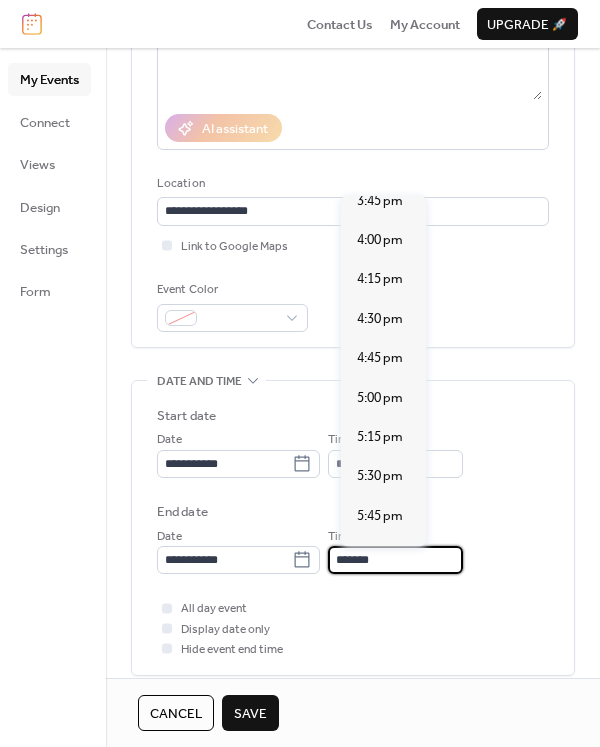 scroll, scrollTop: 2719, scrollLeft: 0, axis: vertical 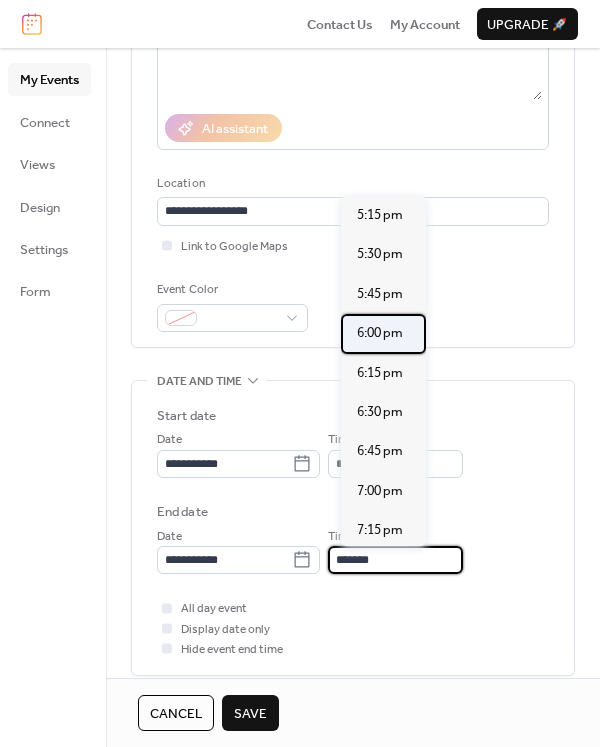 click on "6:00 pm" at bounding box center [380, 333] 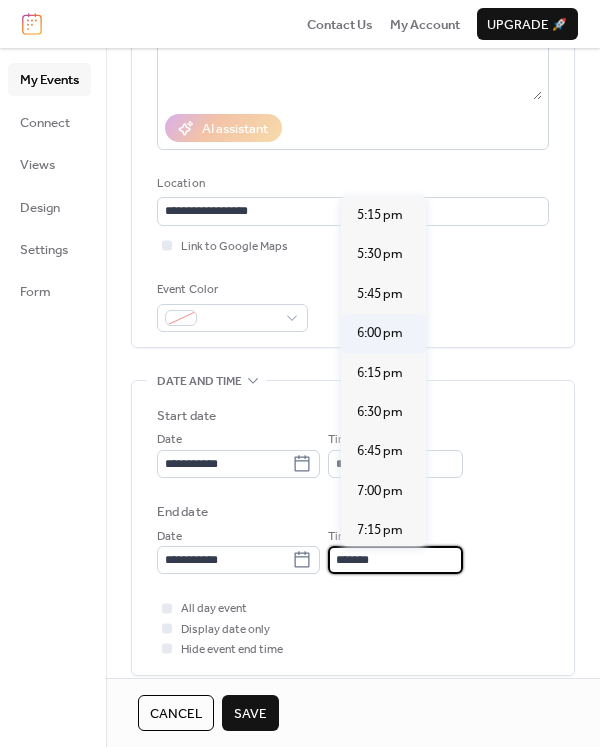 type on "*******" 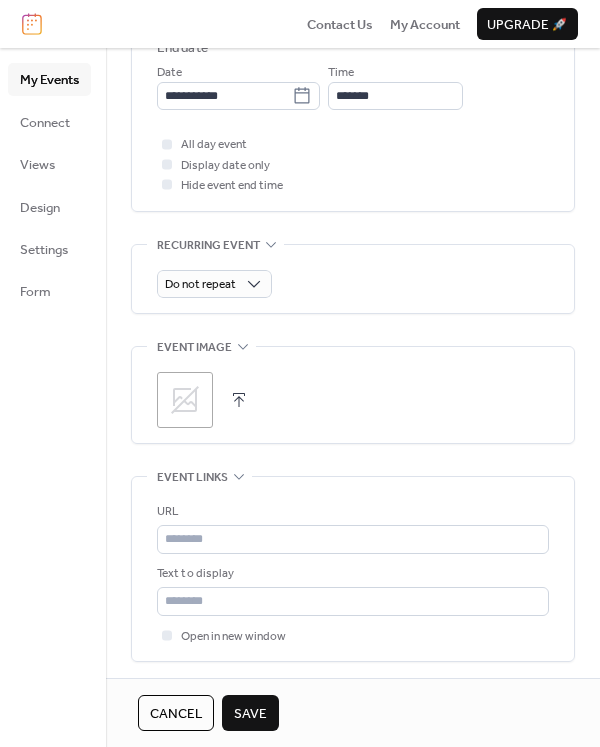 scroll, scrollTop: 800, scrollLeft: 0, axis: vertical 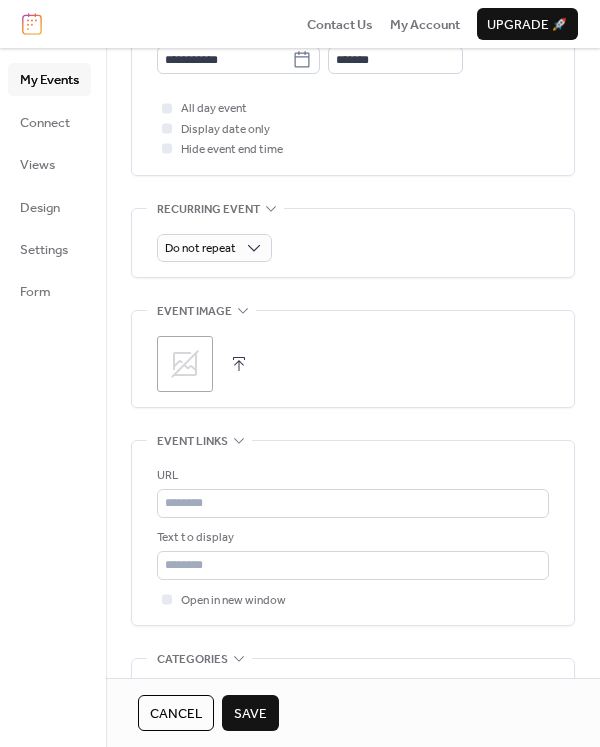 click 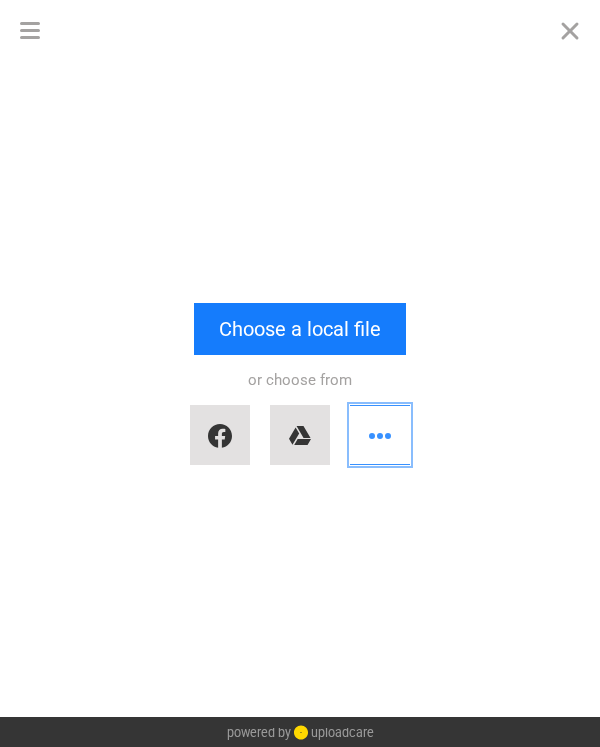 click at bounding box center [380, 435] 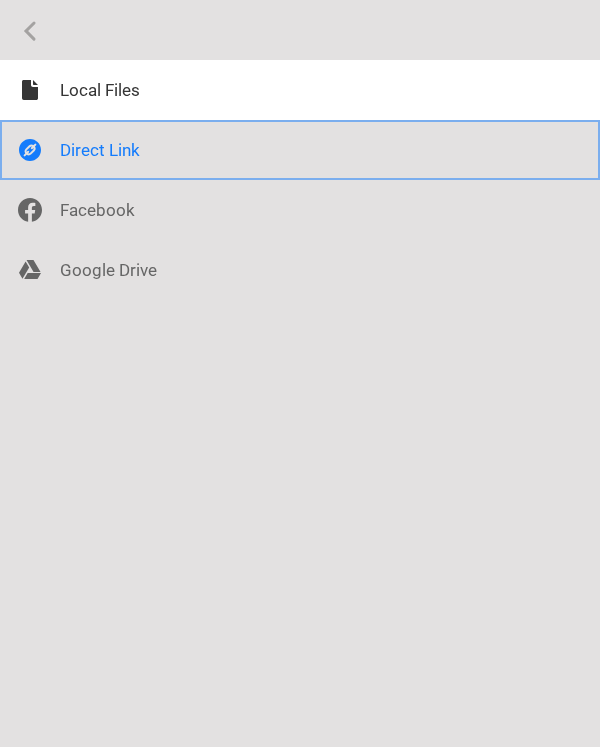 click at bounding box center [300, 150] 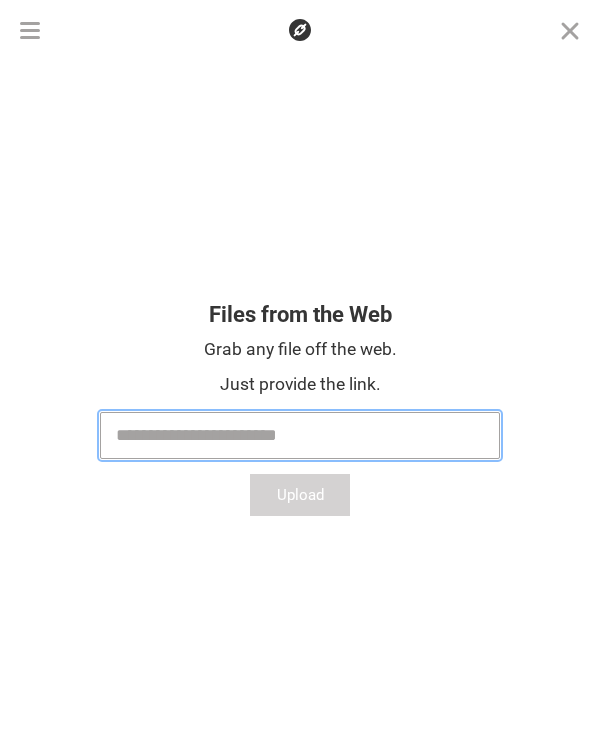click at bounding box center [300, 435] 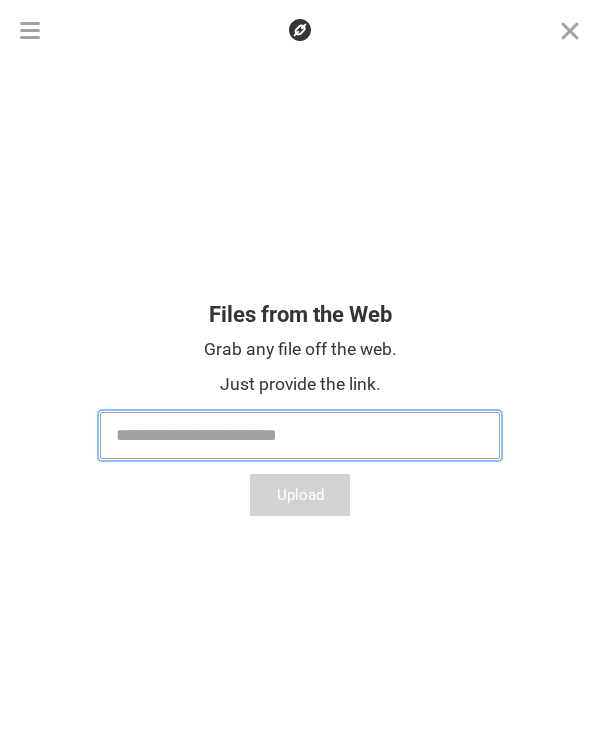 paste on "**********" 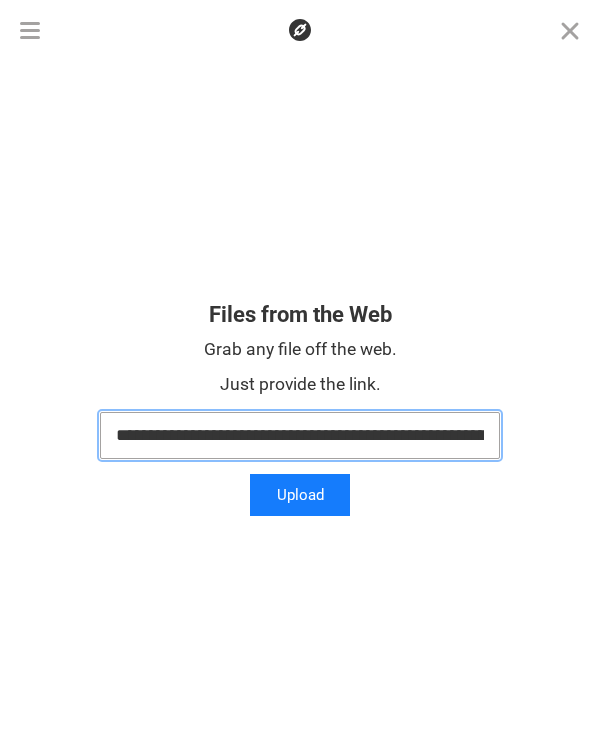 scroll, scrollTop: 0, scrollLeft: 230, axis: horizontal 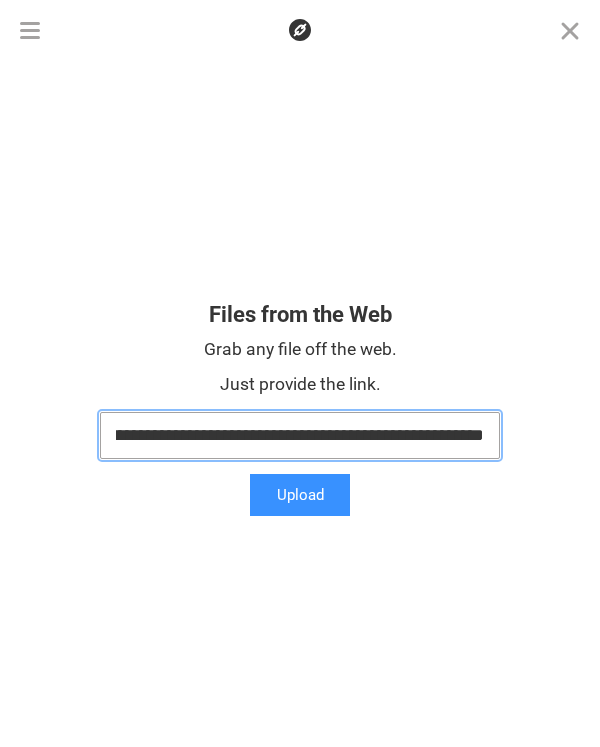 type on "**********" 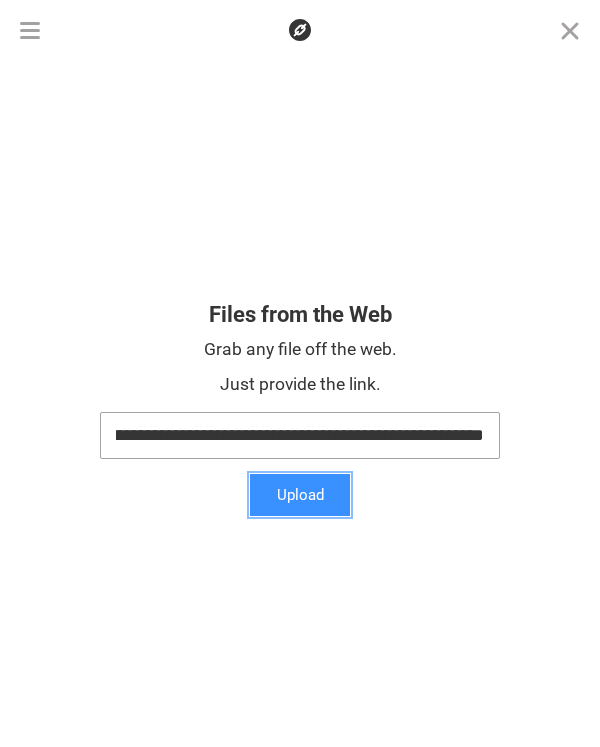 click on "Upload" at bounding box center (300, 495) 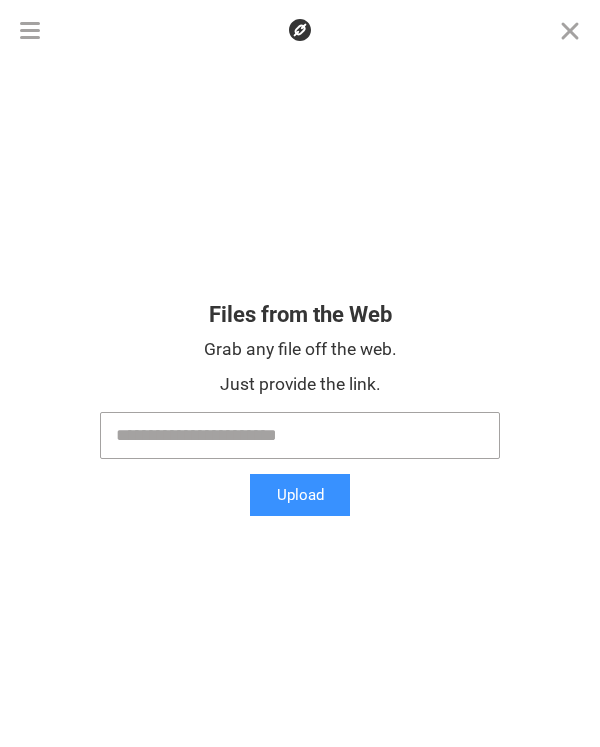 scroll, scrollTop: 0, scrollLeft: 0, axis: both 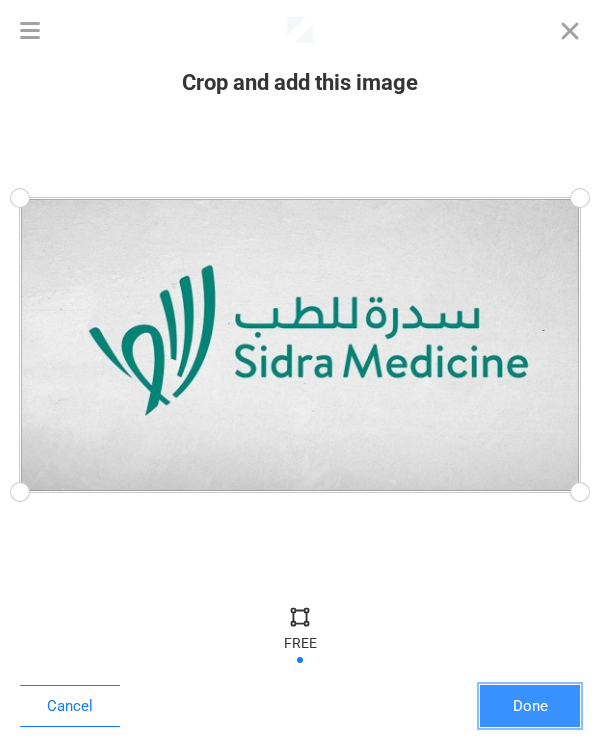 click on "Done" at bounding box center (530, 706) 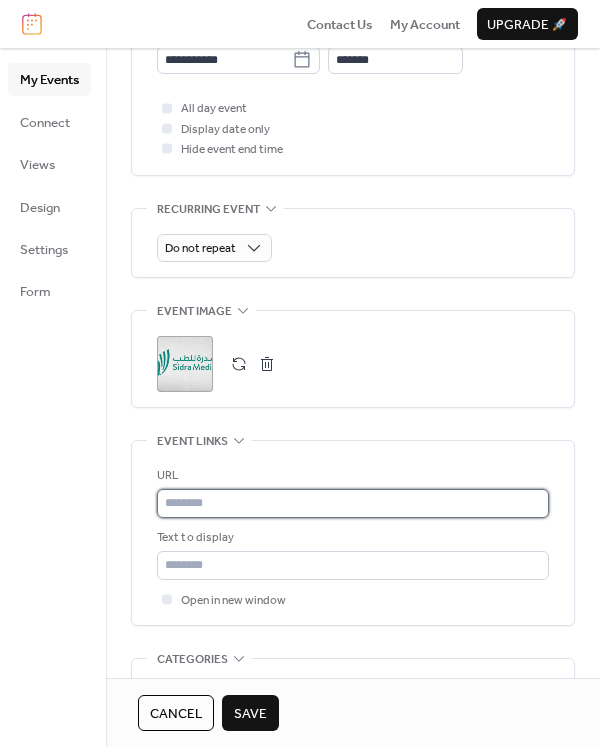 click at bounding box center (353, 503) 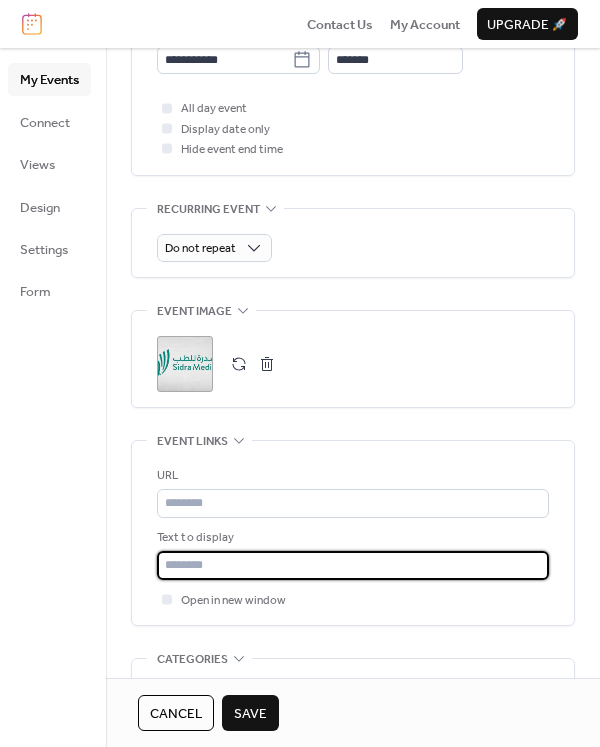 click at bounding box center [353, 565] 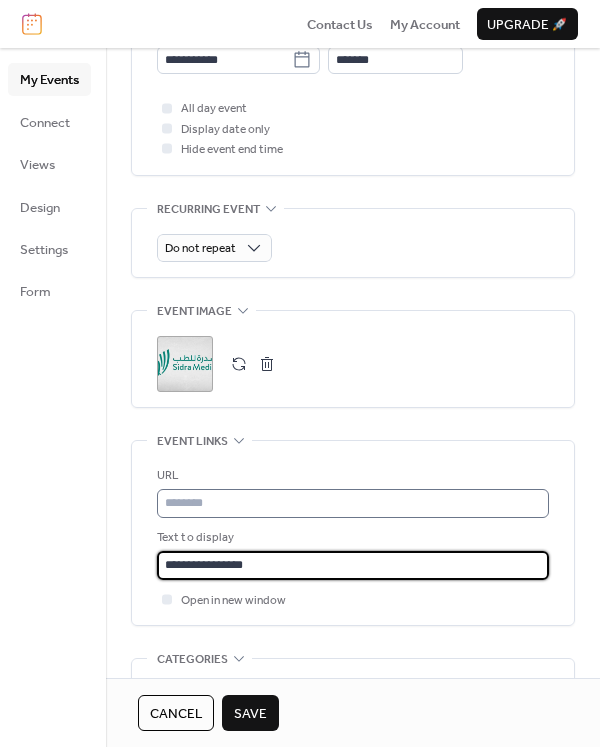 type on "**********" 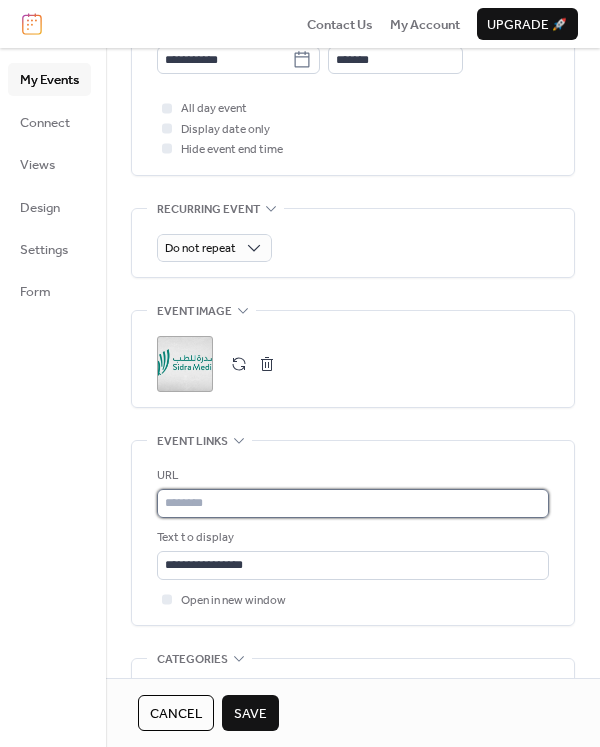 click at bounding box center (353, 503) 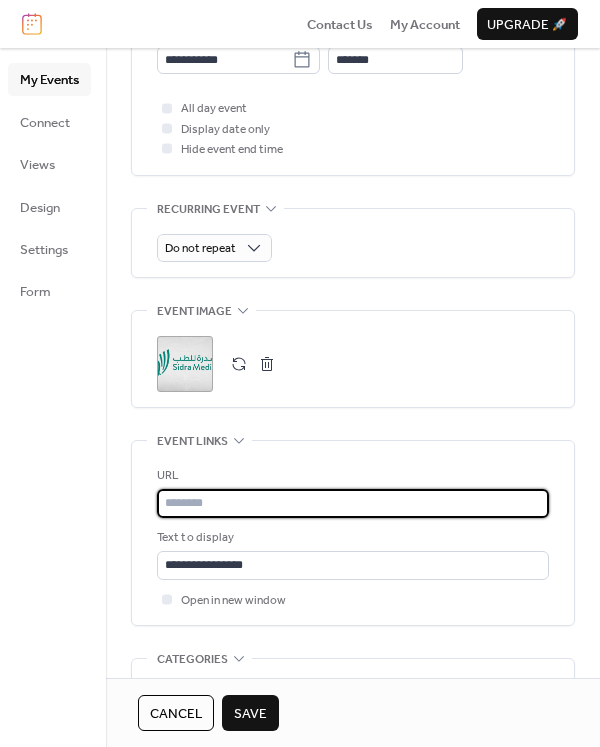 paste on "**********" 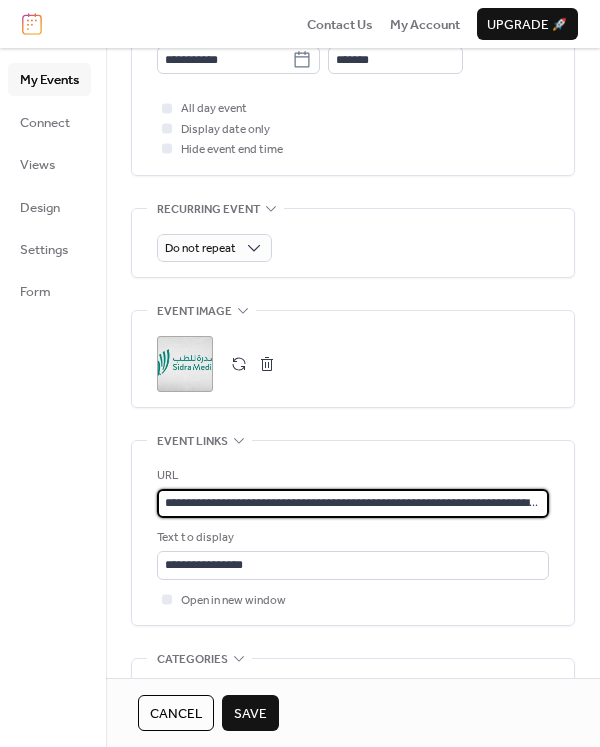 scroll, scrollTop: 0, scrollLeft: 116, axis: horizontal 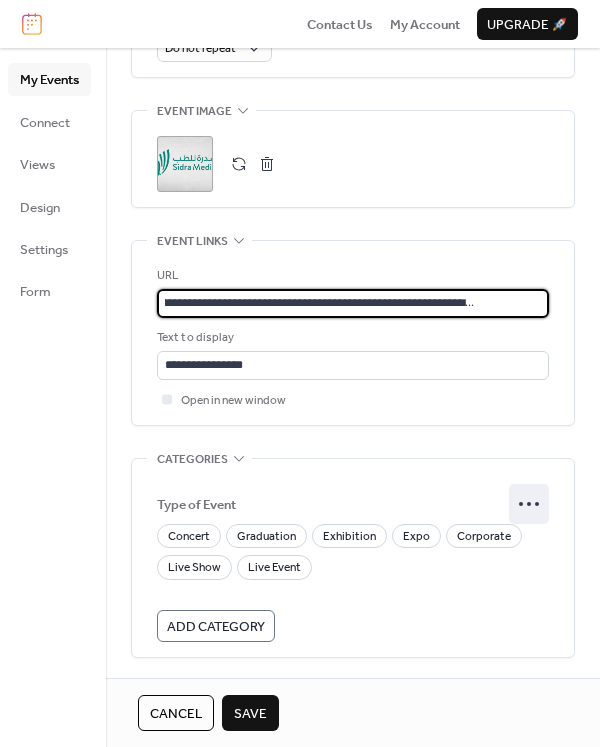 type on "**********" 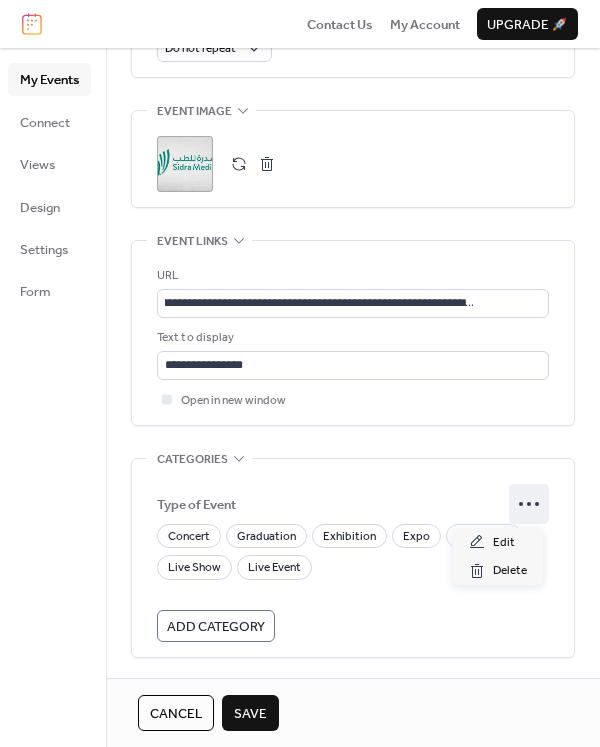click 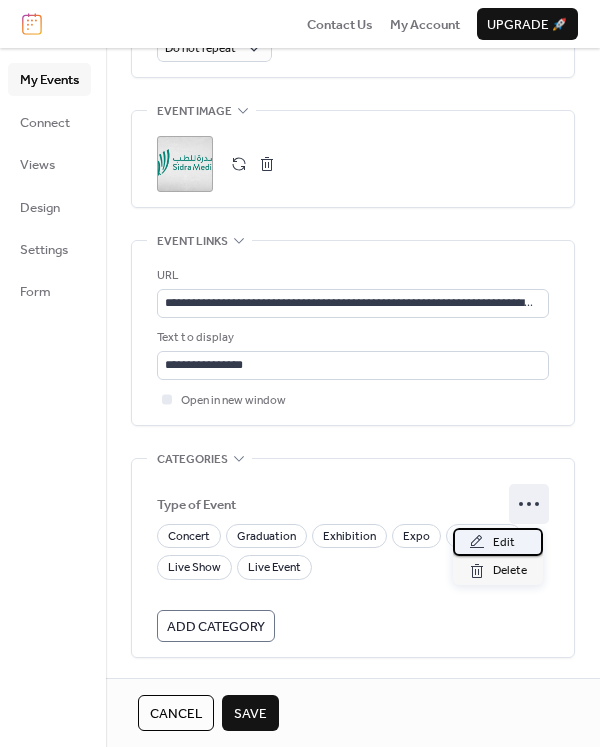 click on "Edit" at bounding box center [504, 543] 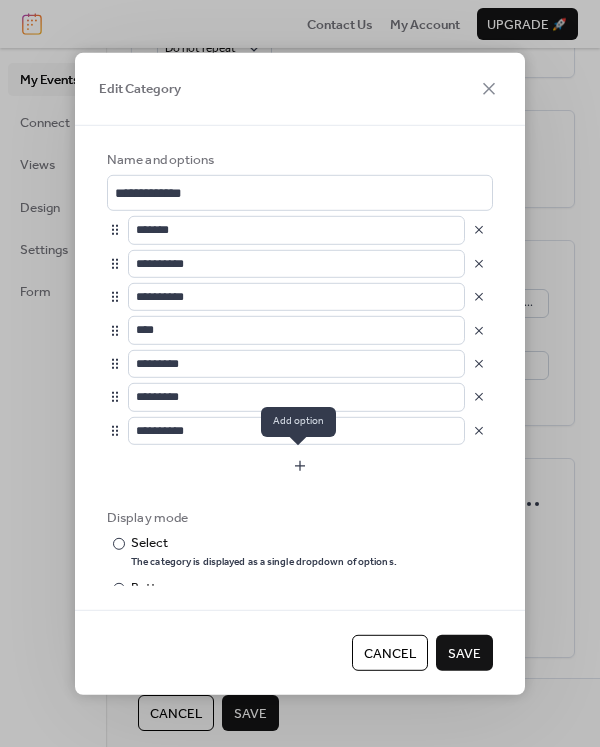 click at bounding box center (300, 466) 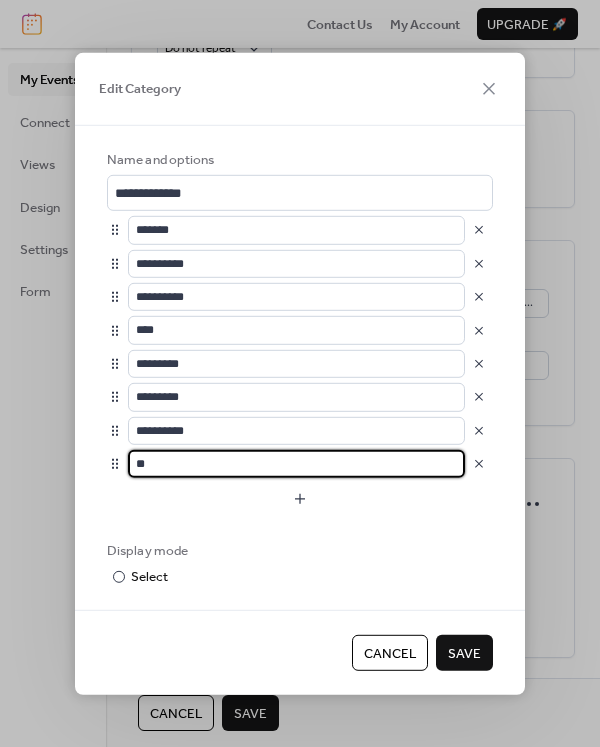 type on "*" 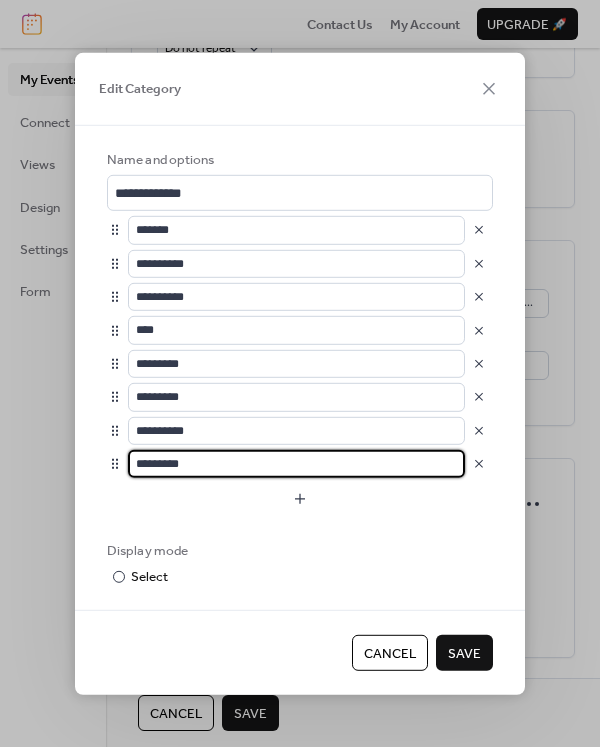 type on "*********" 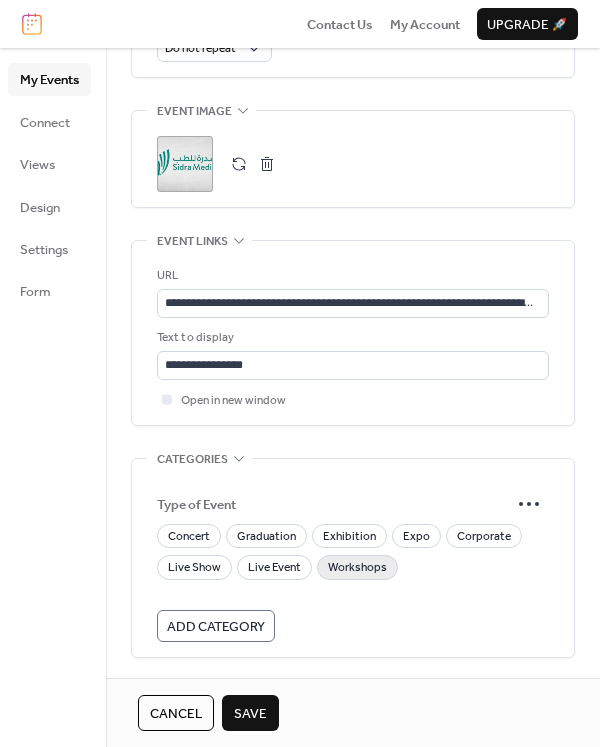 click on "Workshops" at bounding box center (357, 568) 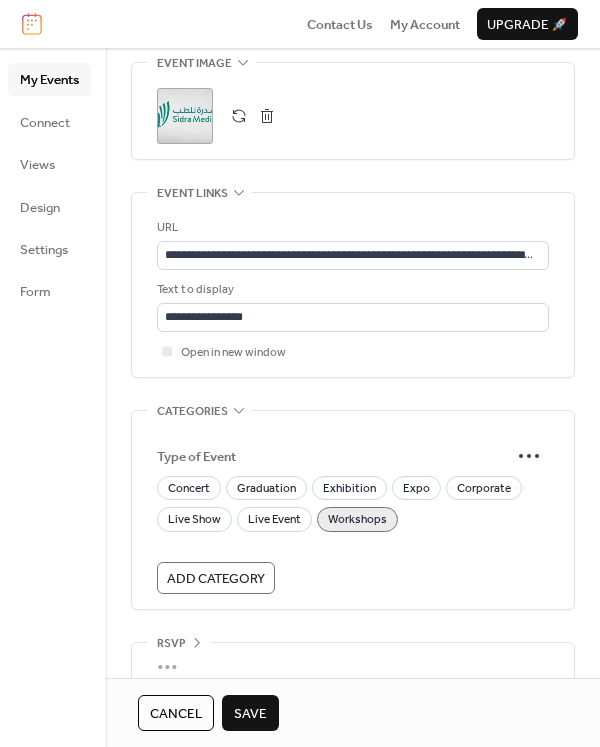 scroll, scrollTop: 1074, scrollLeft: 0, axis: vertical 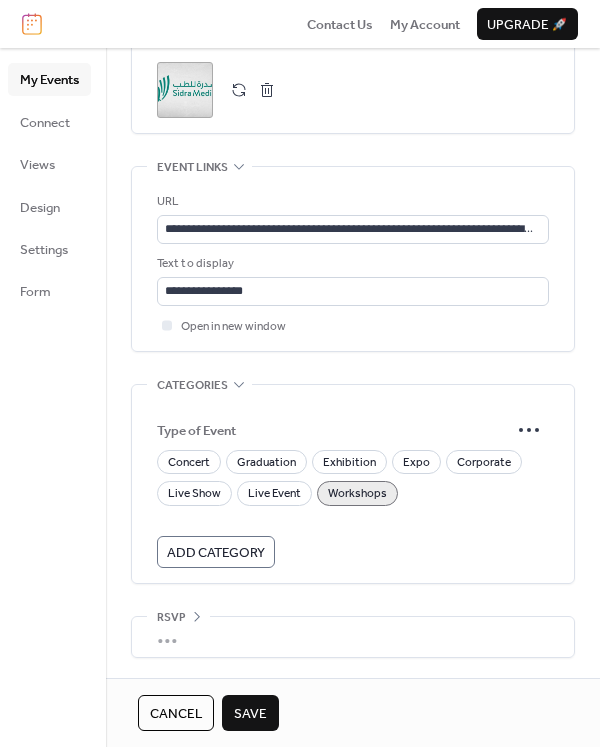 click on "Save" at bounding box center (250, 714) 